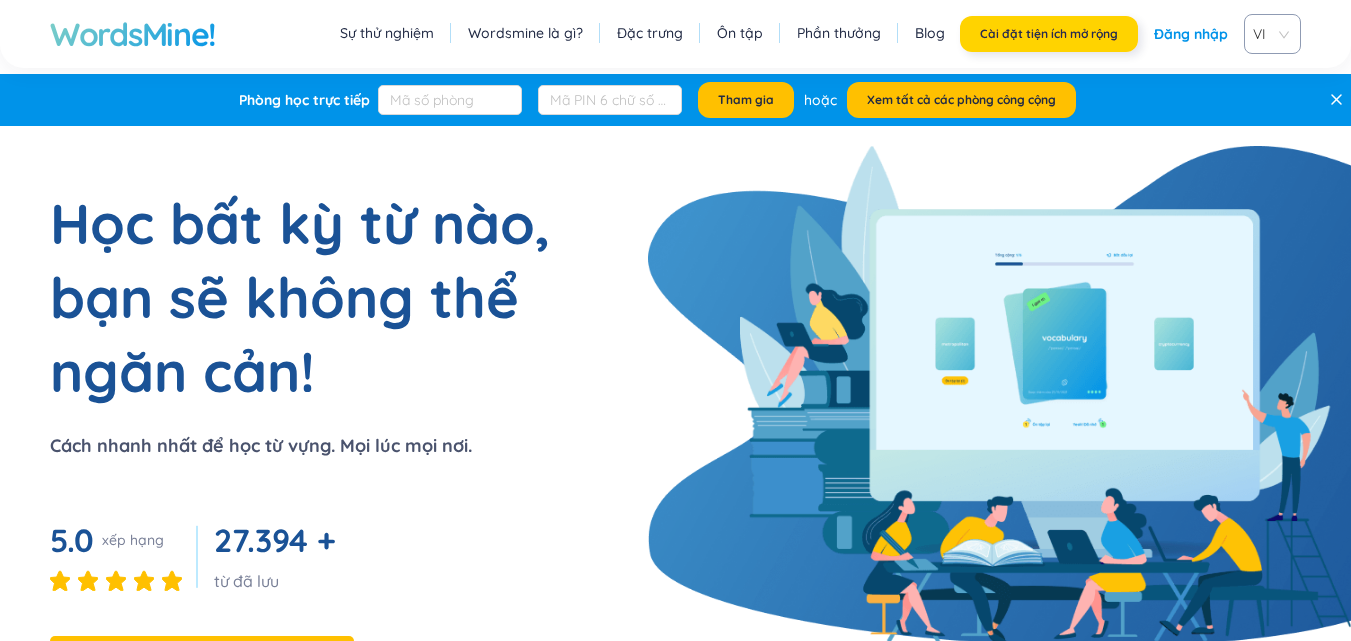 scroll, scrollTop: 0, scrollLeft: 0, axis: both 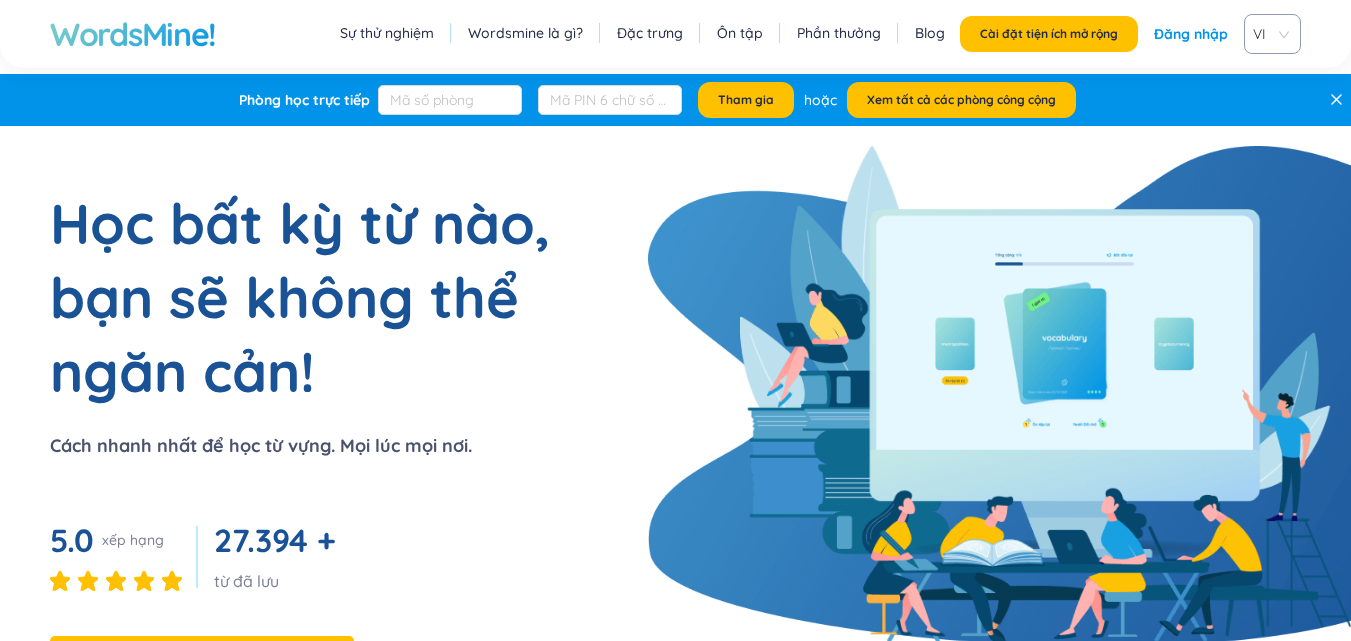 click on "Đăng nhập" at bounding box center [1191, 34] 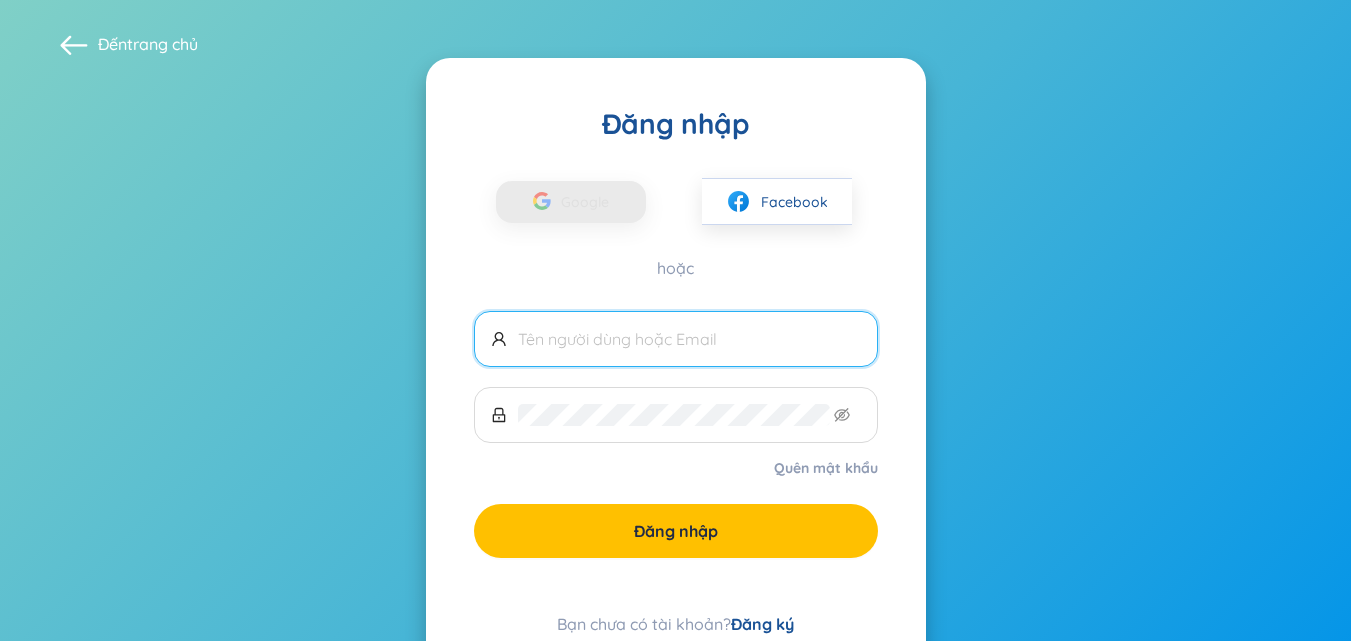 type on "ngoc10201005@gmail.com" 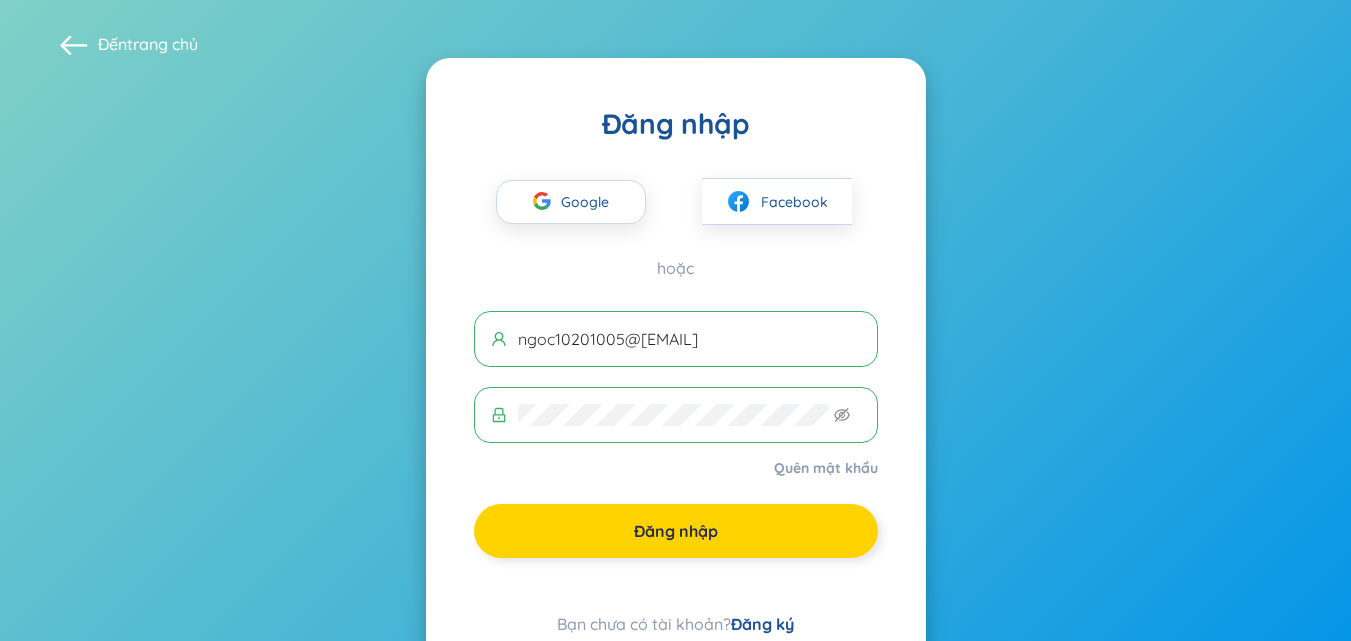 click on "Đăng nhập" at bounding box center [676, 531] 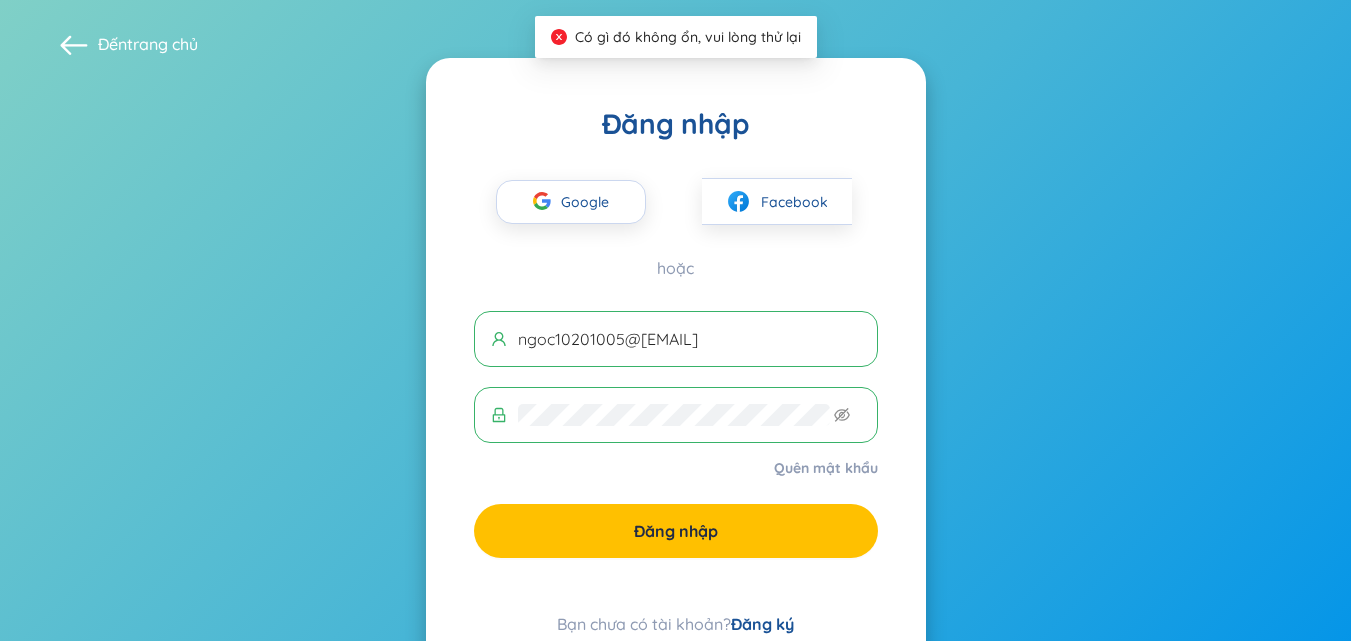 click on "[ACTION]" at bounding box center [762, 624] 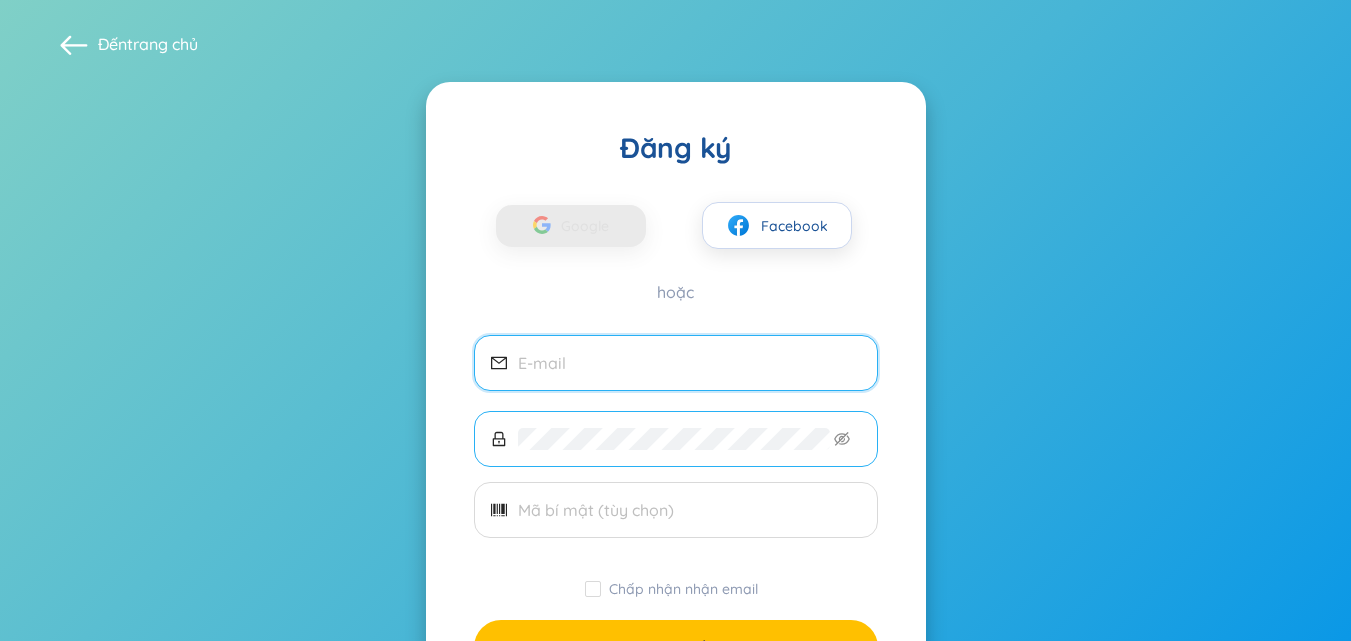 scroll, scrollTop: 0, scrollLeft: 0, axis: both 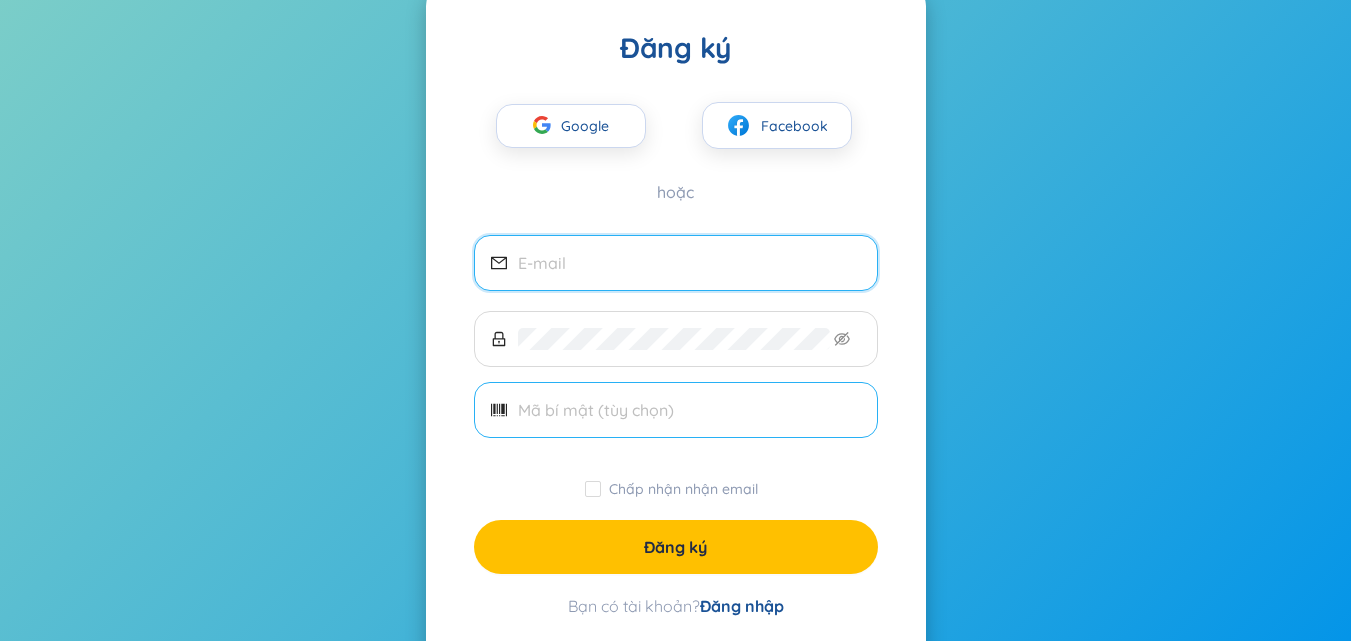 type on "[EMAIL]" 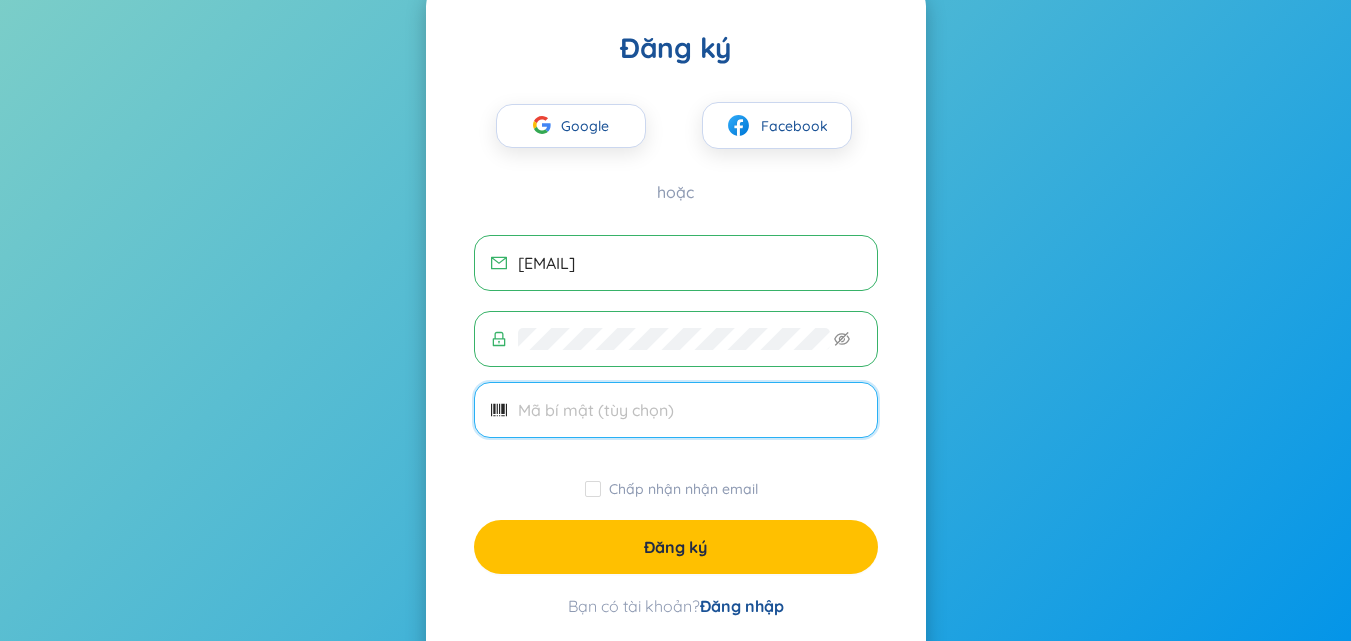 click at bounding box center (689, 410) 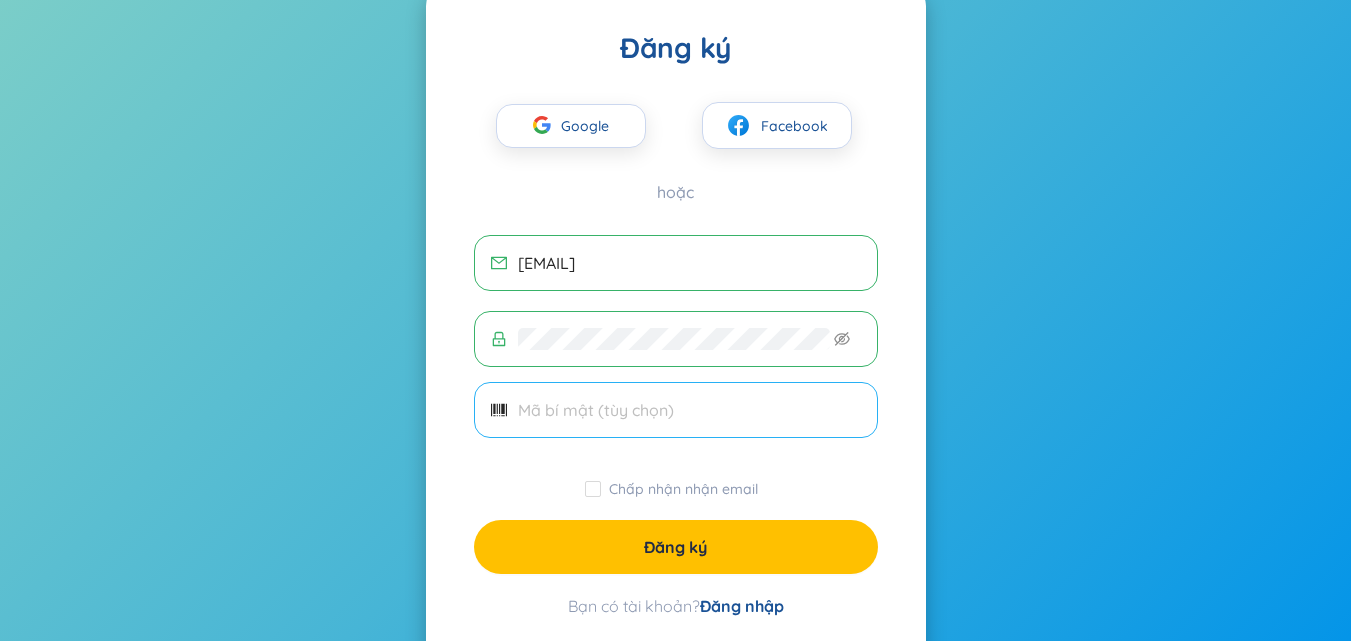 click at bounding box center (499, 410) 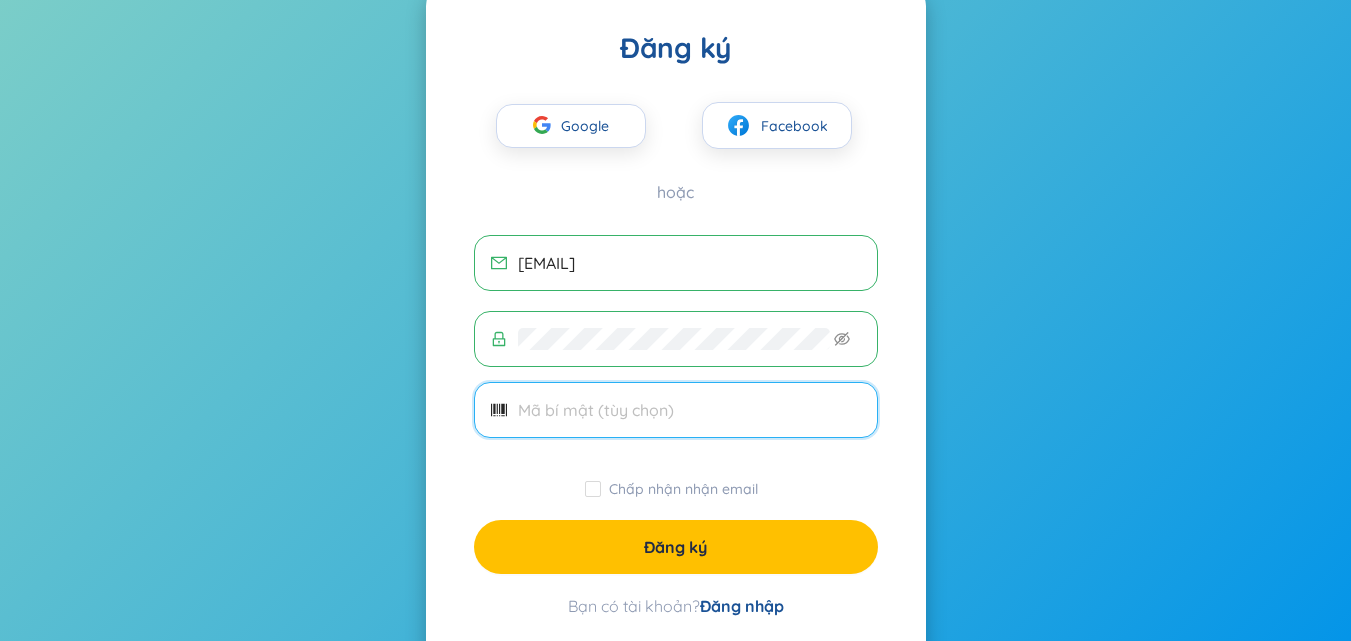 click at bounding box center [689, 410] 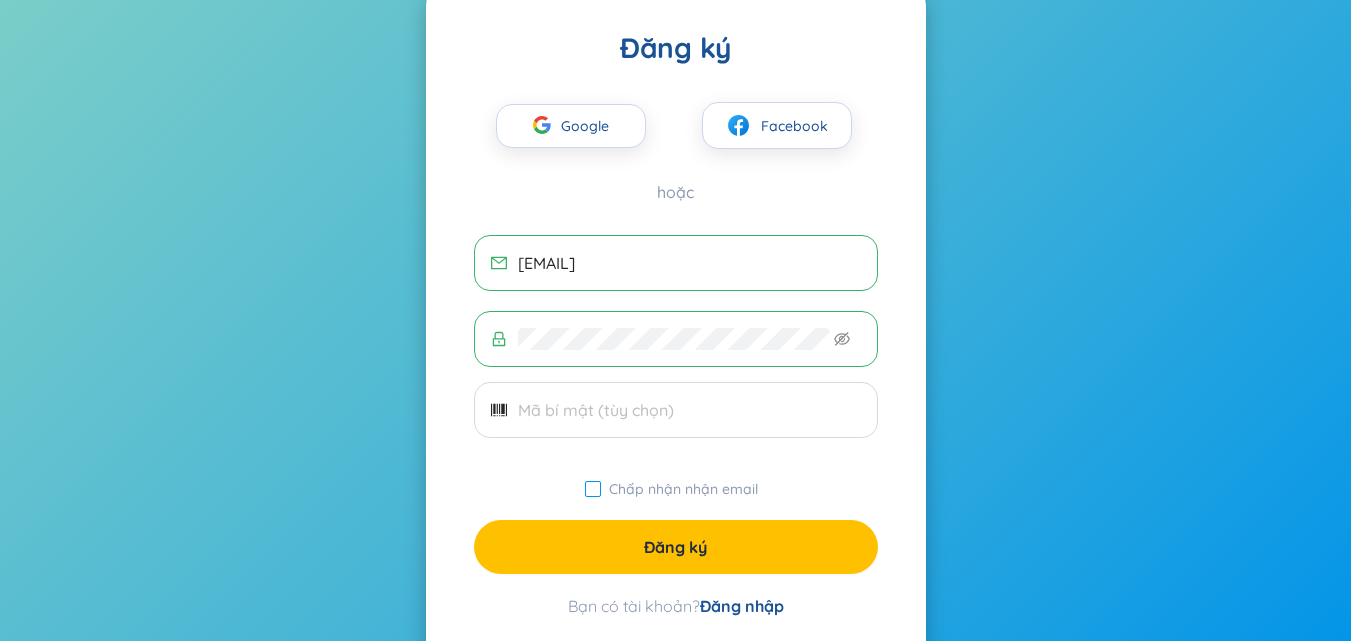 drag, startPoint x: 604, startPoint y: 498, endPoint x: 622, endPoint y: 476, distance: 28.42534 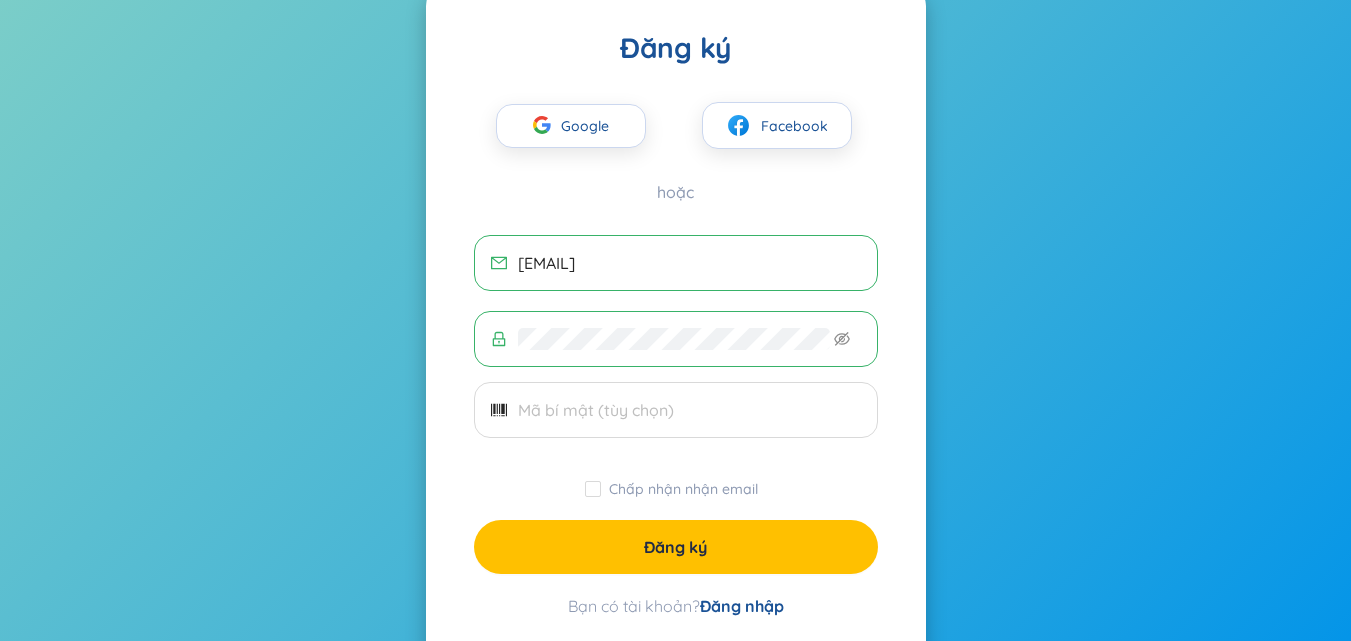 click on "Chấp nhận nhận email" at bounding box center [675, 489] 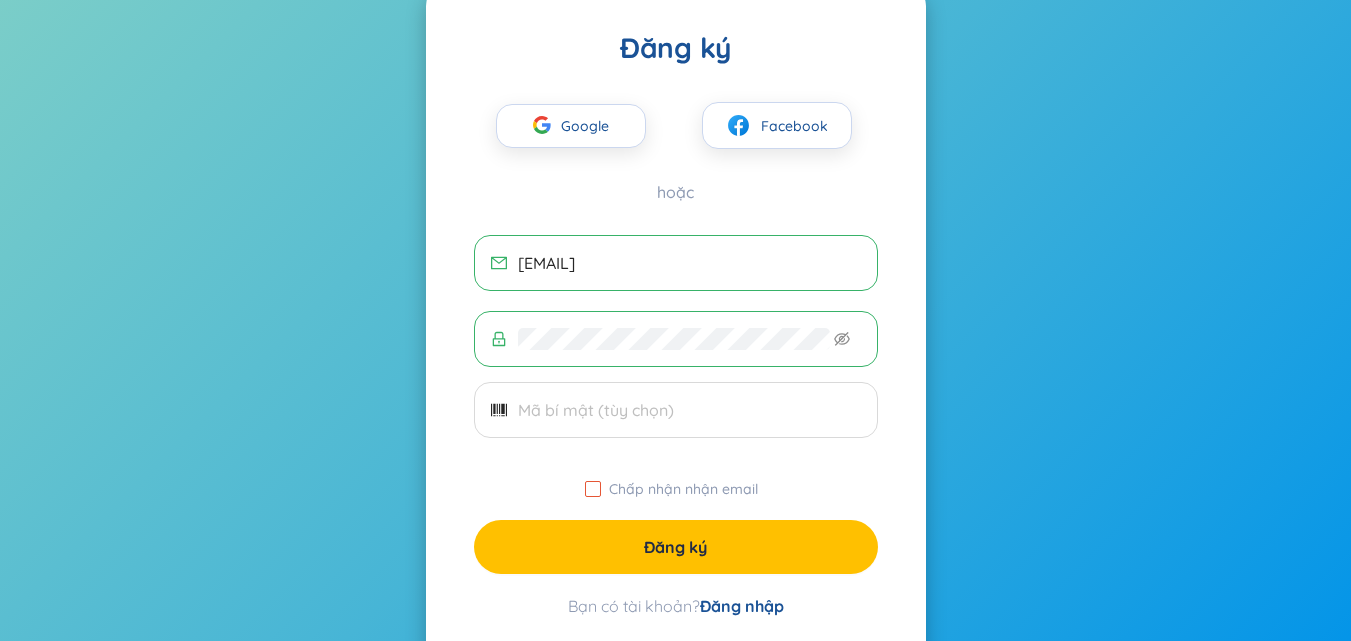 click on "Chấp nhận nhận email" at bounding box center [593, 489] 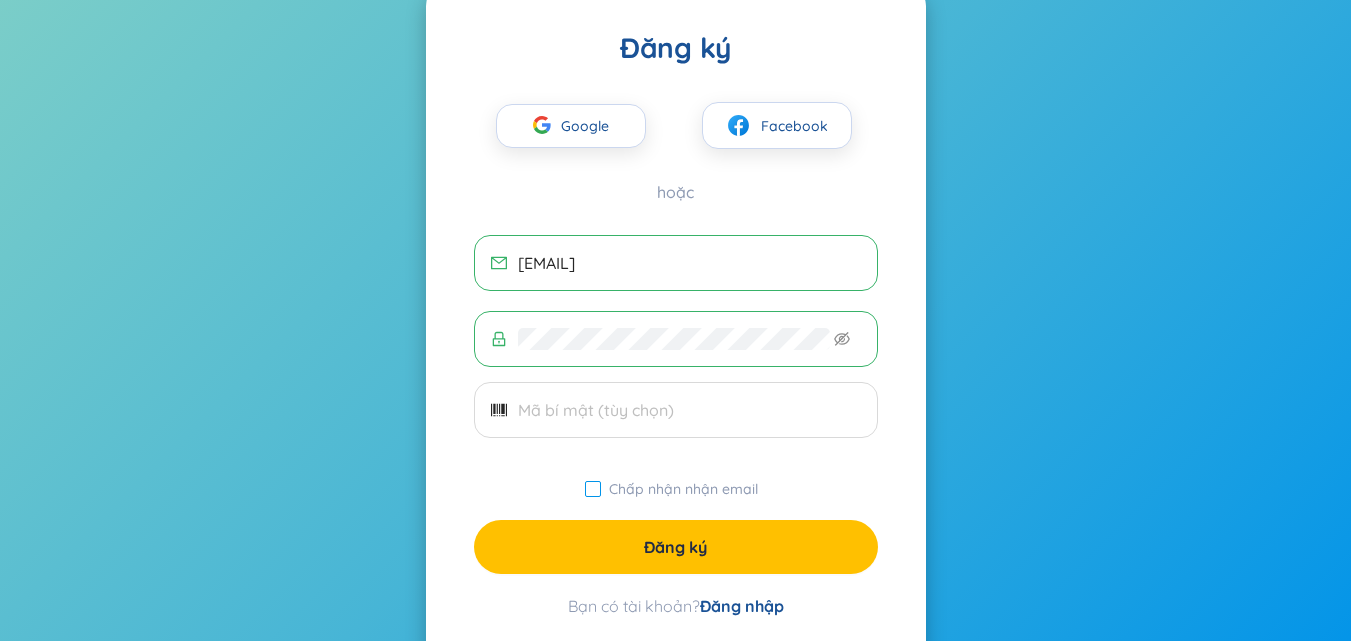 checkbox on "true" 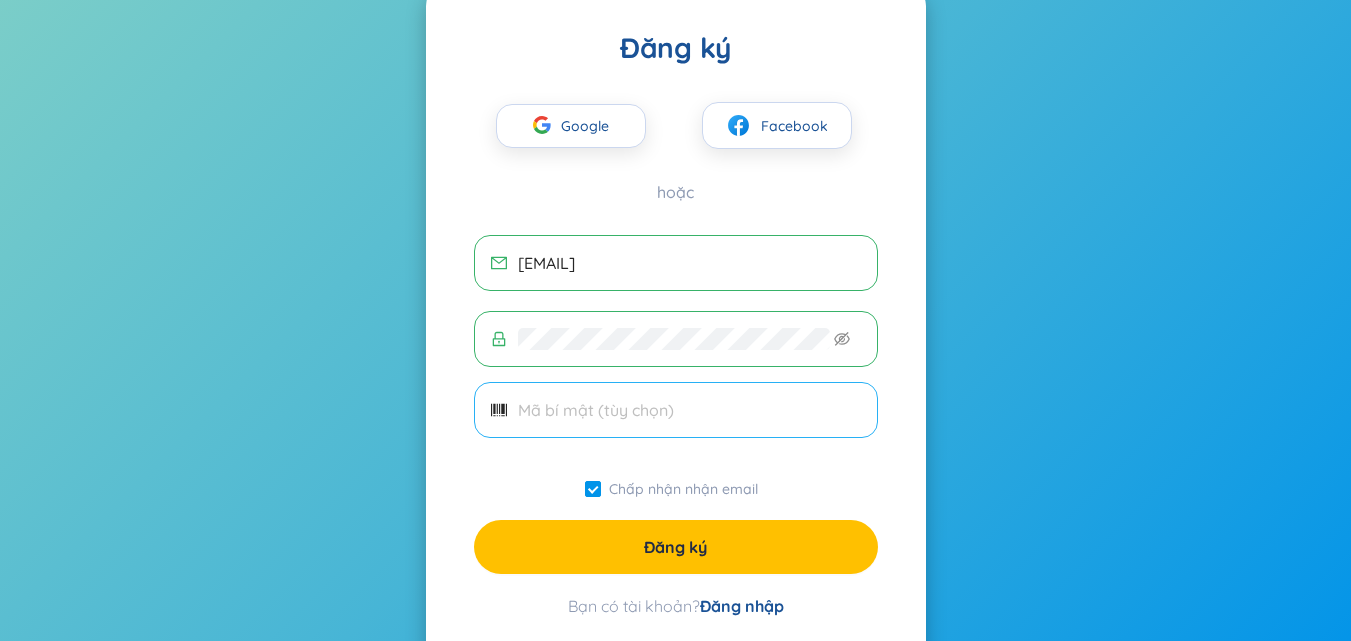 click at bounding box center [689, 410] 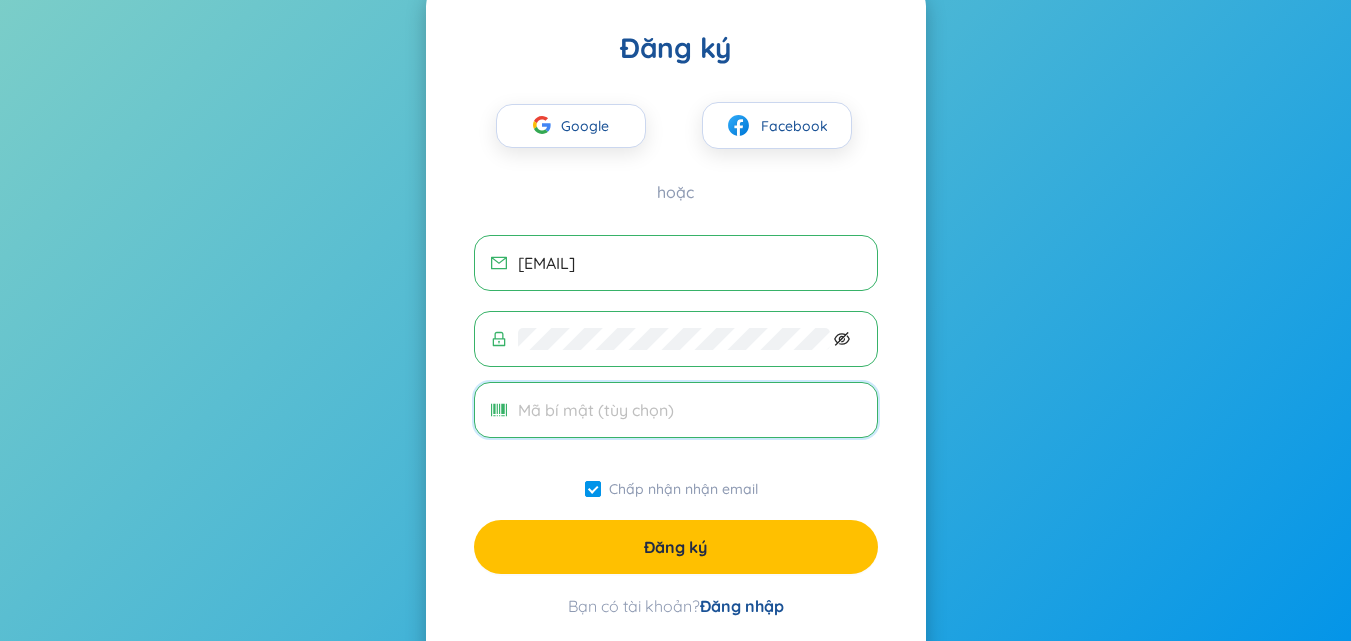 click at bounding box center (676, 339) 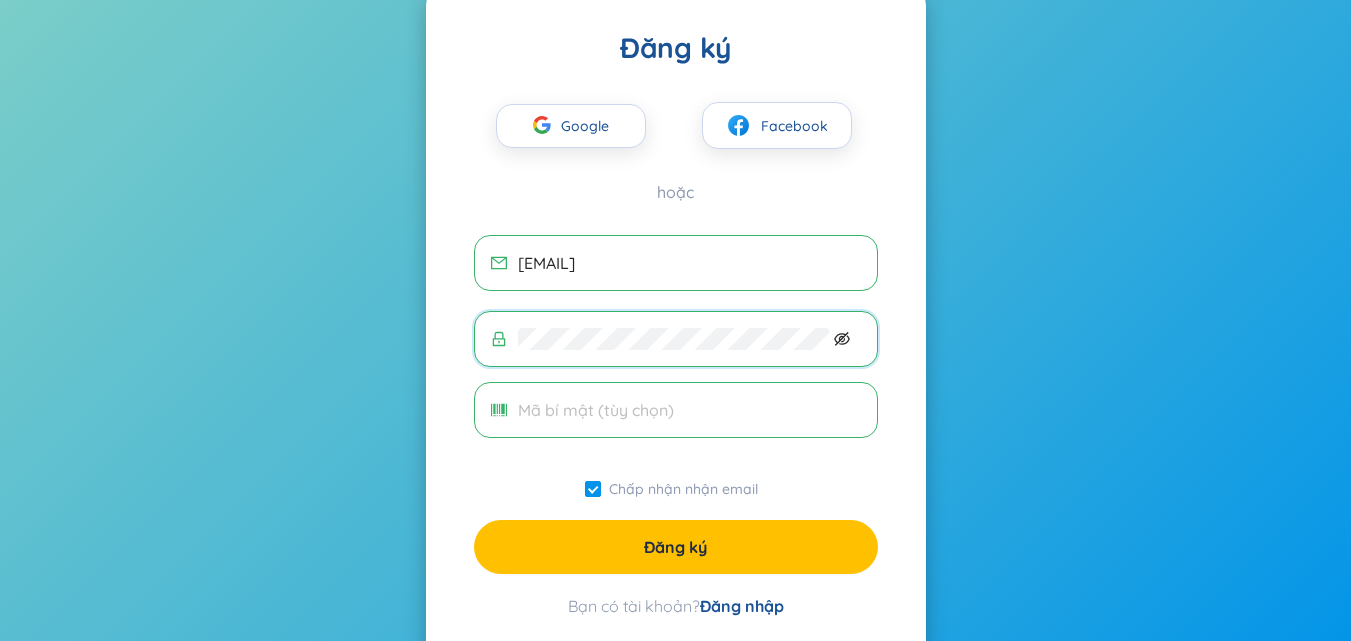 click at bounding box center (842, 339) 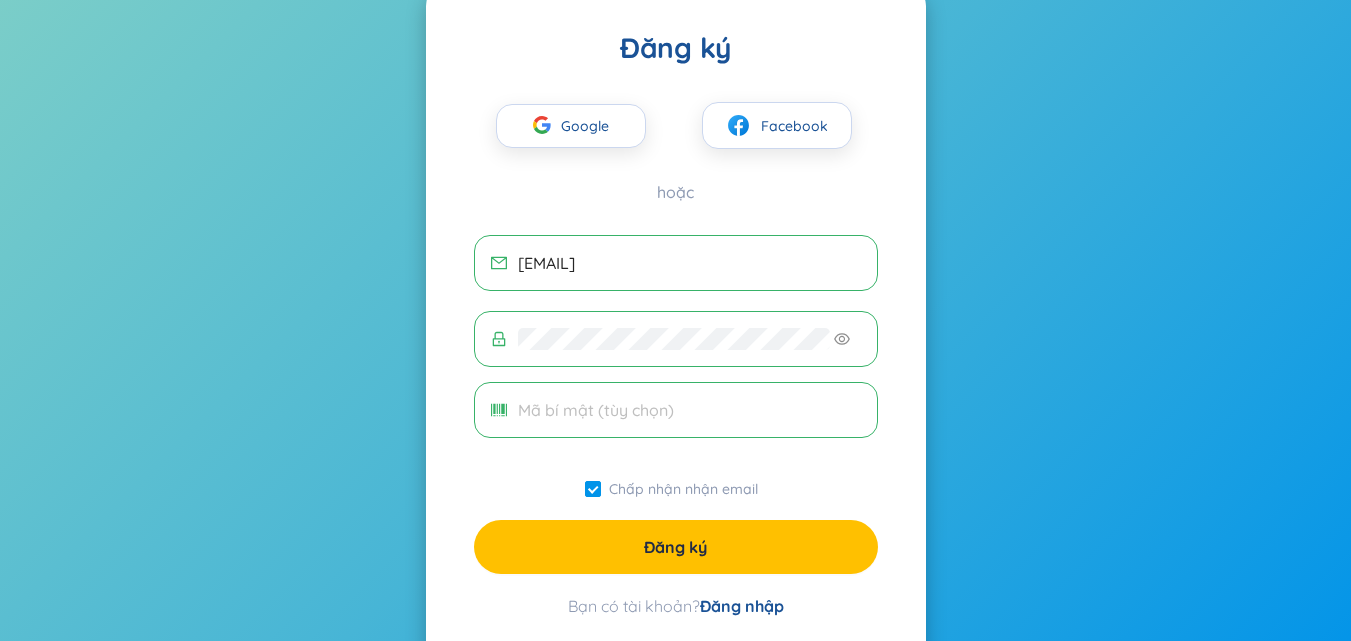 click at bounding box center [676, 339] 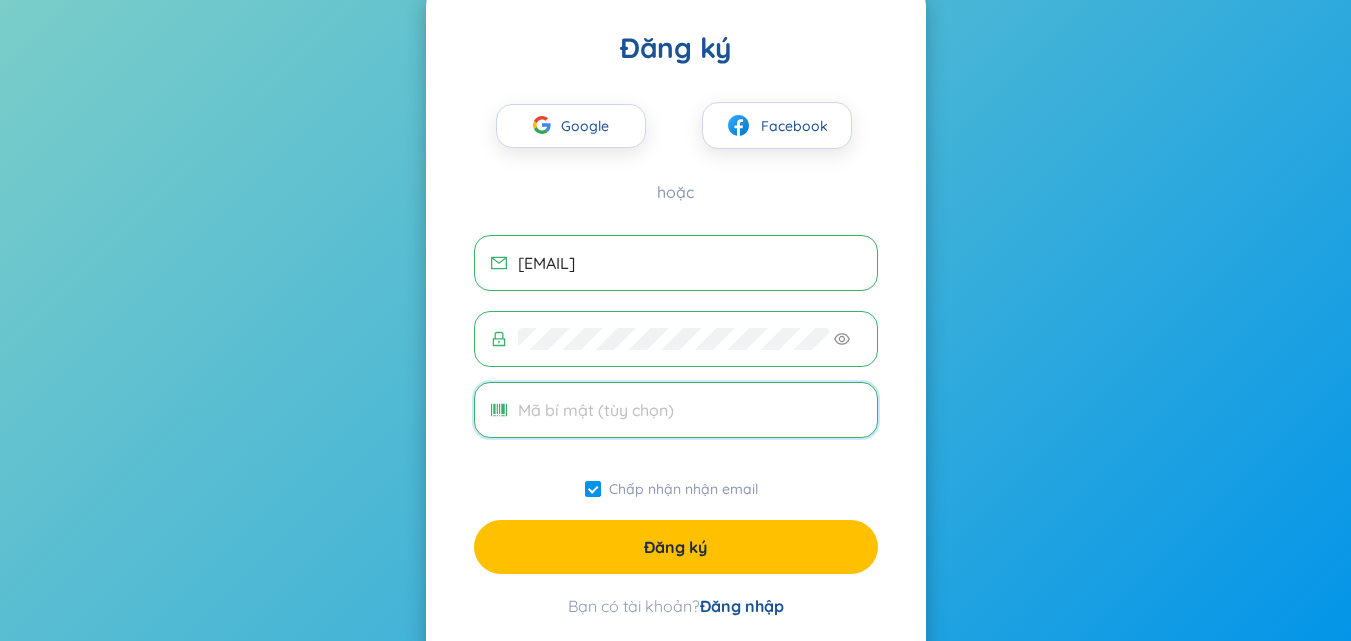 click at bounding box center [689, 410] 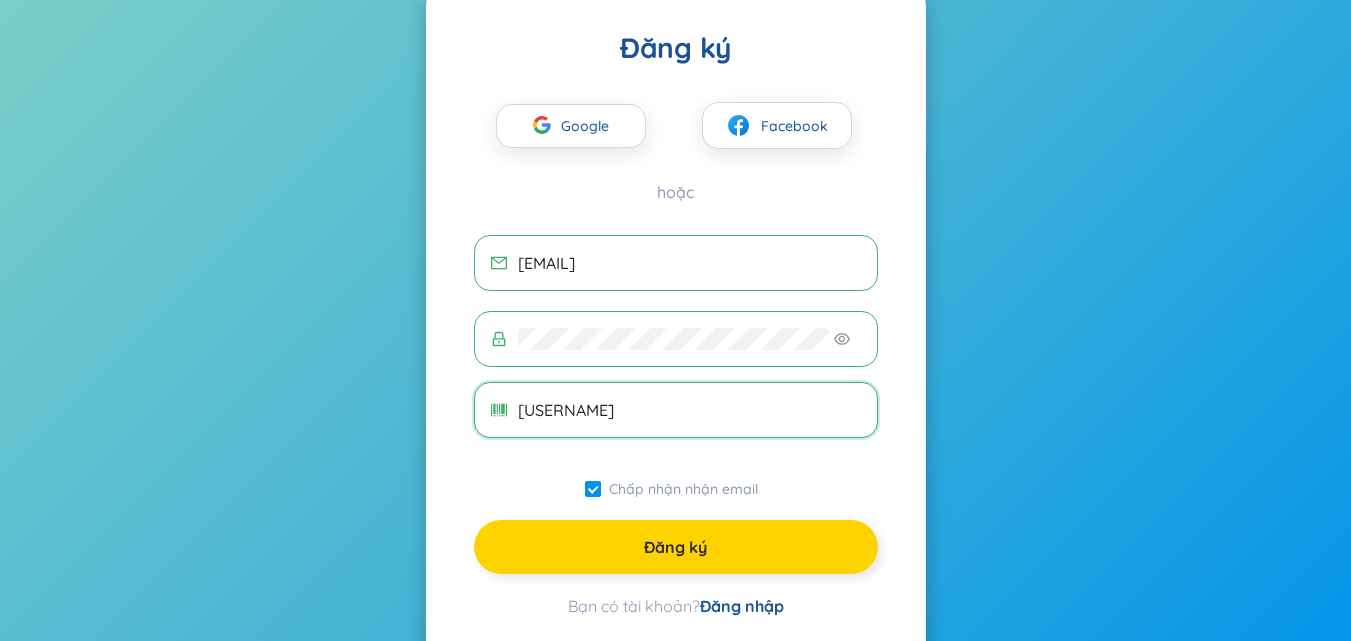 type on "ngoc12*05" 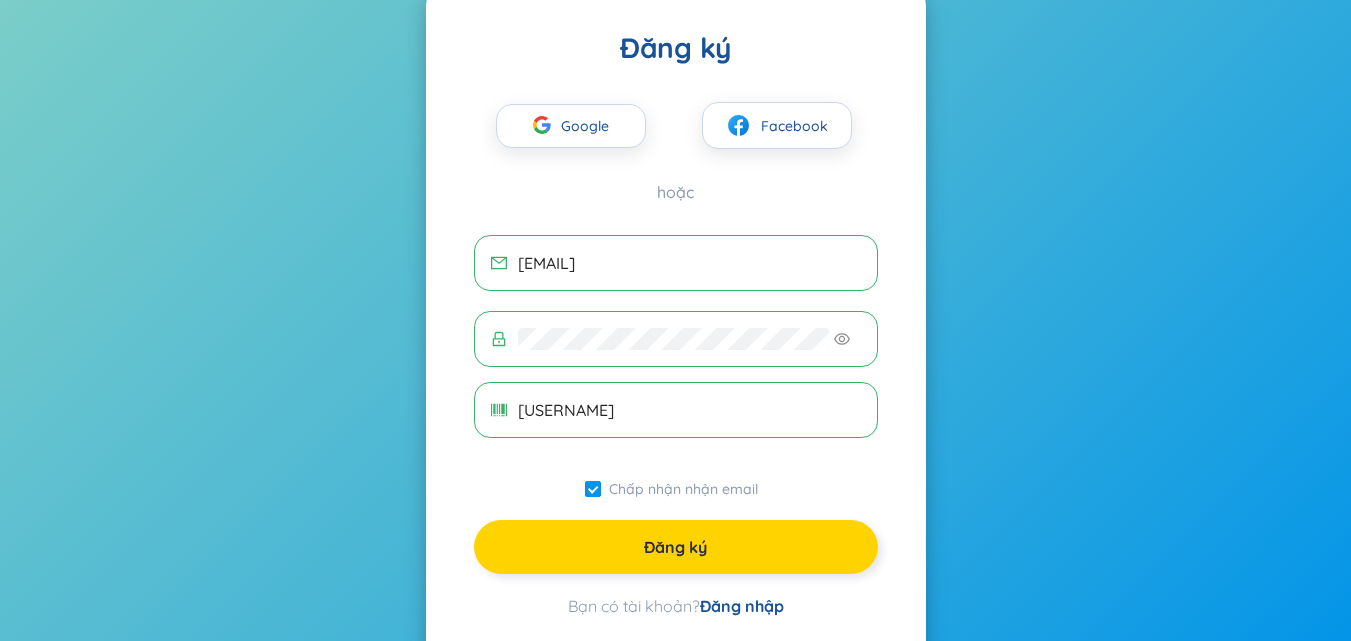 click on "Đăng ký" at bounding box center [676, 547] 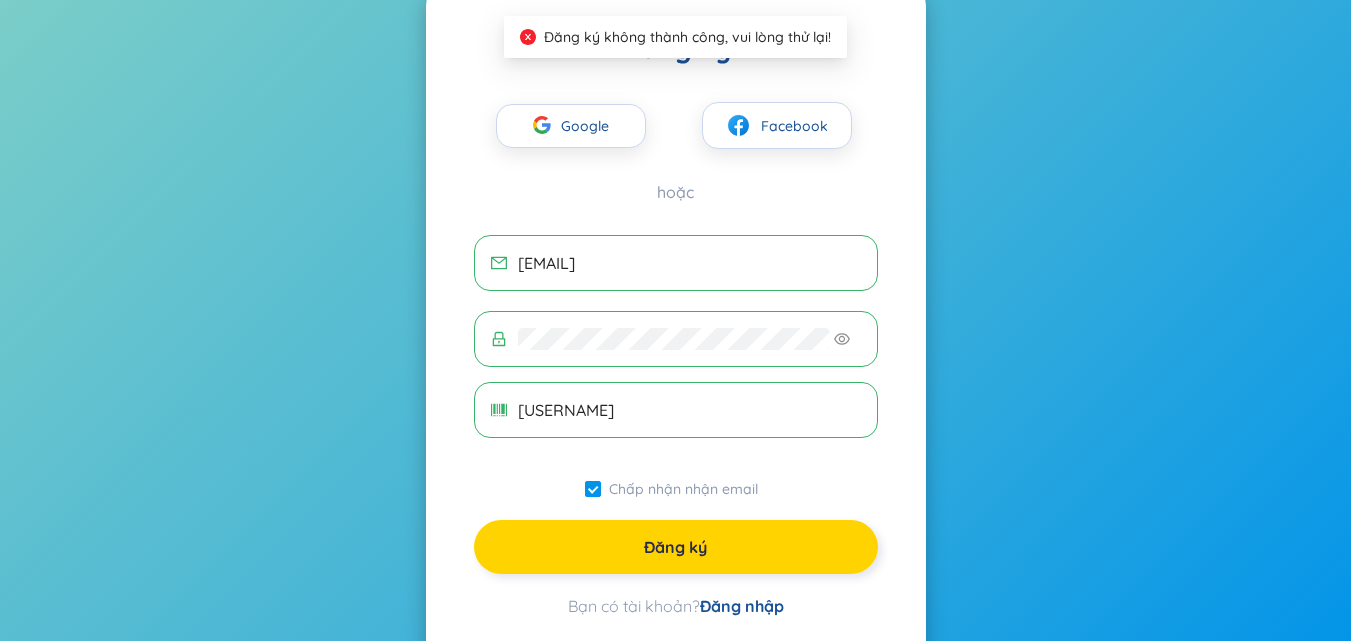 click on "Đăng ký" at bounding box center (676, 547) 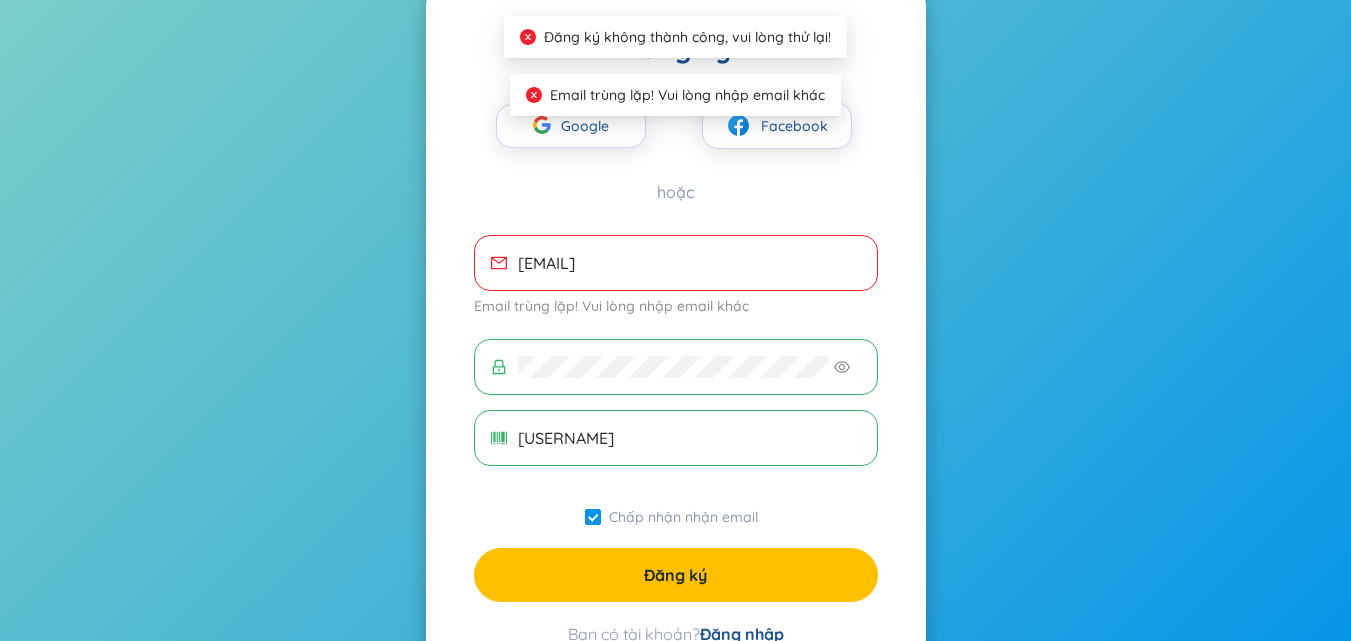 click on "ngoc12*05" at bounding box center [676, 438] 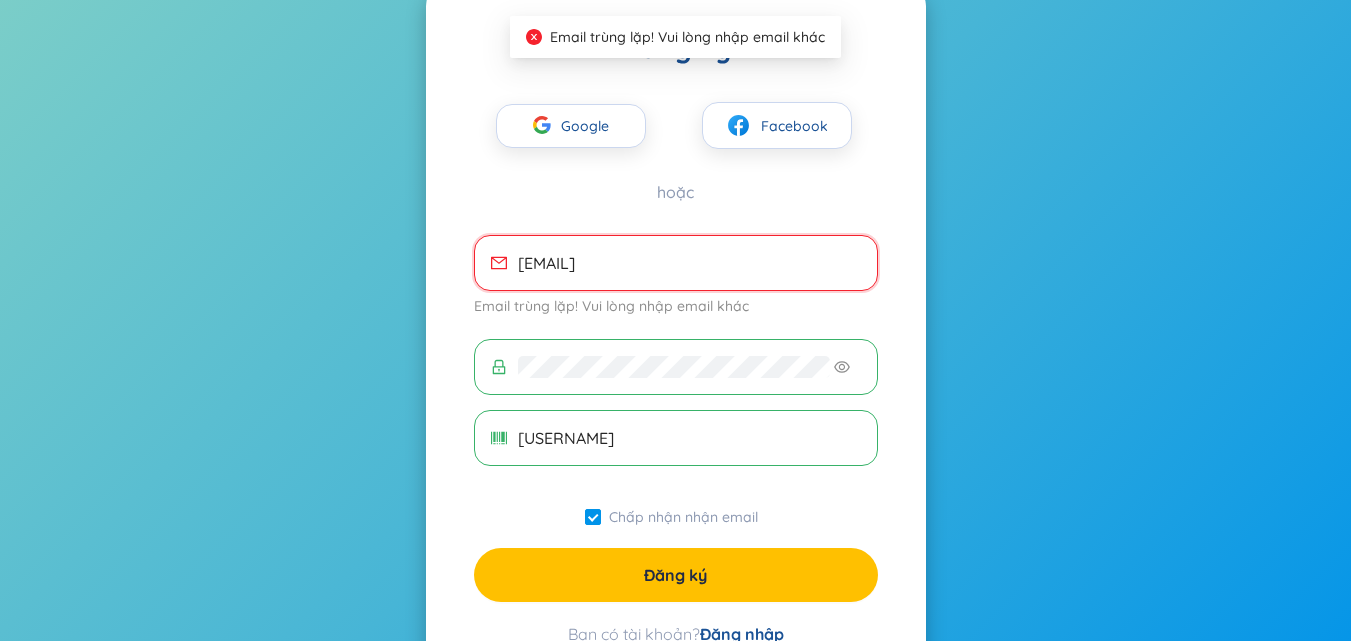 click on "ngoc10201005@gmail.com" at bounding box center (689, 263) 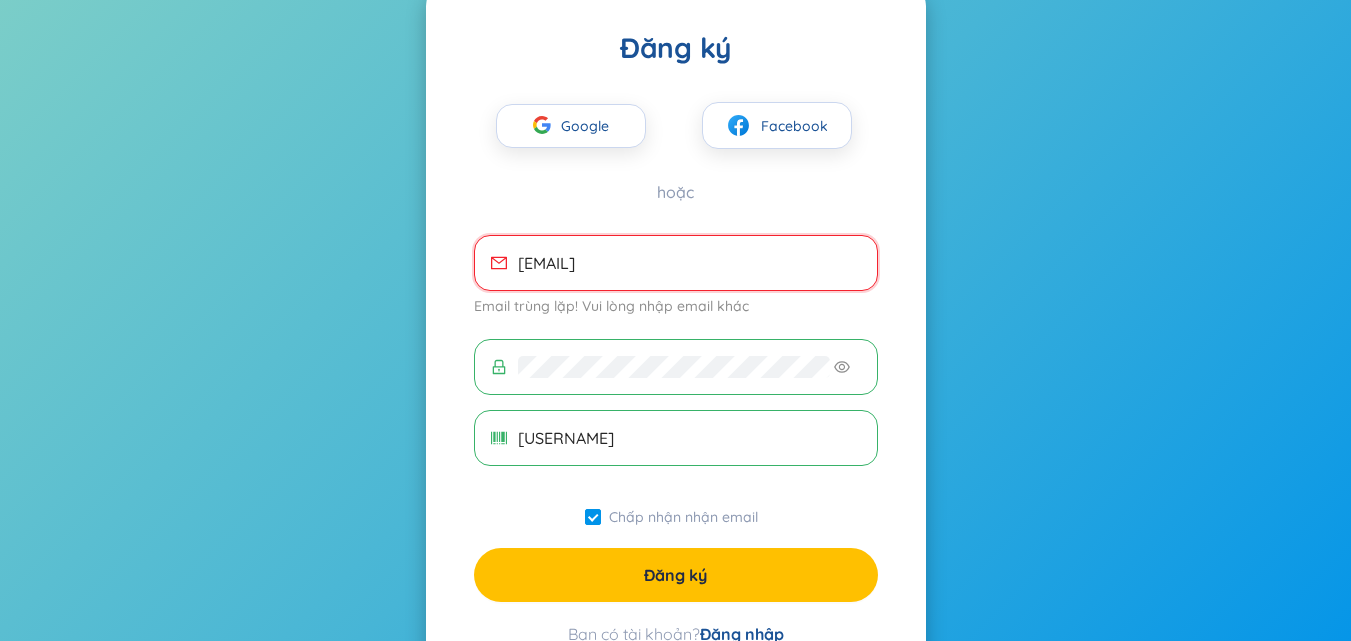 click on "ngoc10201005@gmail.com" at bounding box center (689, 263) 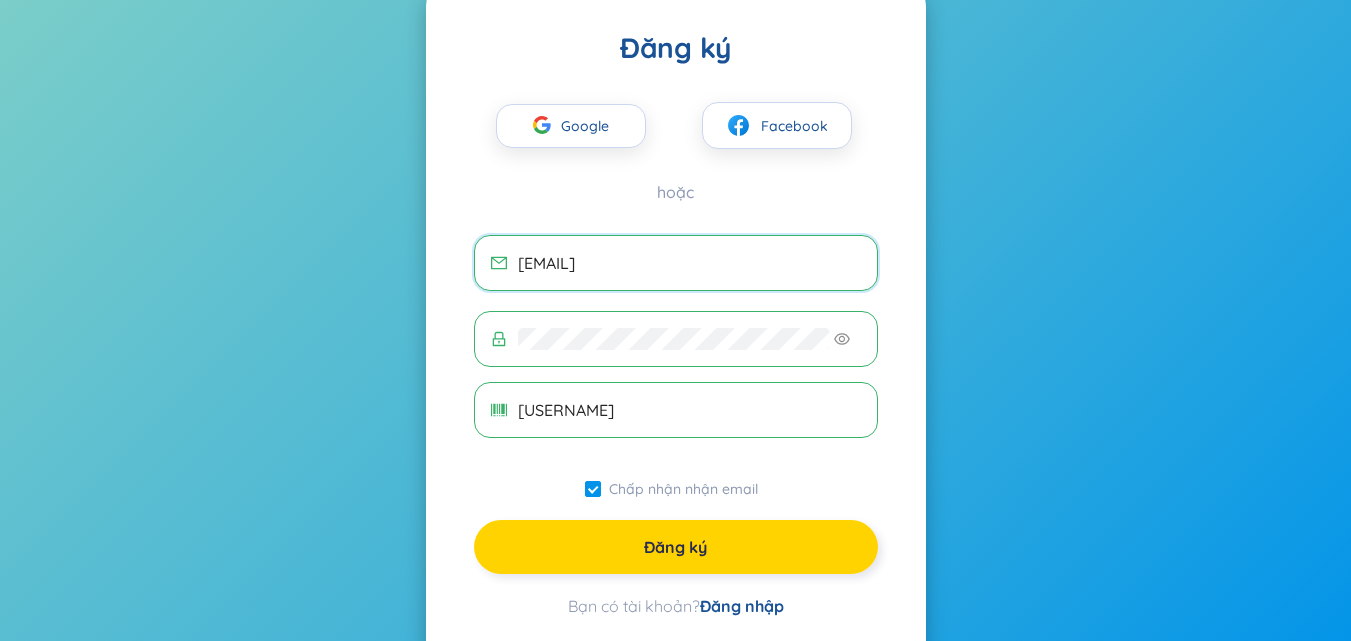 type on "ngoc100512@gmail.com" 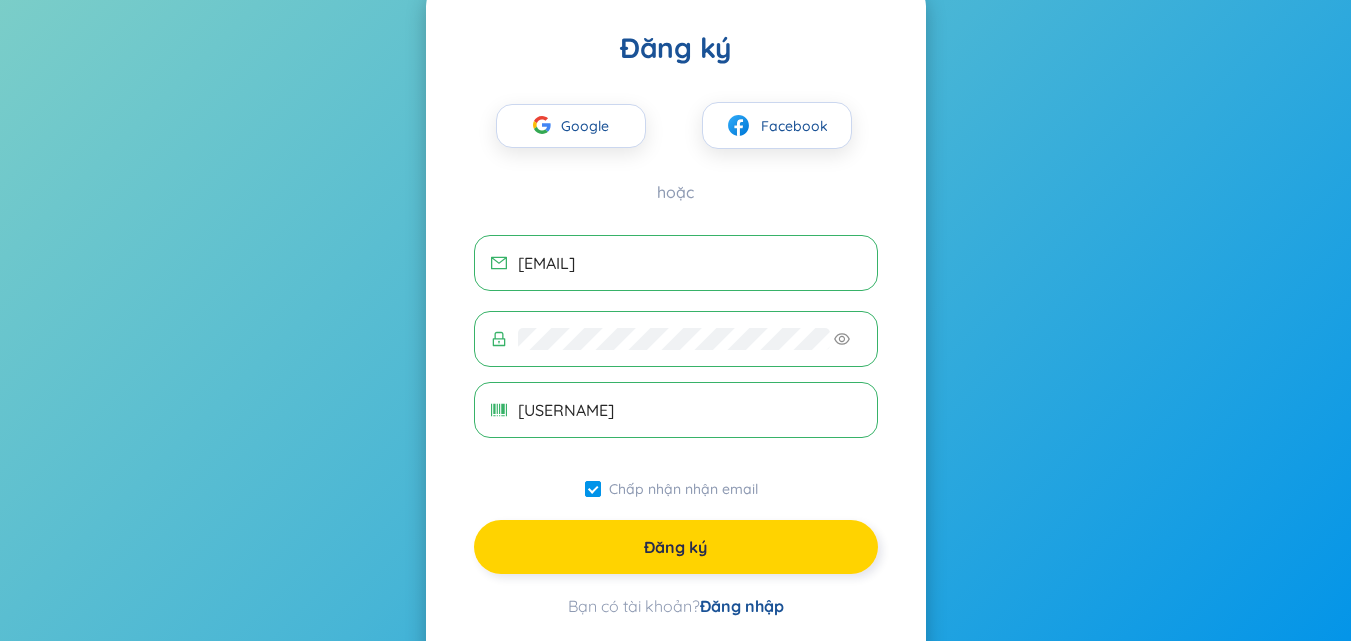 click on "Đăng ký" at bounding box center (676, 547) 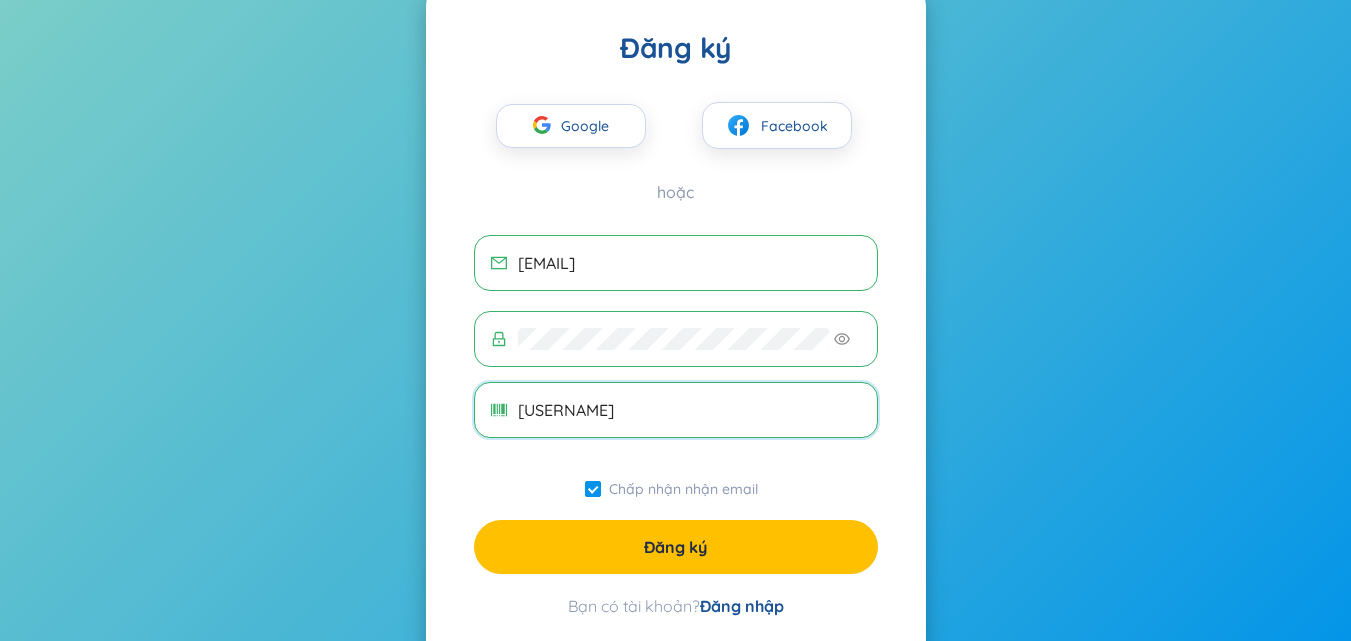 click on "ngoc12*05" at bounding box center [689, 410] 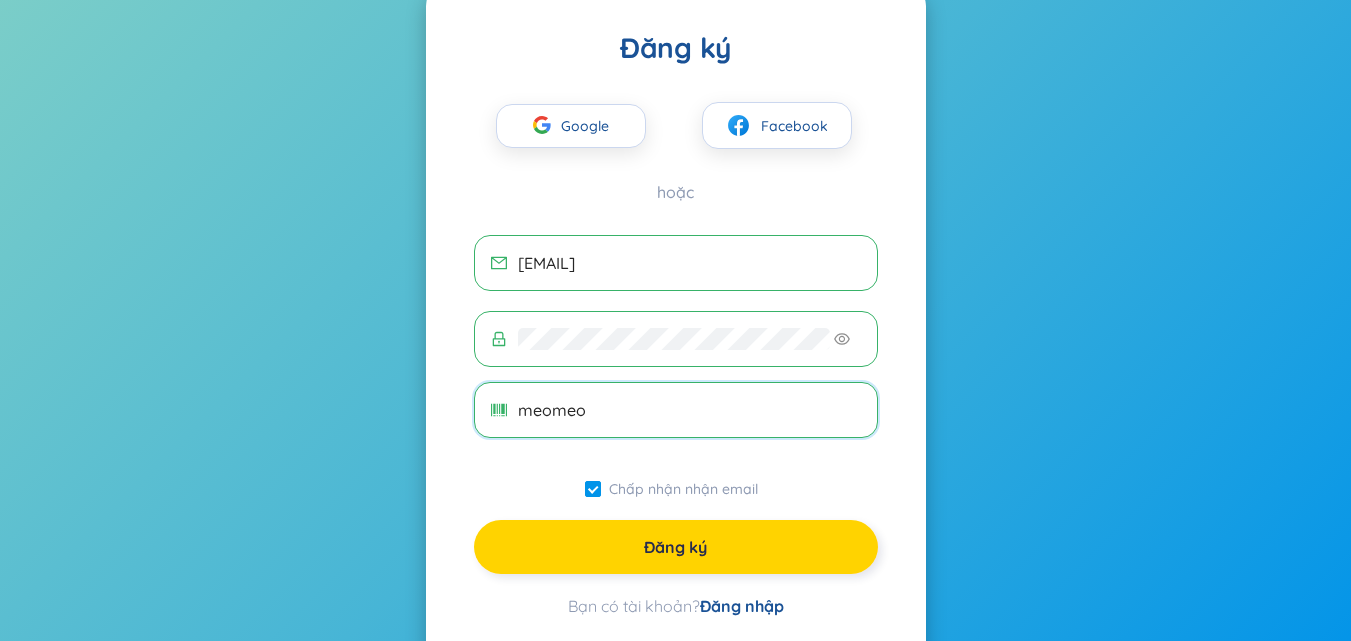 type on "meomeo" 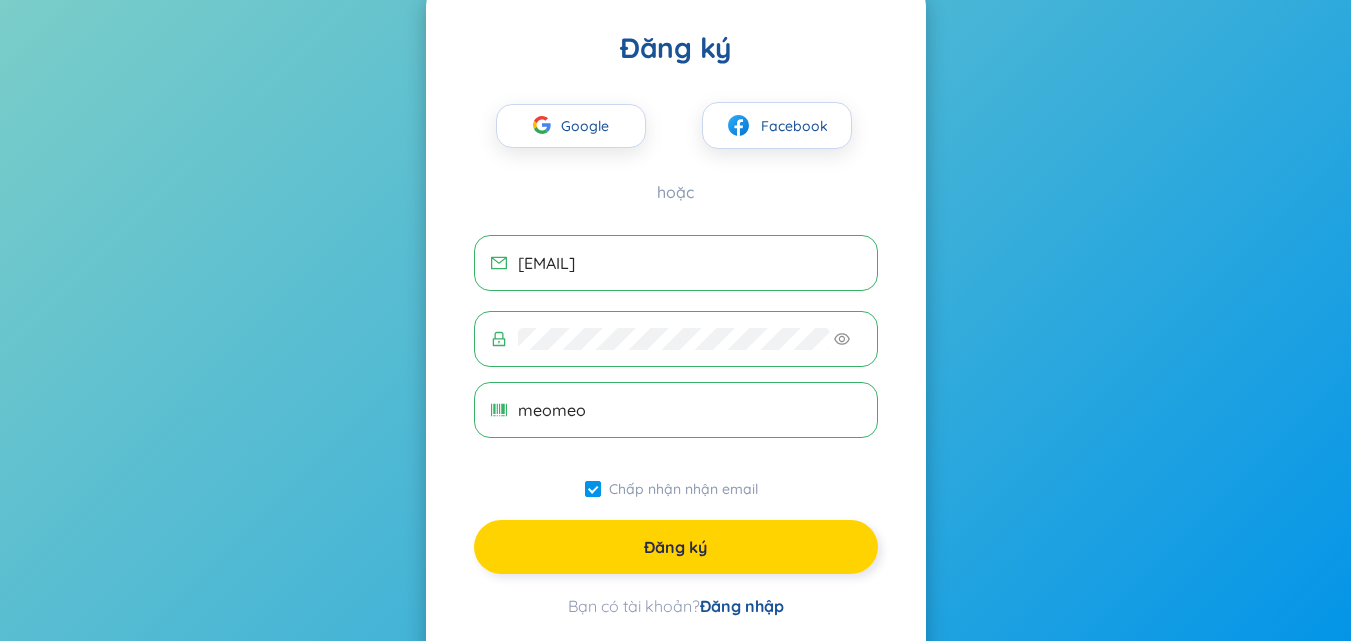 click on "Đăng ký" at bounding box center [676, 547] 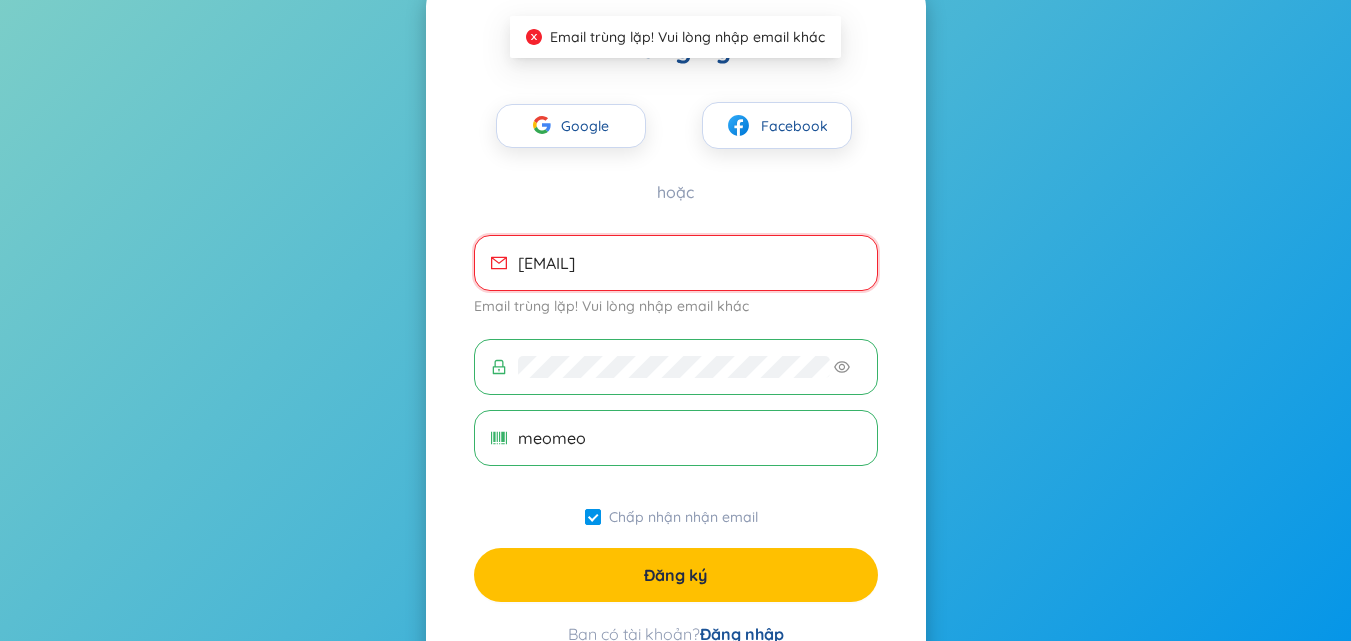 click on "ngoc100512@gmail.com" at bounding box center [689, 263] 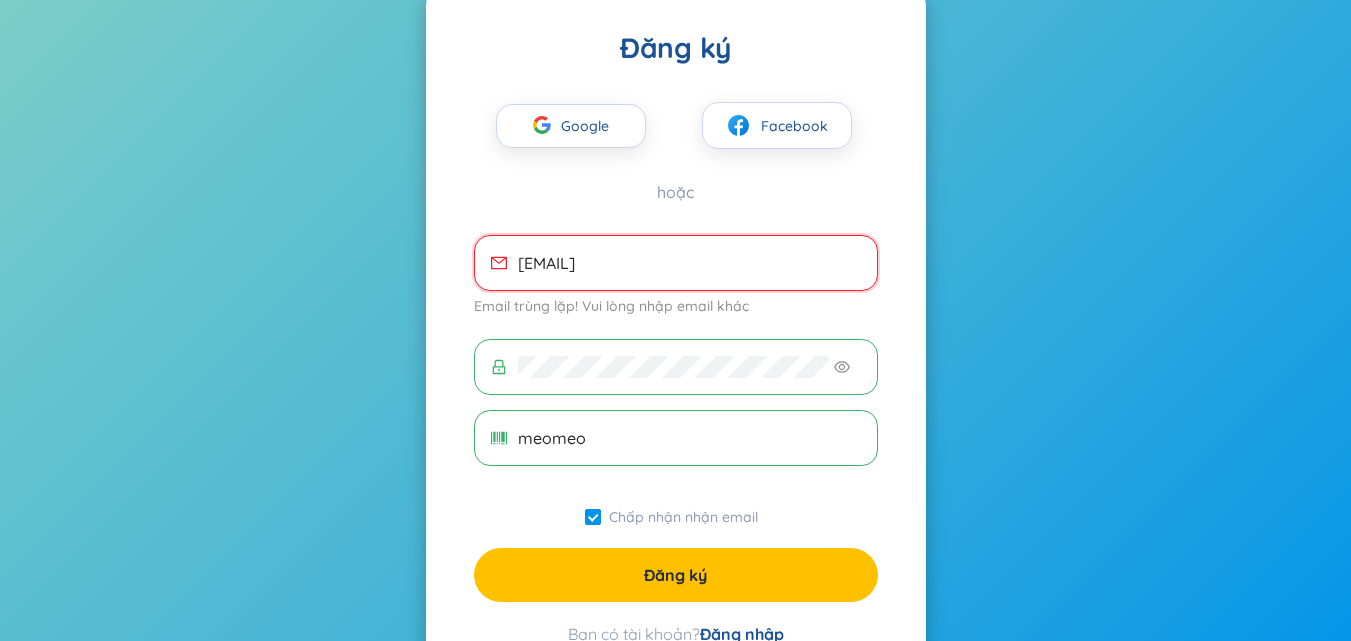 click on "ngoc100512@gmail.com" at bounding box center [689, 263] 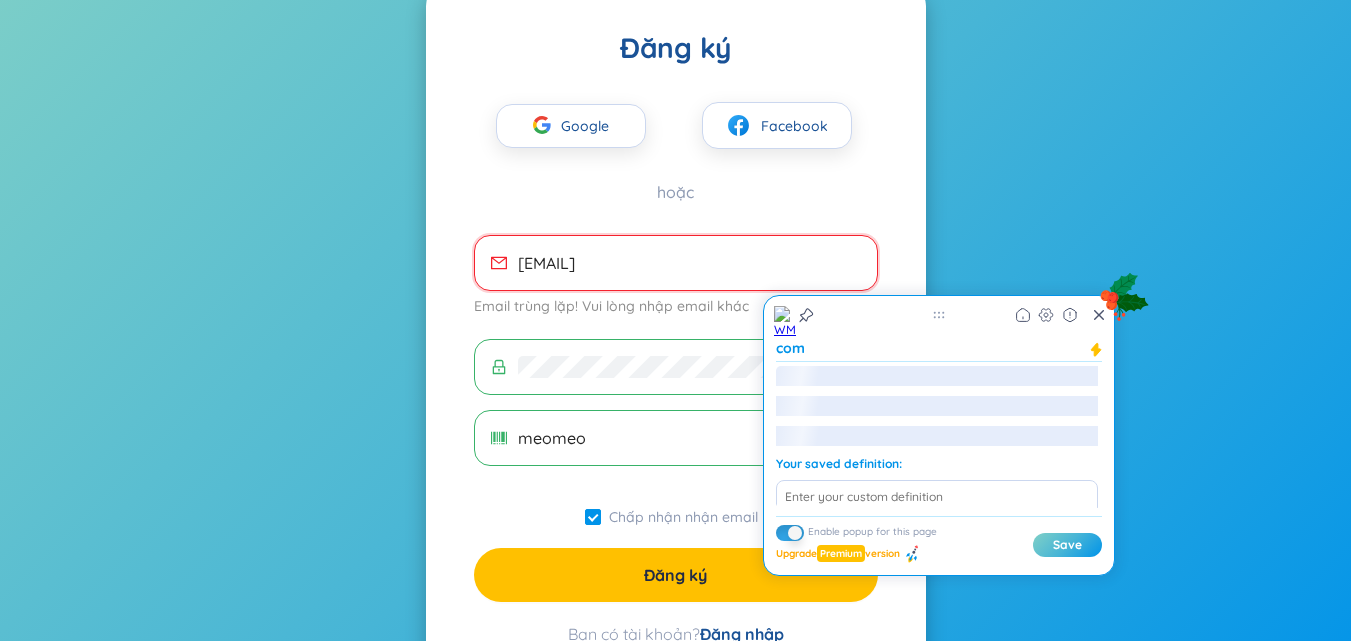 click on "ngoc100512@gmail.com" at bounding box center (689, 263) 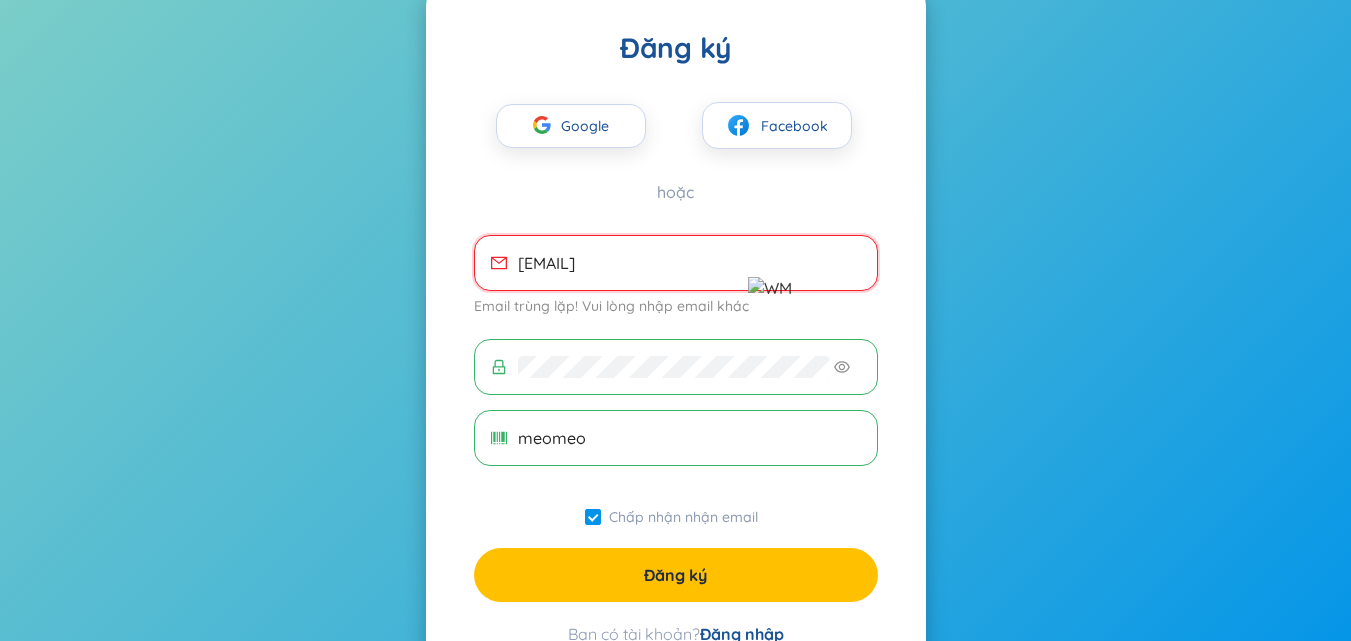click on "ngoc100512@gmail.com" at bounding box center [689, 263] 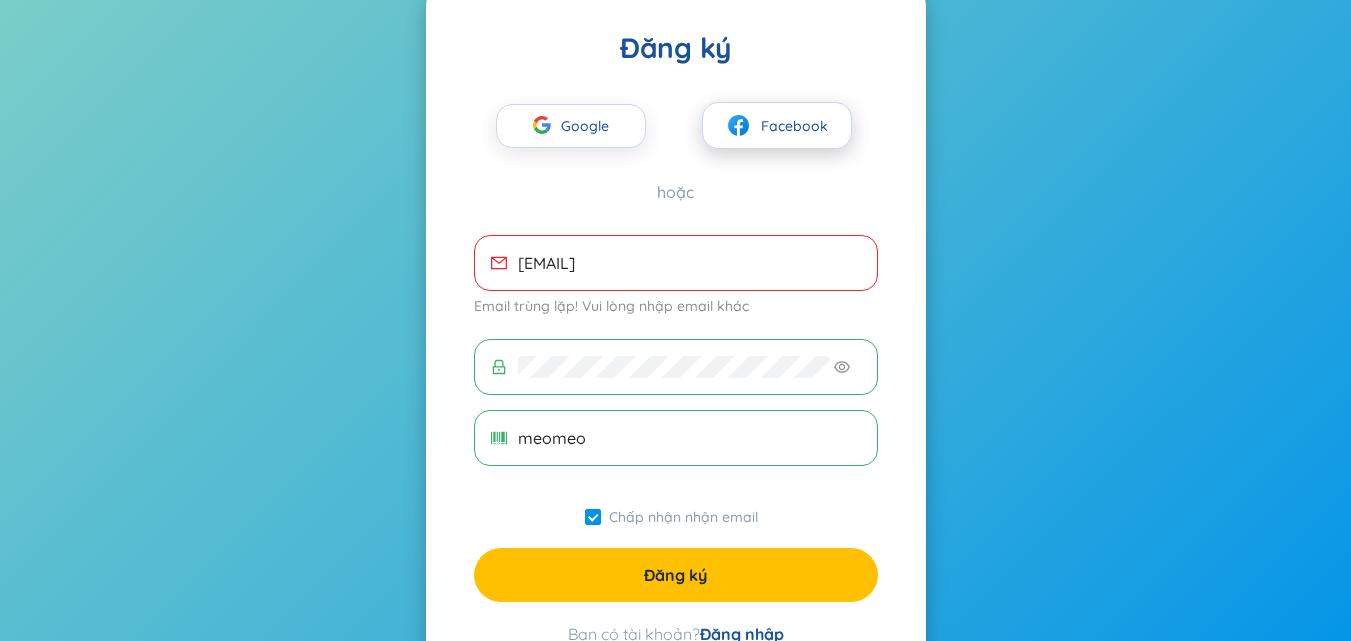click on "Facebook" at bounding box center [794, 126] 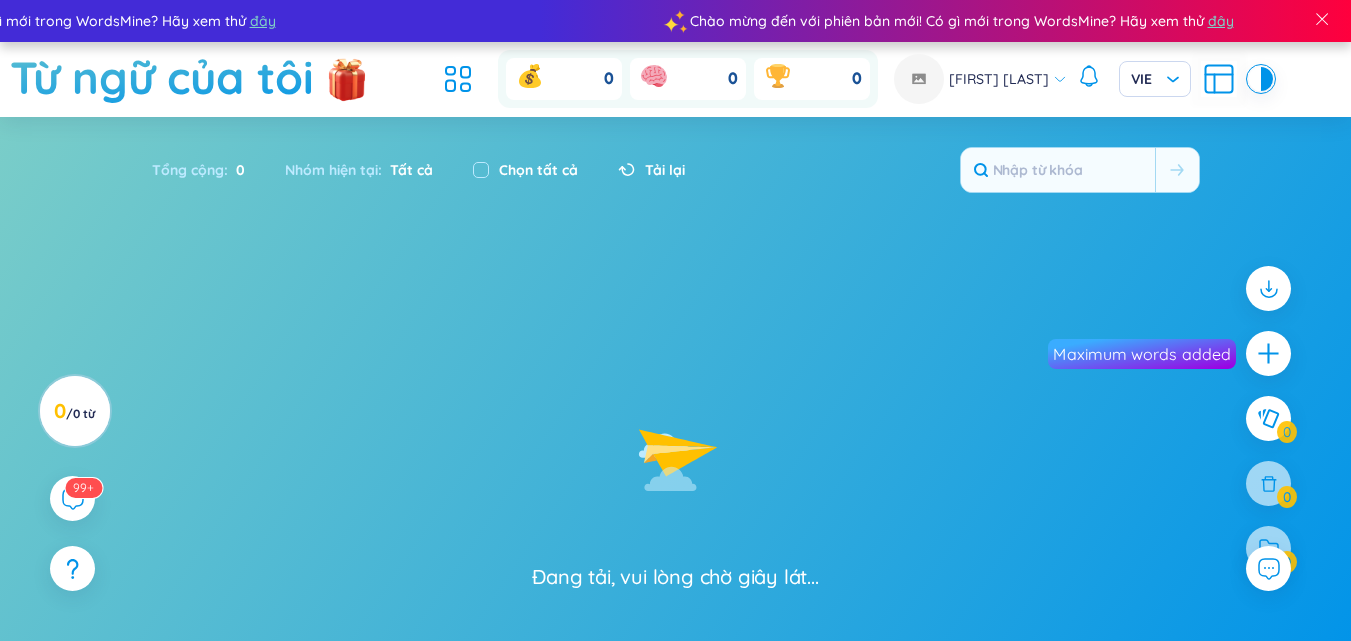 scroll, scrollTop: 0, scrollLeft: 0, axis: both 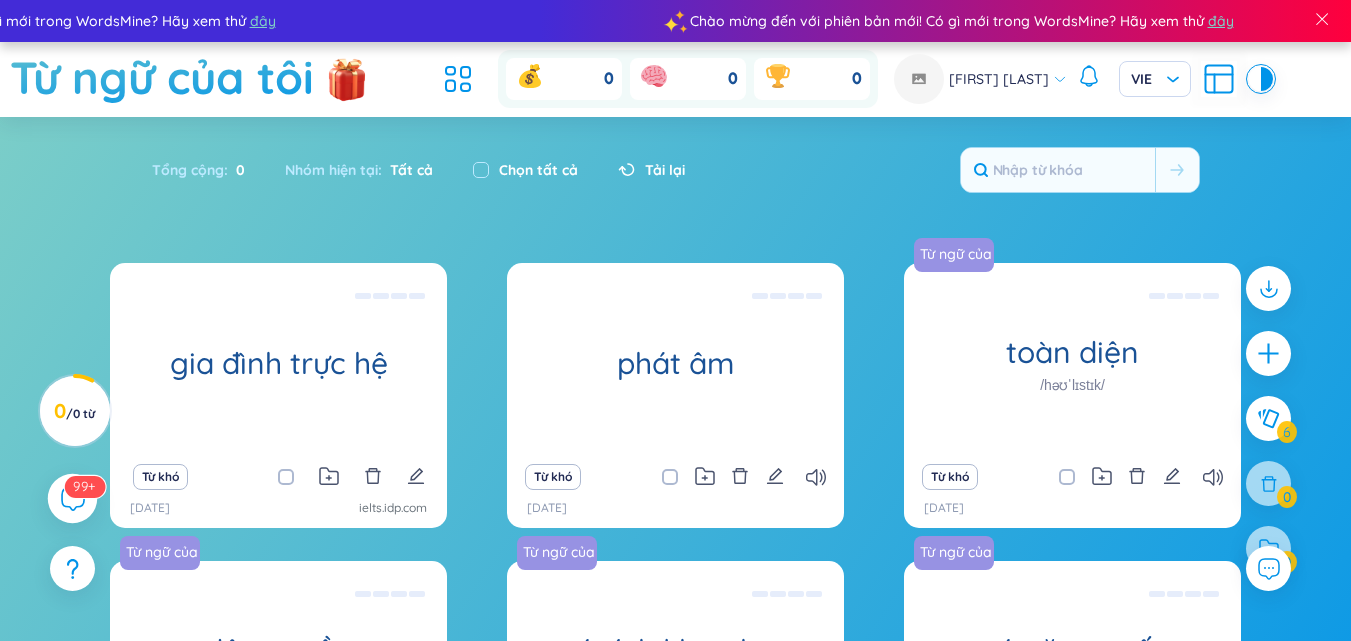 click on "99+" at bounding box center (84, 486) 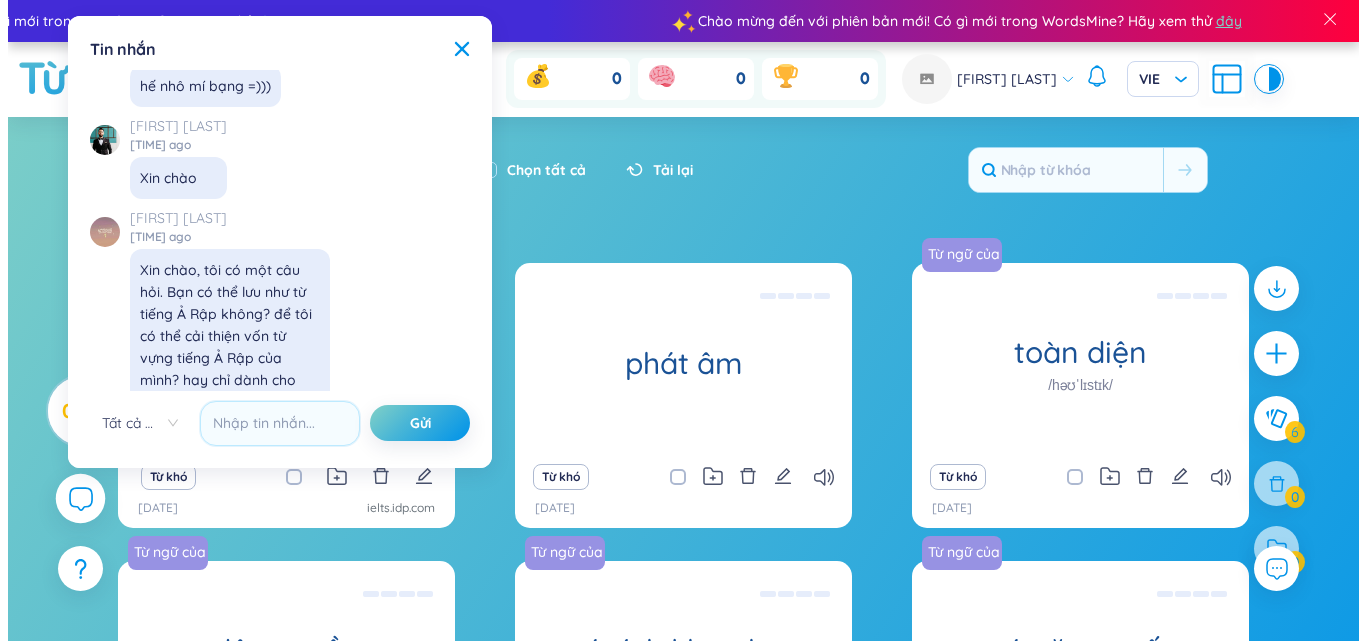 scroll, scrollTop: 23095, scrollLeft: 0, axis: vertical 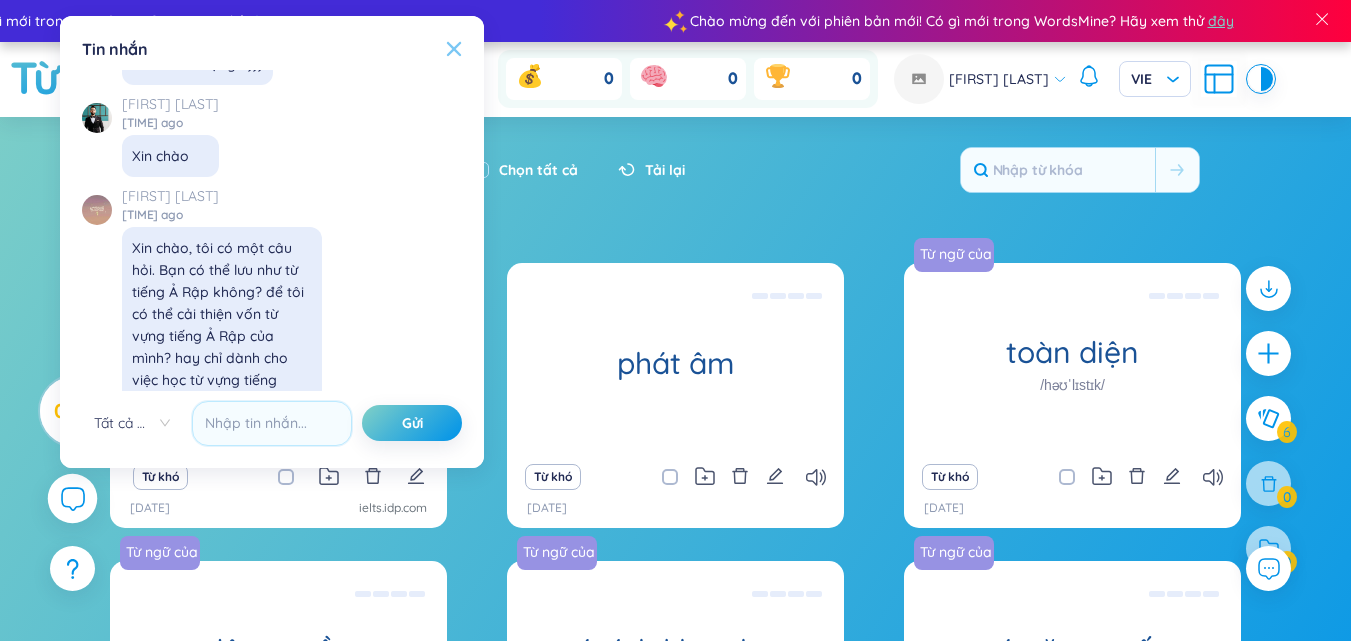 click at bounding box center (454, 49) 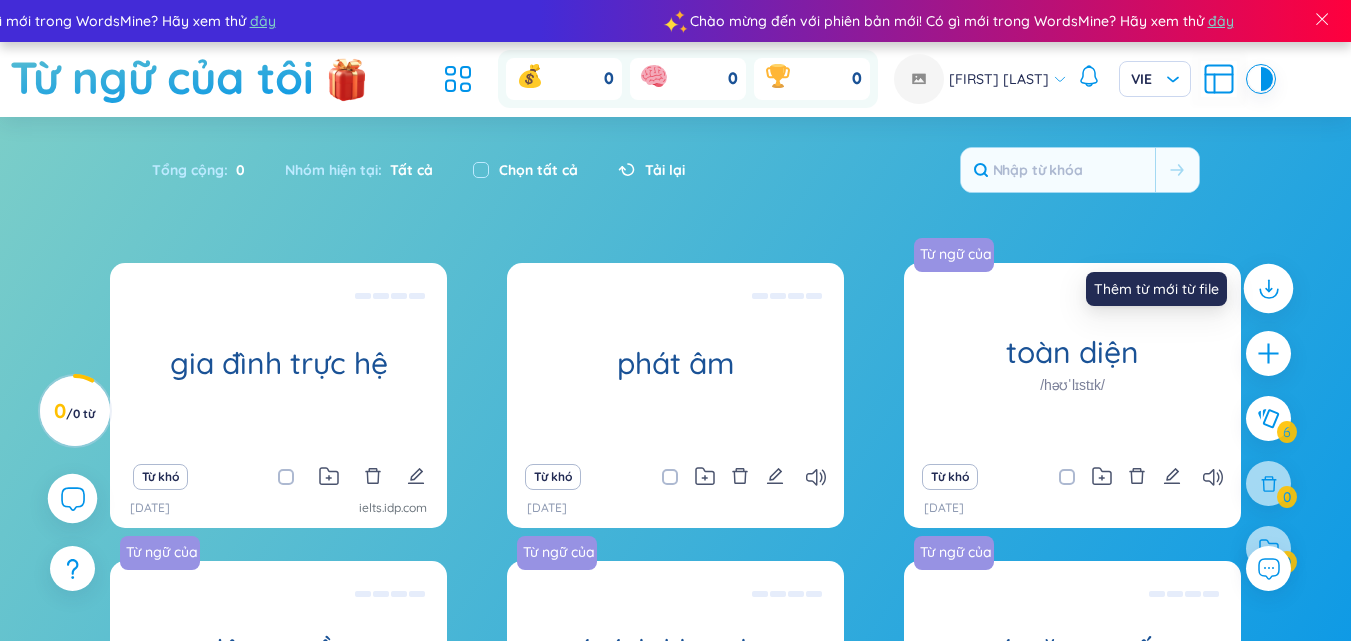 click at bounding box center (1268, 289) 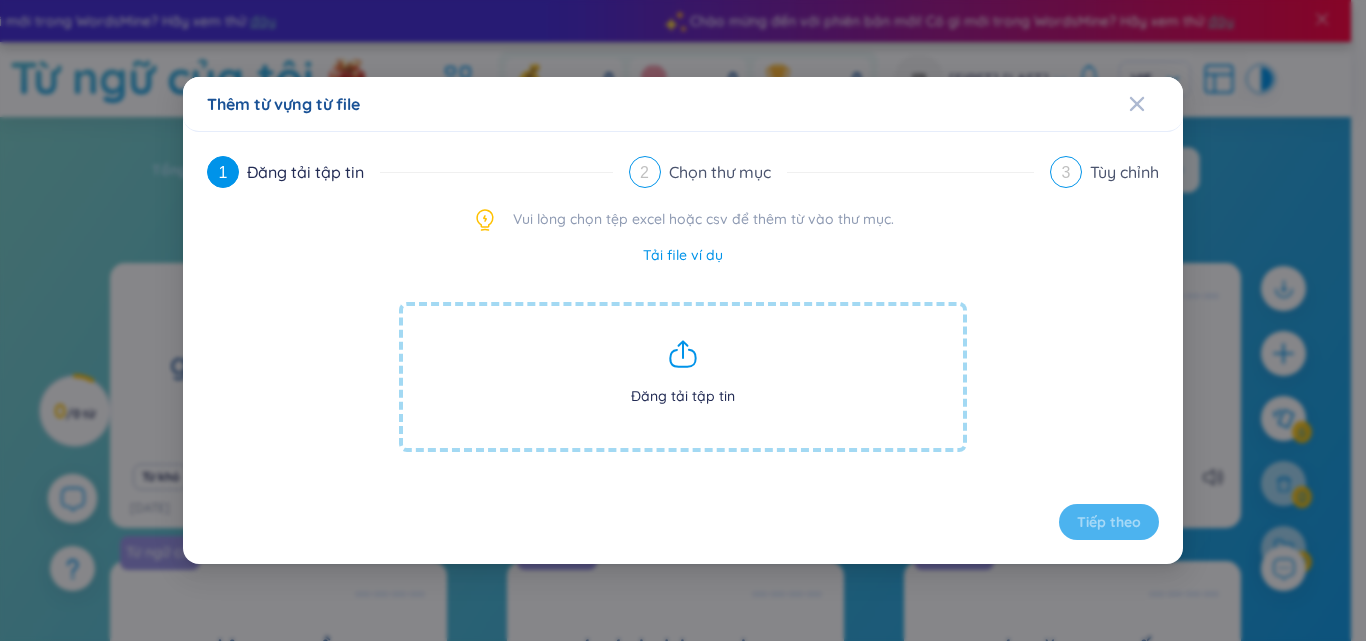 click at bounding box center (683, 354) 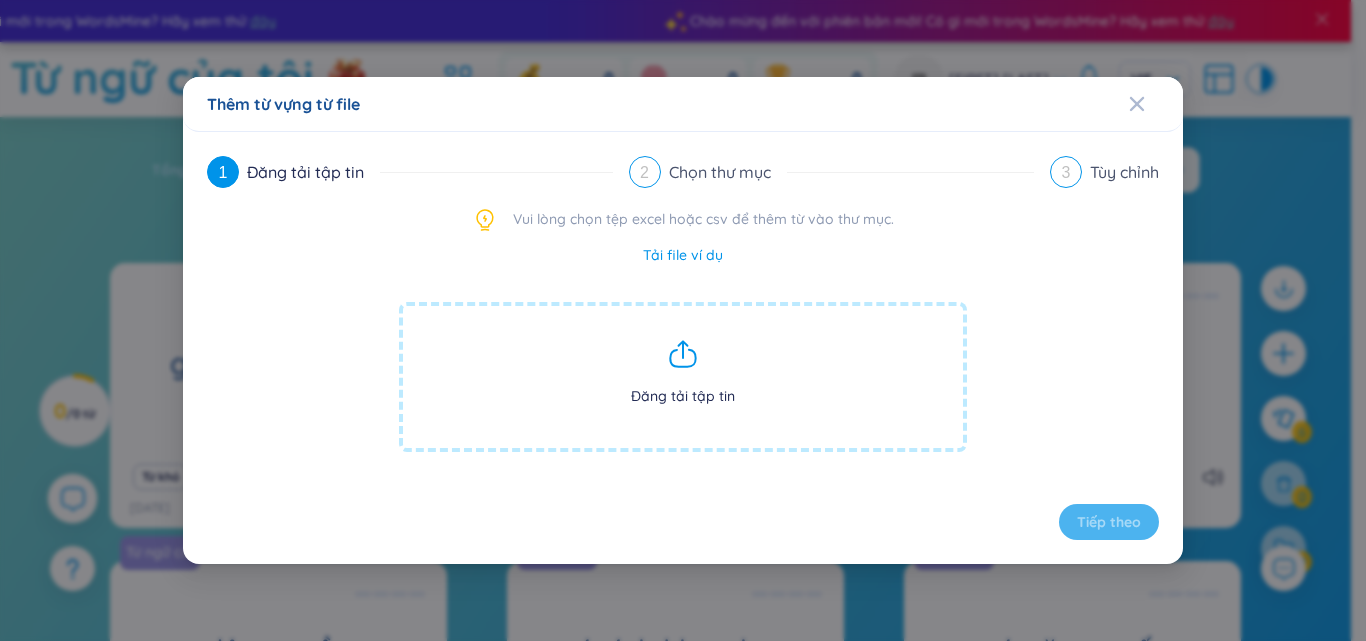 click on "Đăng tải tập tin" at bounding box center (683, 396) 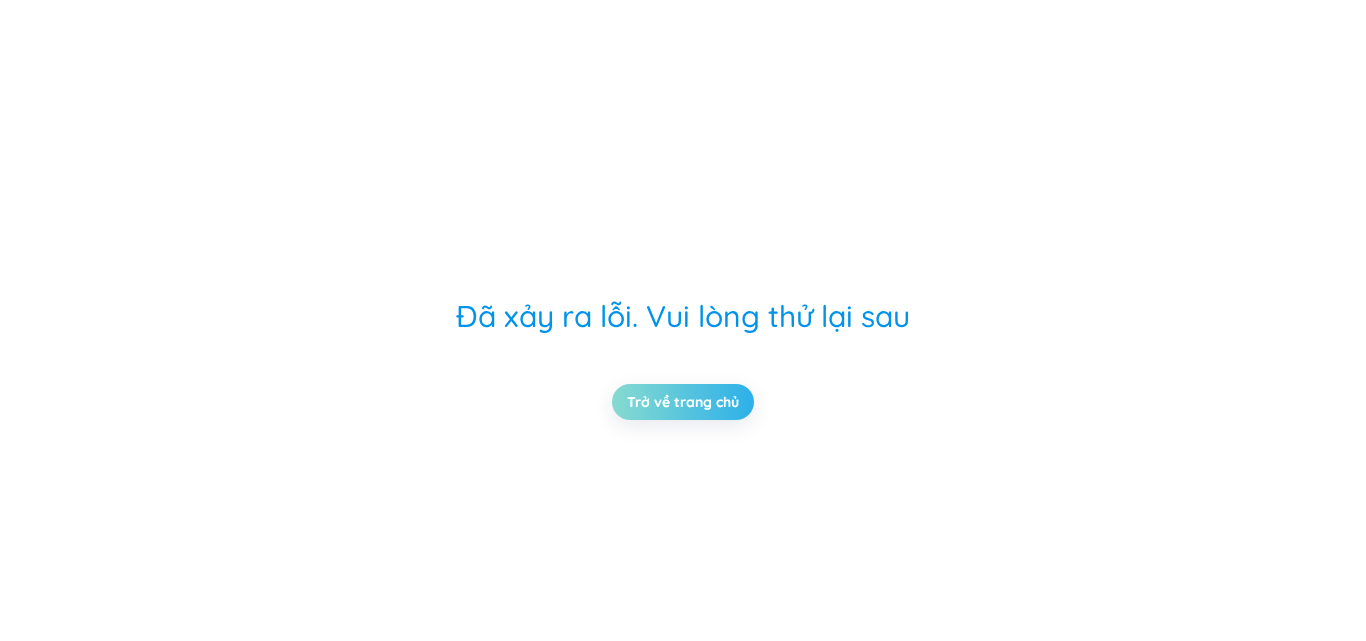 click on "Trở về trang chủ" at bounding box center (683, 402) 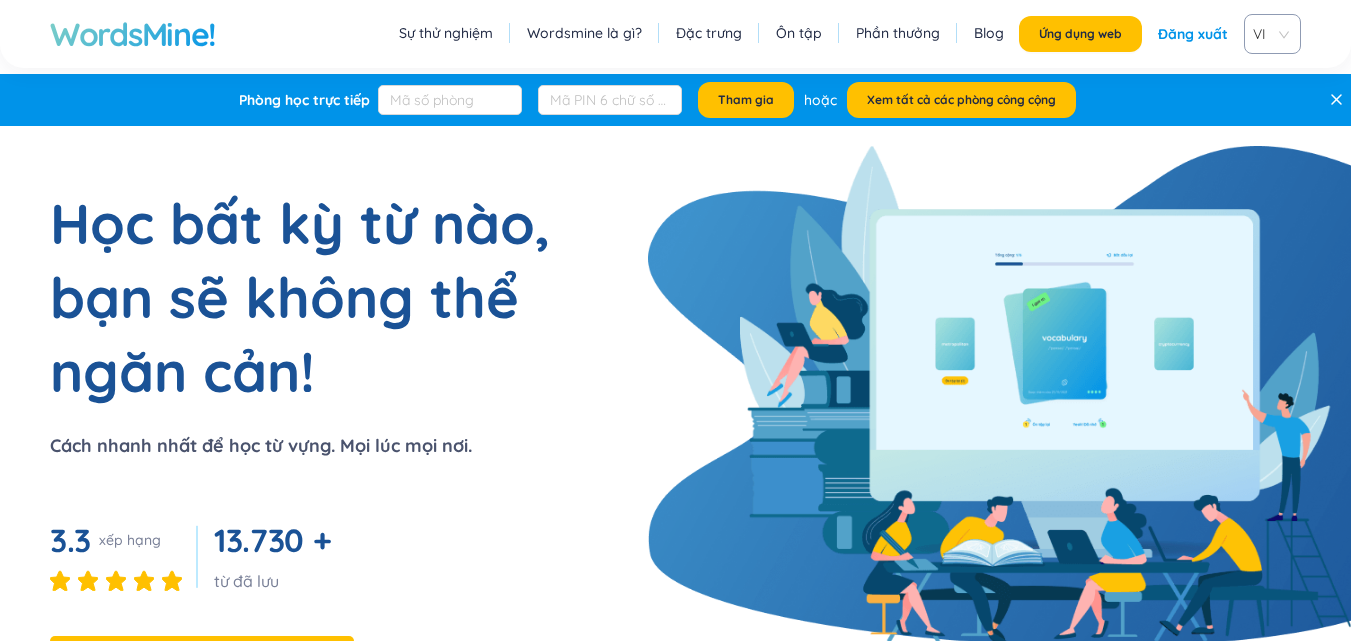 scroll, scrollTop: 0, scrollLeft: 0, axis: both 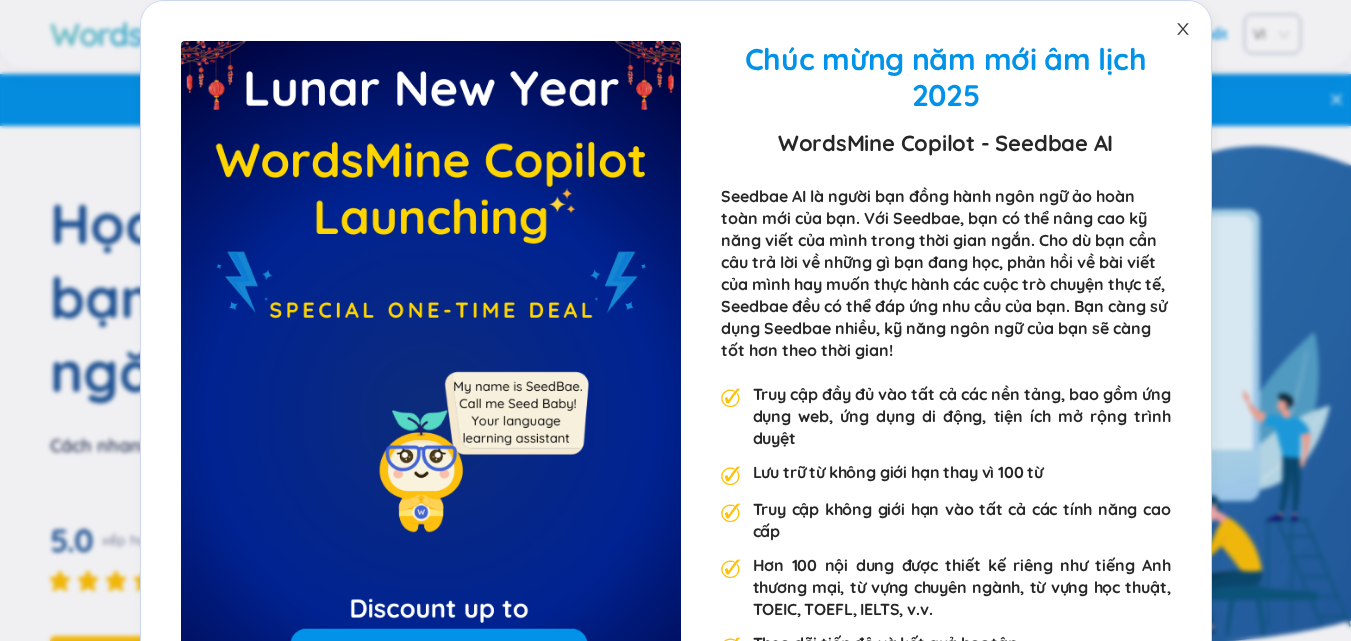 click at bounding box center [1183, 29] 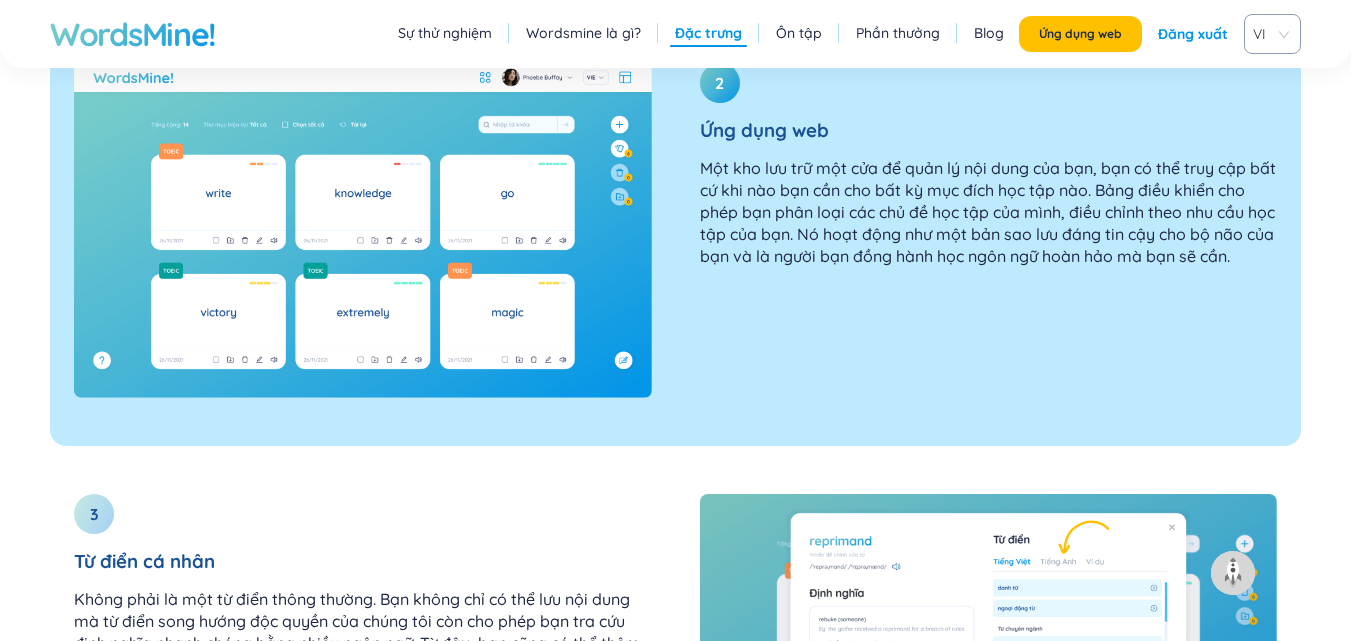 scroll, scrollTop: 2700, scrollLeft: 0, axis: vertical 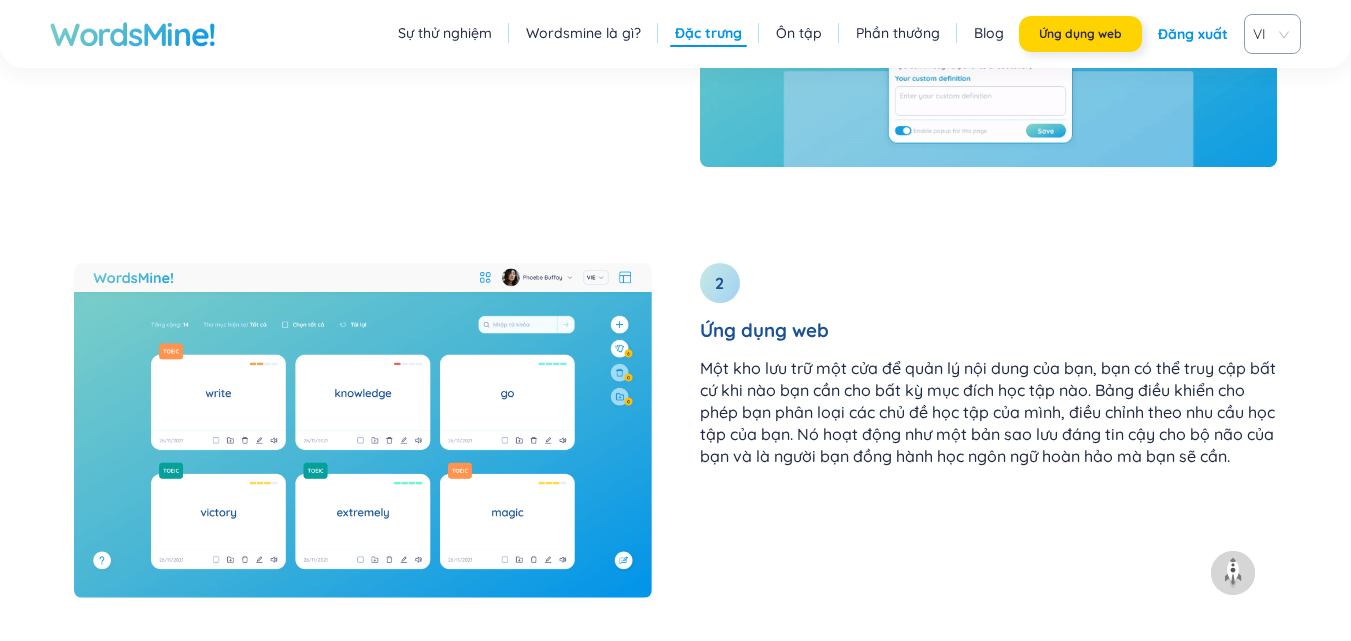 click on "Ứng dụng web" at bounding box center (1080, 33) 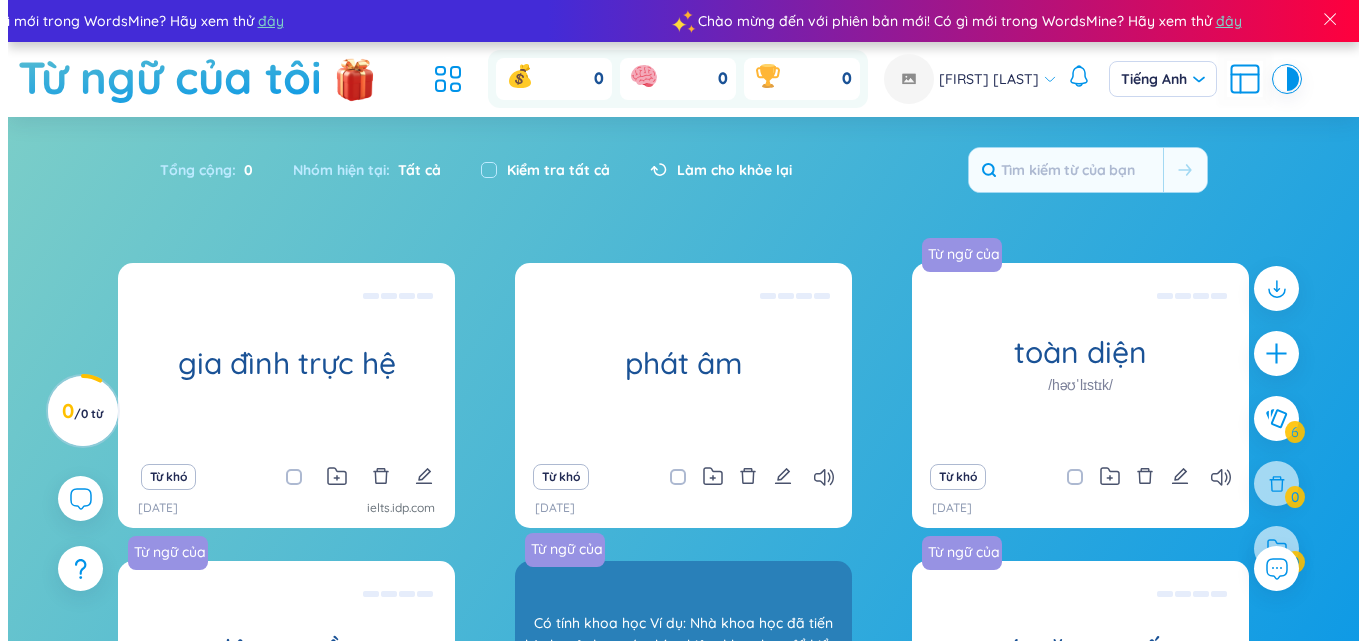 scroll, scrollTop: 352, scrollLeft: 0, axis: vertical 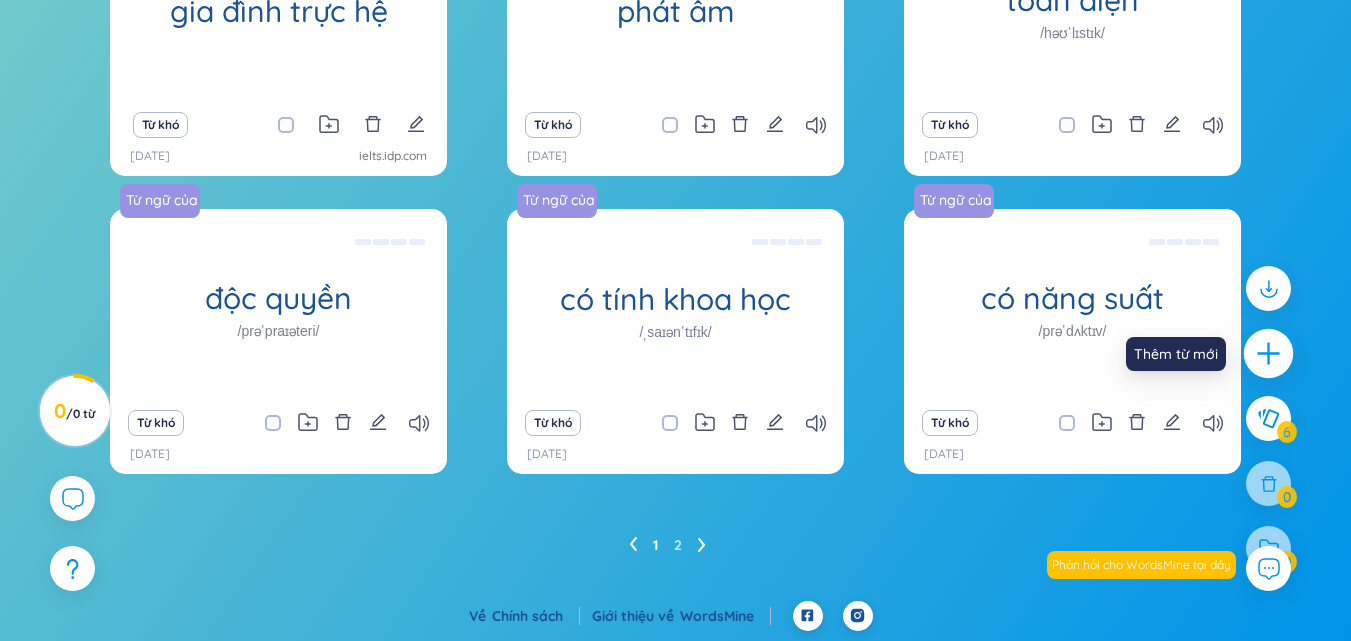 click at bounding box center (1269, 354) 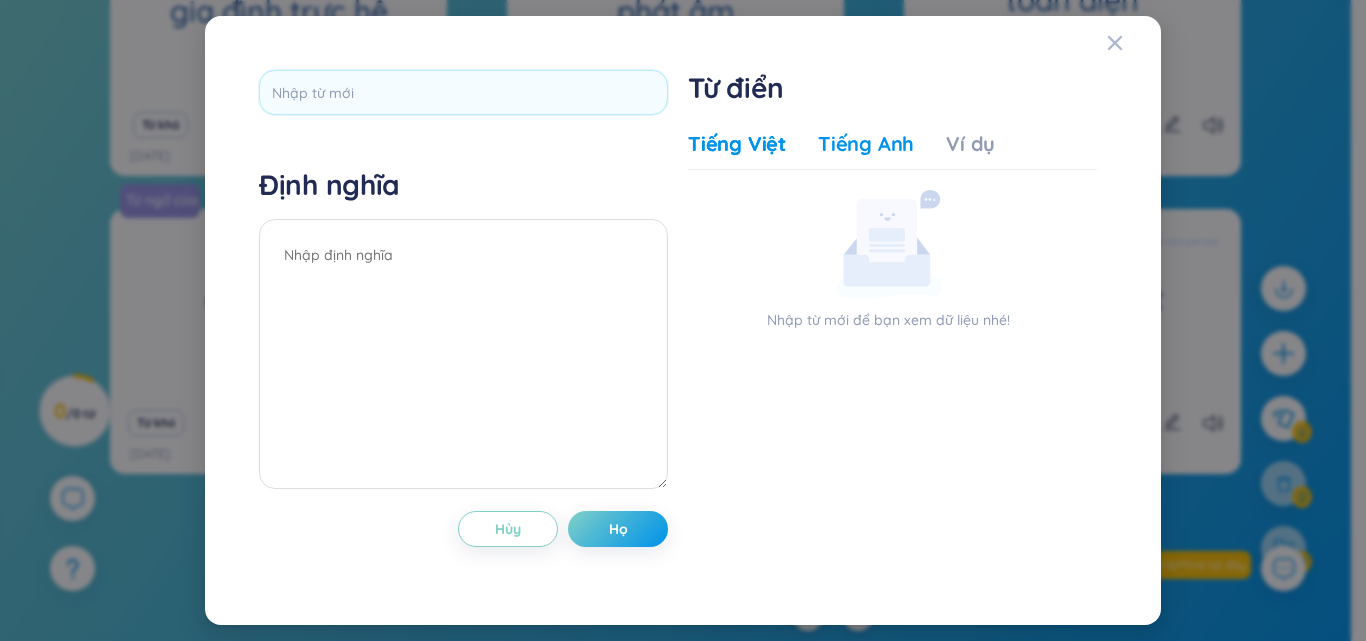 click on "Tiếng Anh" at bounding box center (867, 143) 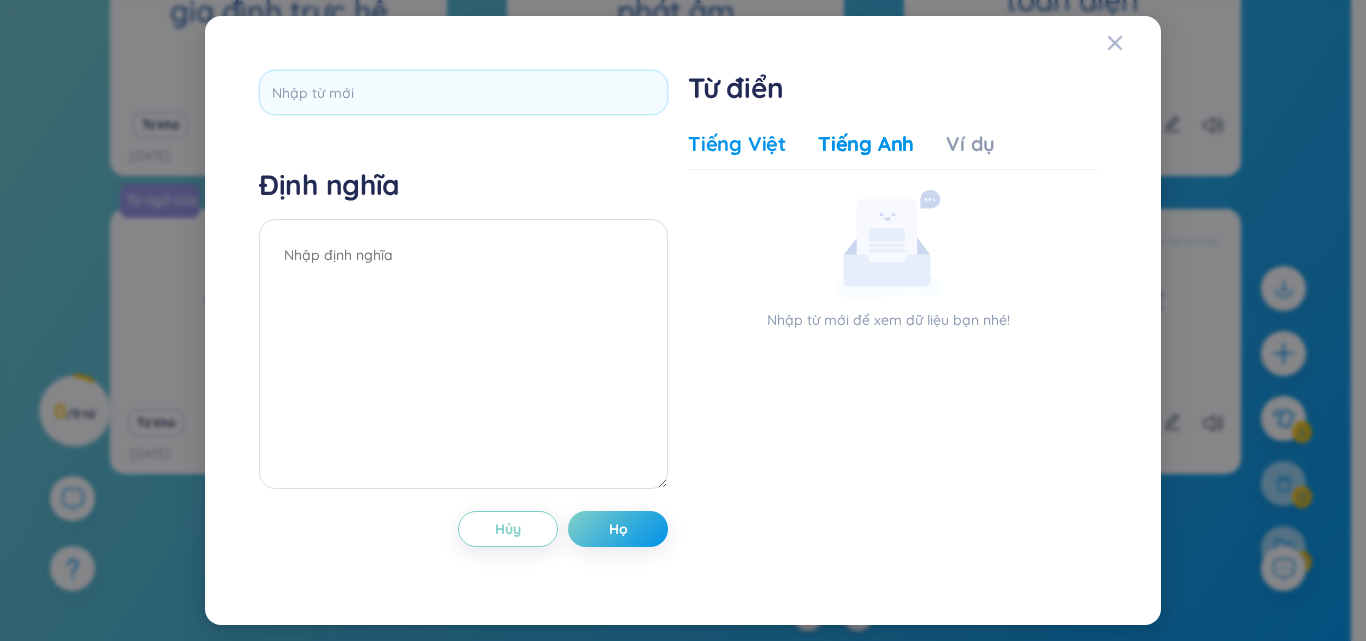click on "Tiếng Việt" at bounding box center (745, 143) 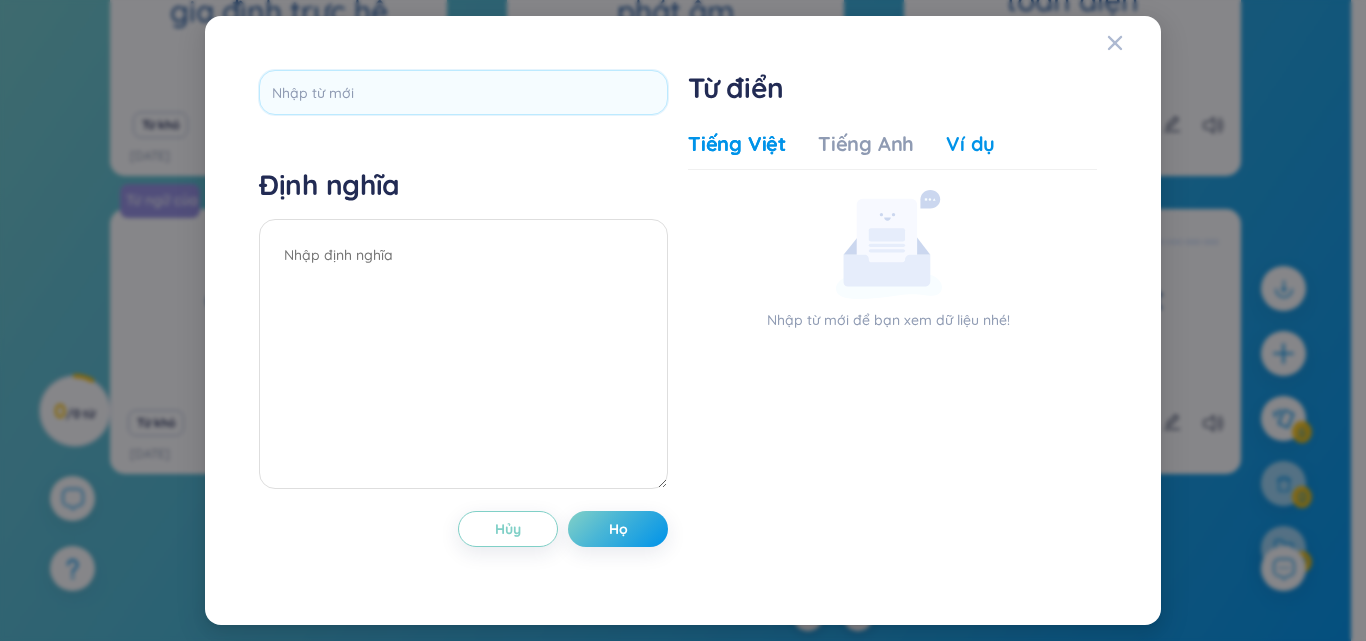 click on "Ví dụ" at bounding box center [971, 143] 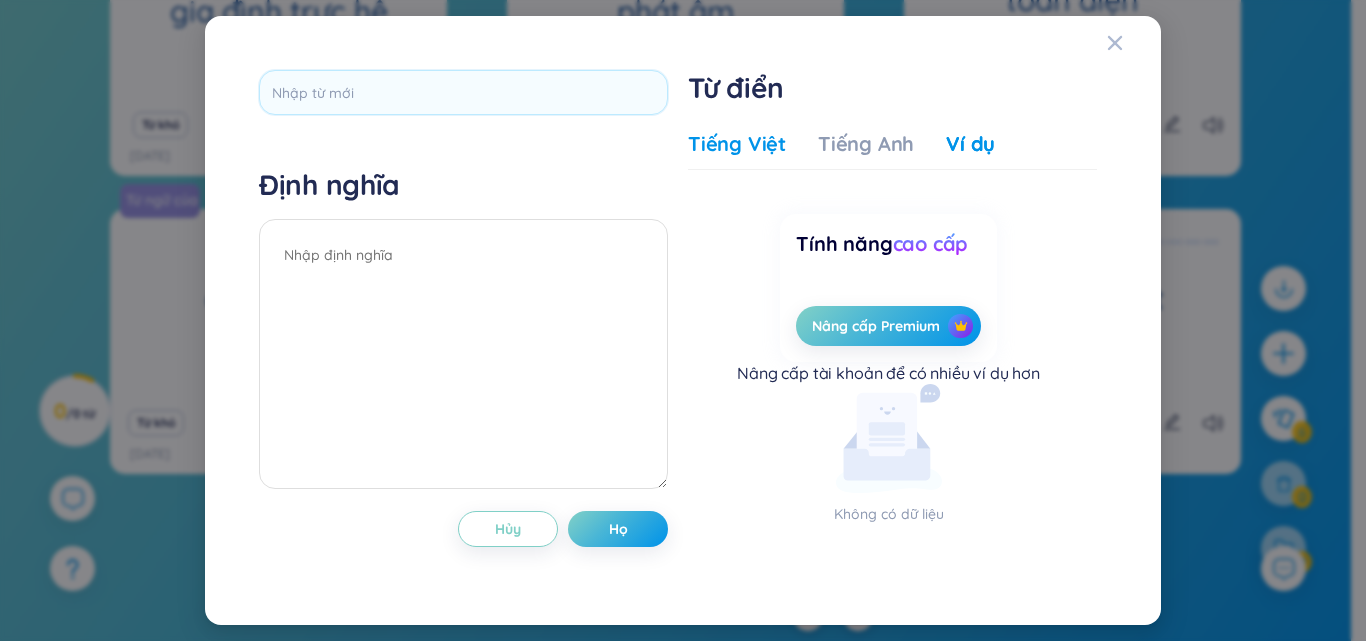 click on "Tiếng Việt" at bounding box center (745, 143) 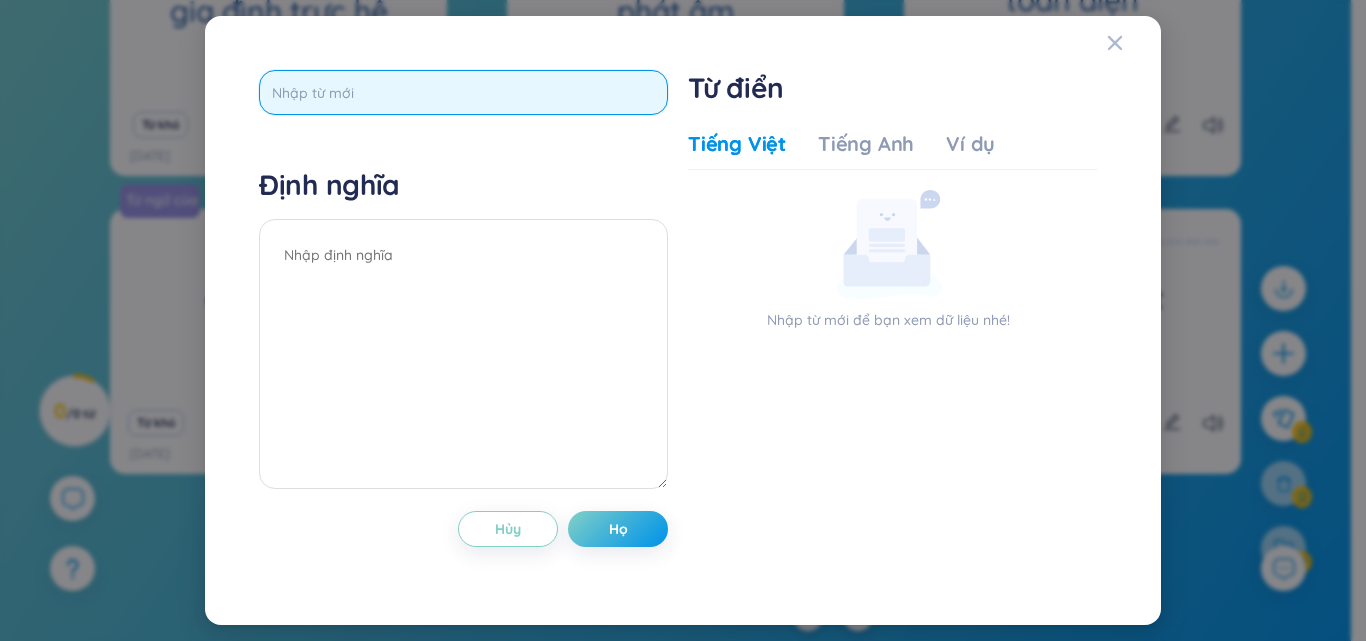 click at bounding box center (463, 92) 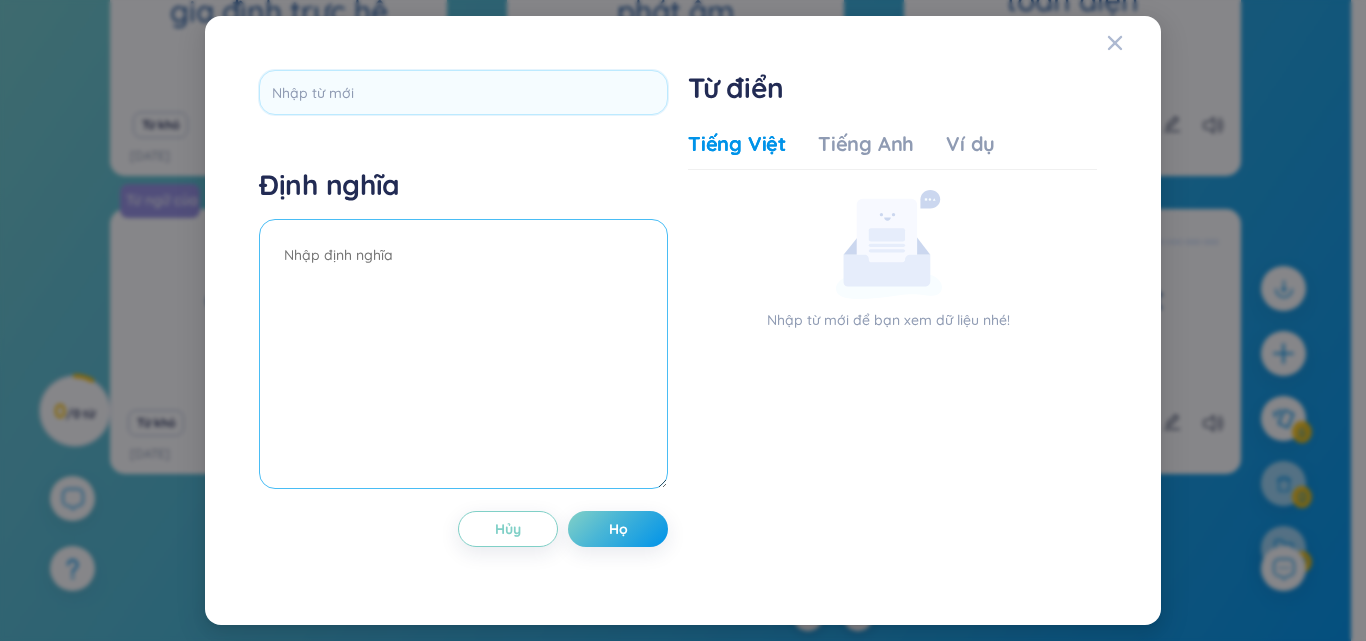 click at bounding box center [463, 354] 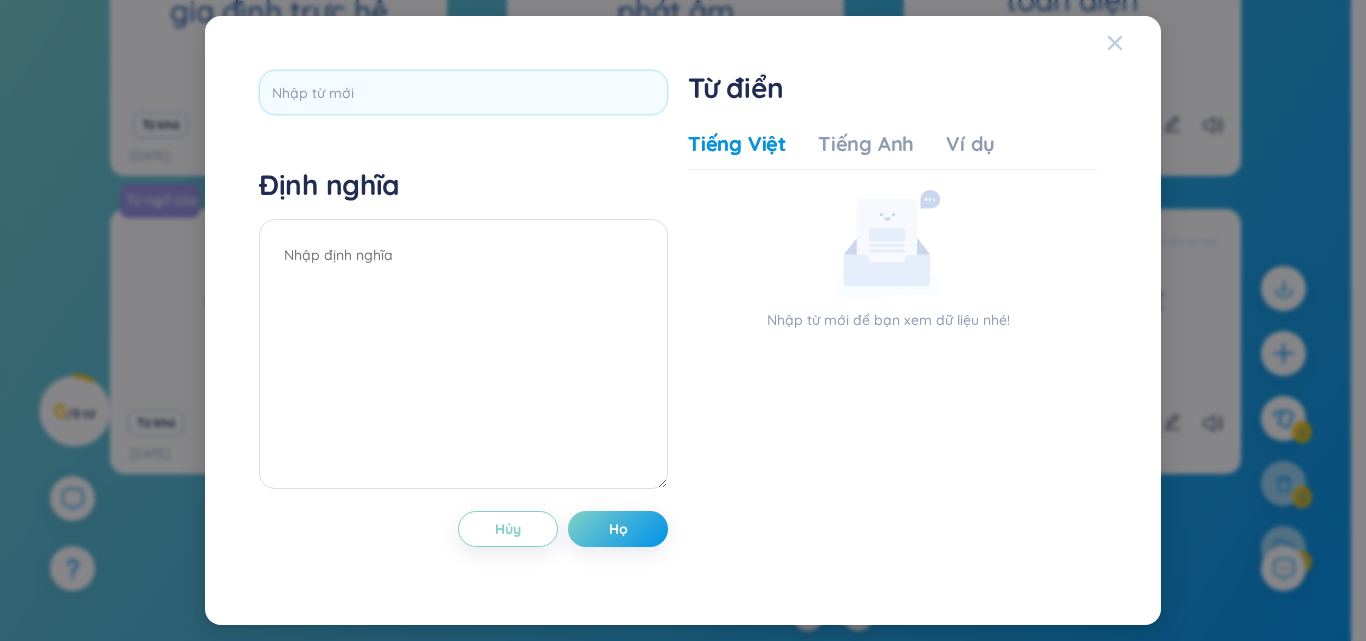 click at bounding box center [1115, 43] 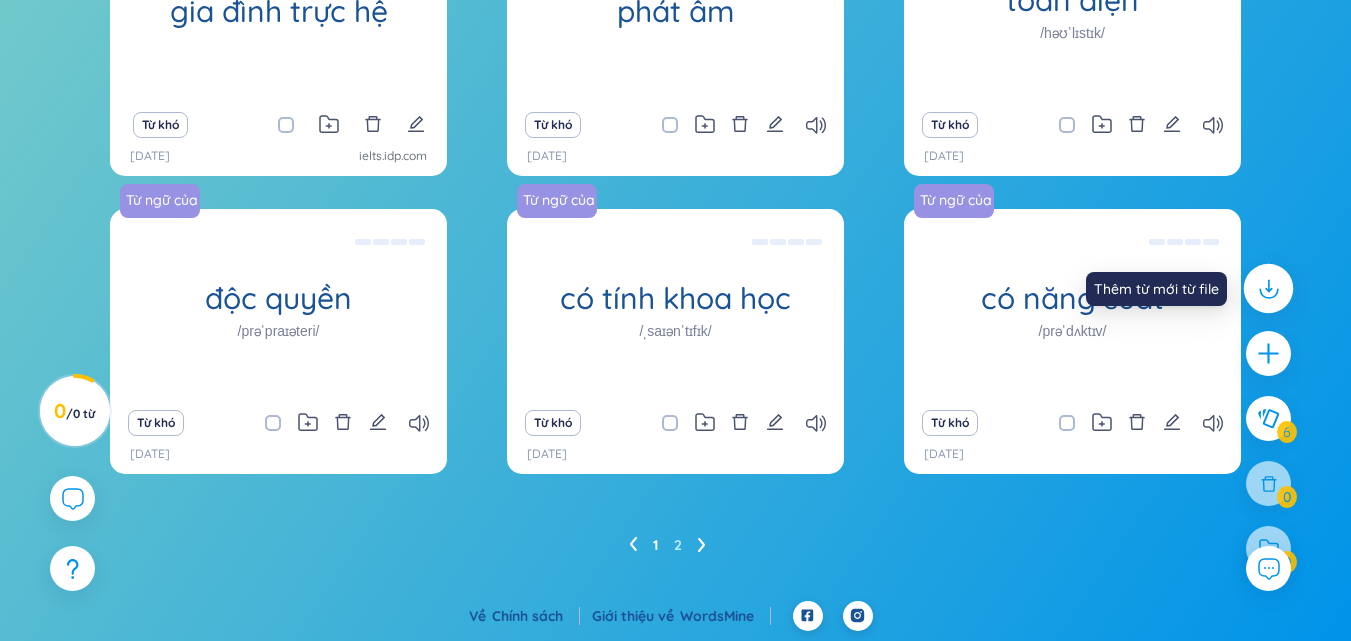 click at bounding box center (1269, 289) 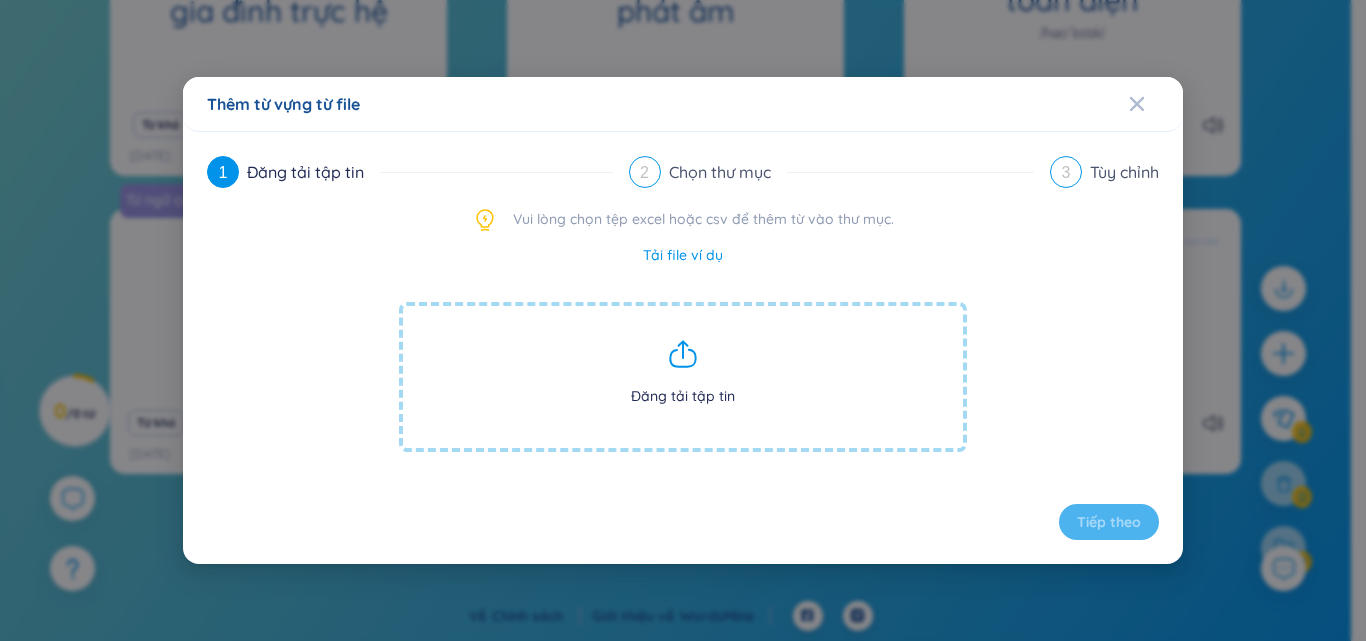 click at bounding box center (683, 354) 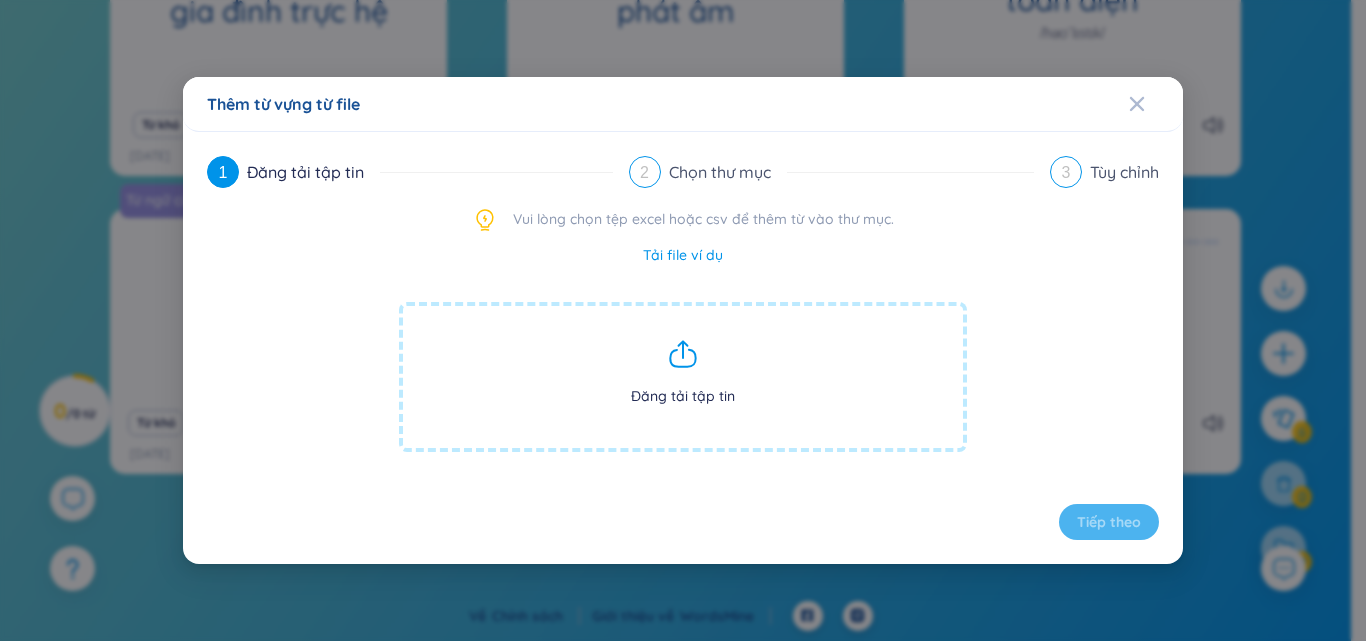 click on "Đăng tải tập tin" at bounding box center [683, 377] 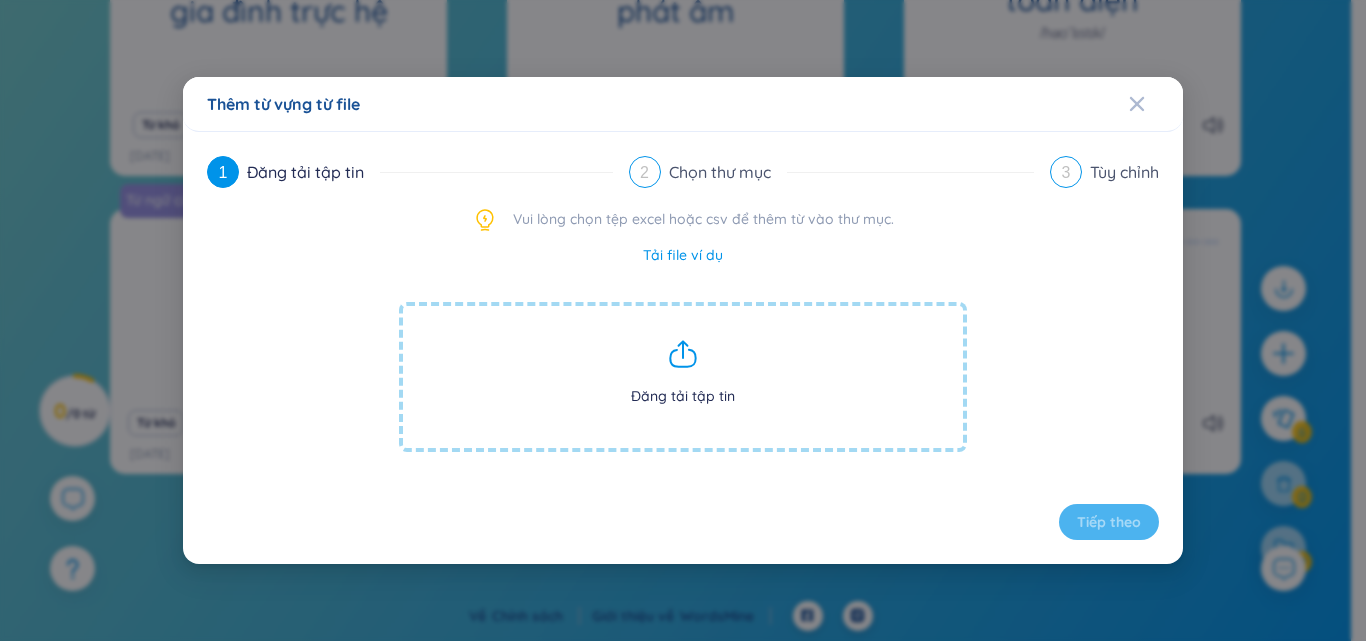 click on "Tải file ví dụ" at bounding box center [683, 255] 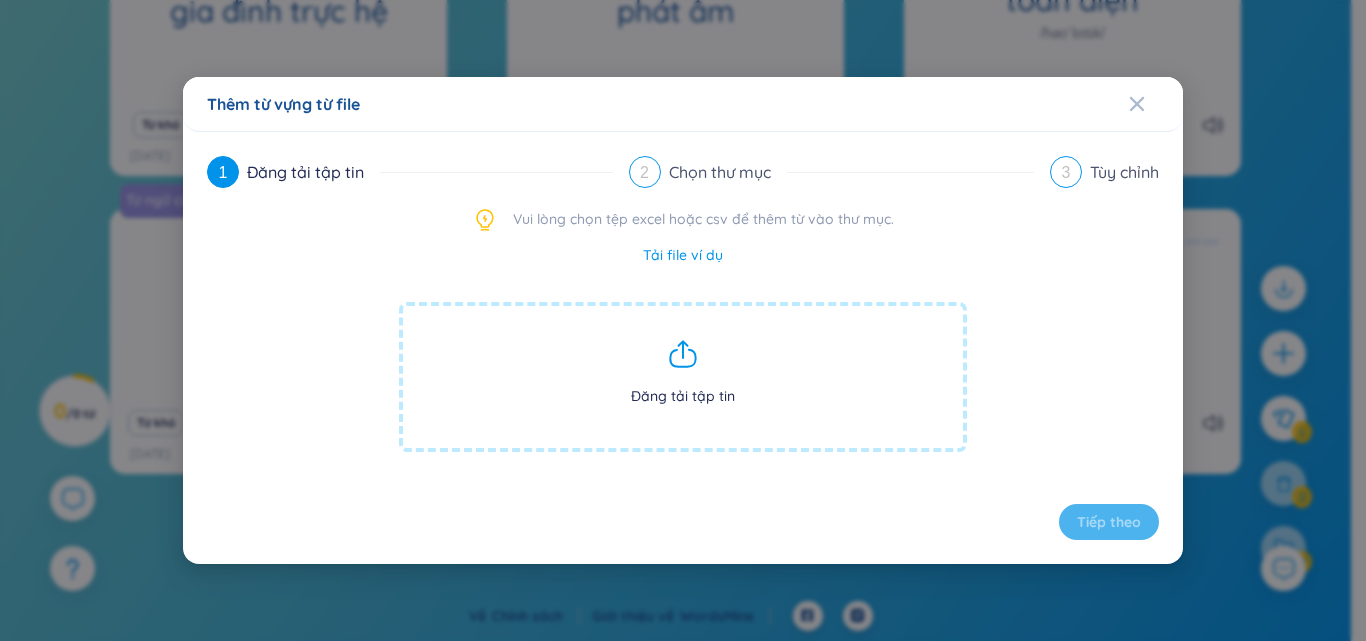 click on "Đăng tải tập tin" at bounding box center (683, 377) 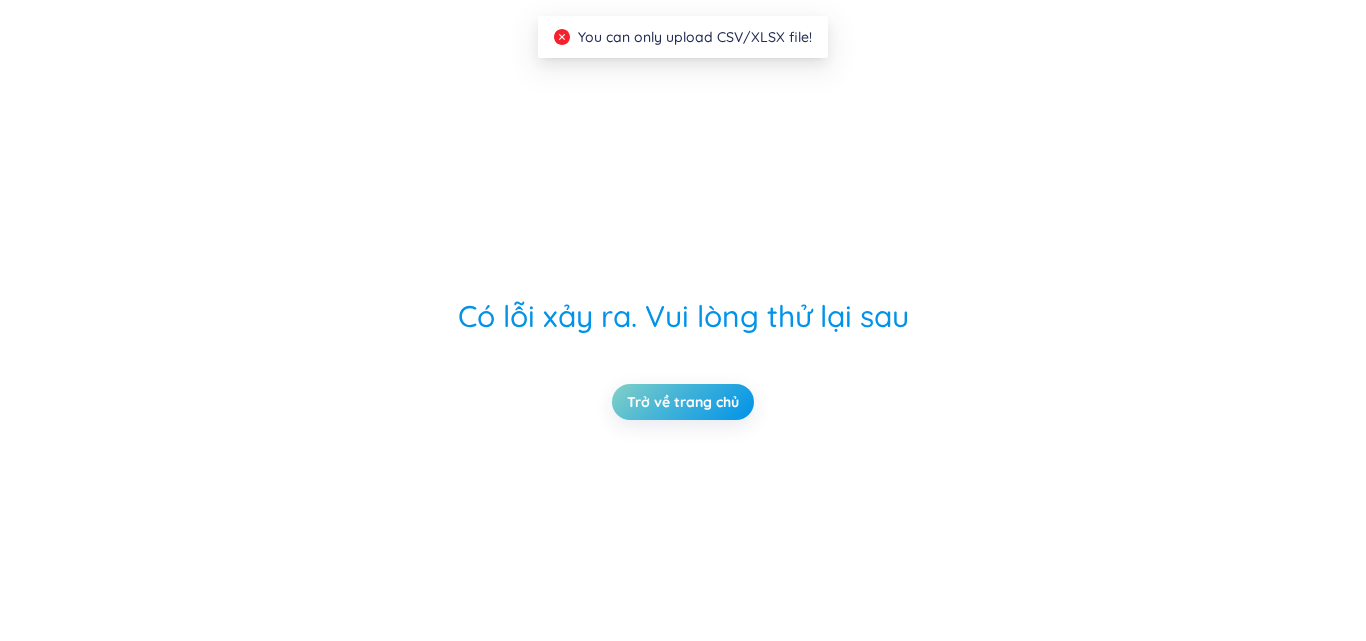 scroll, scrollTop: 0, scrollLeft: 0, axis: both 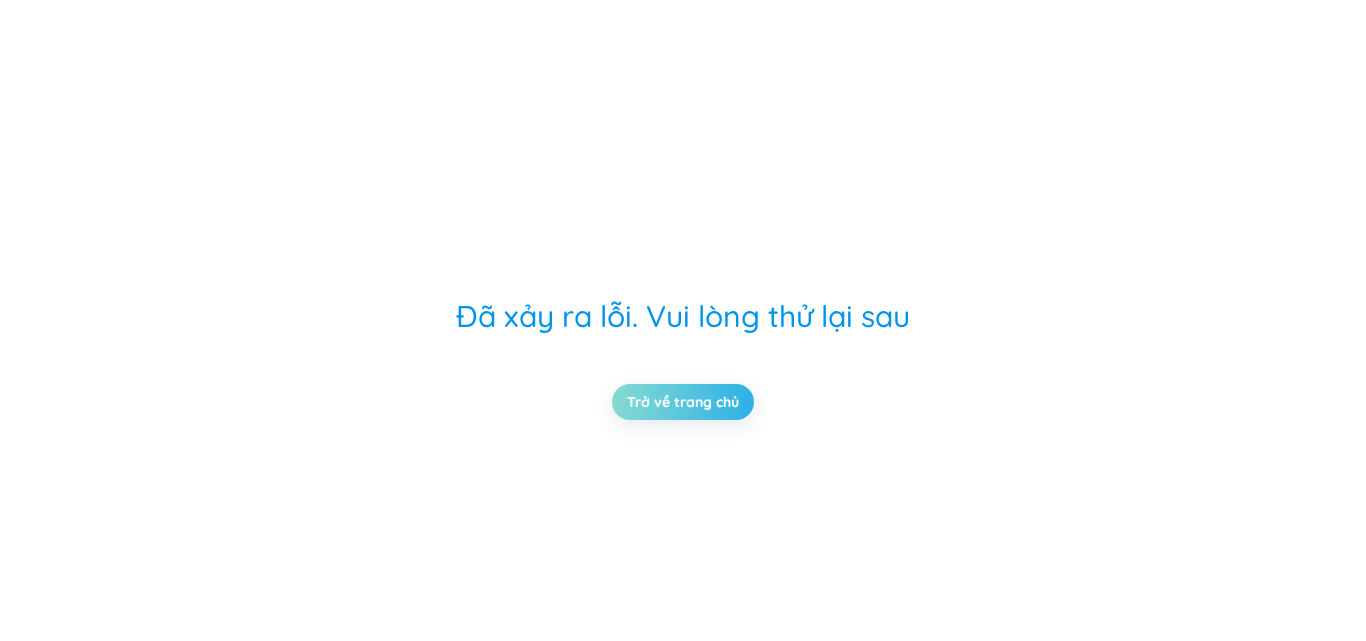 click on "Trở về trang chủ" at bounding box center (683, 402) 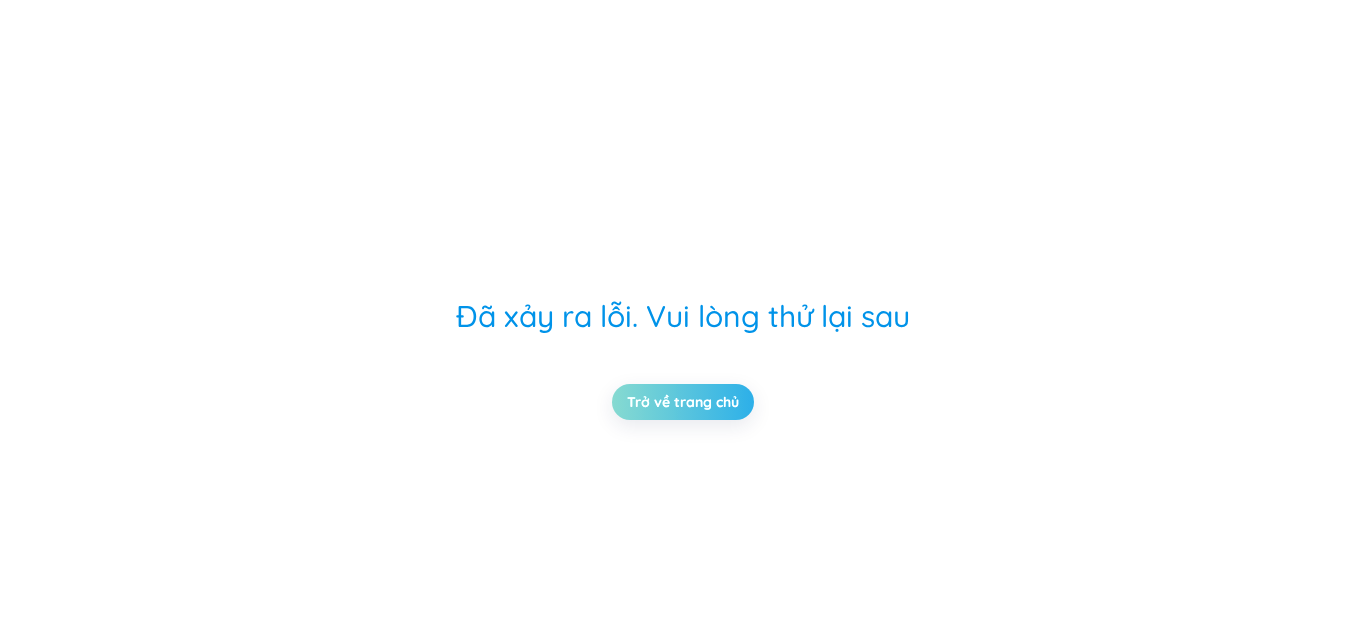 click on "Trở về trang chủ" at bounding box center [683, 402] 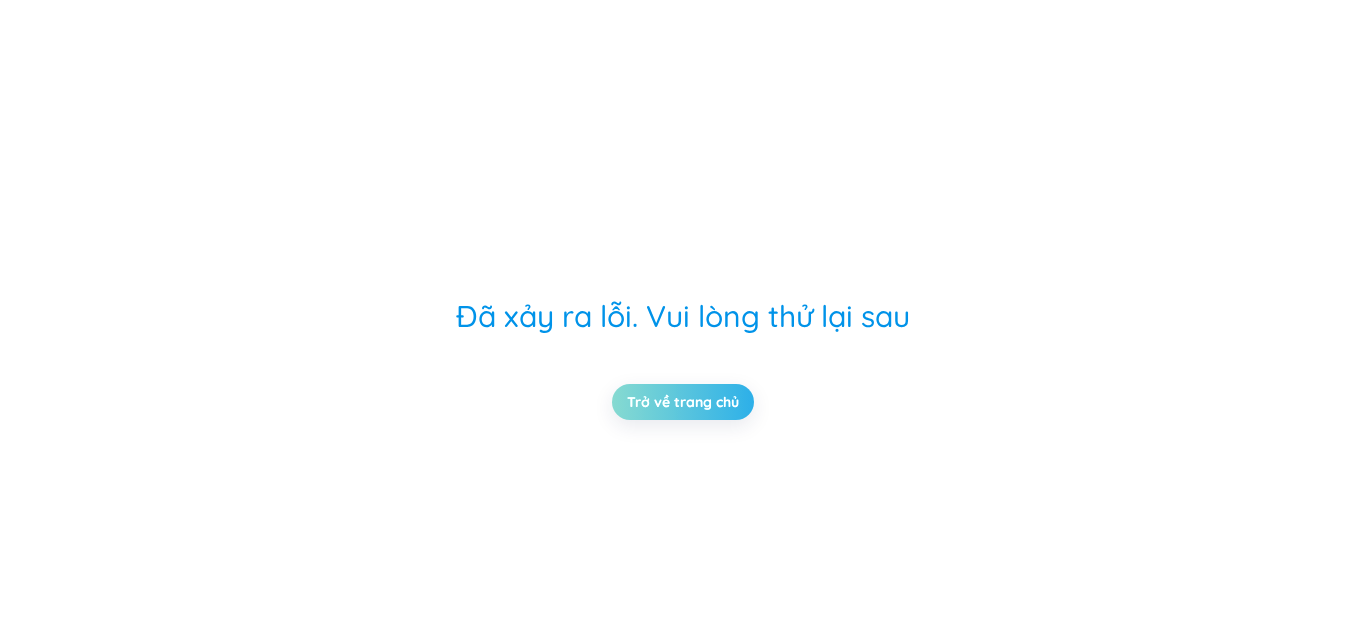 click on "Trở về trang chủ" at bounding box center (683, 402) 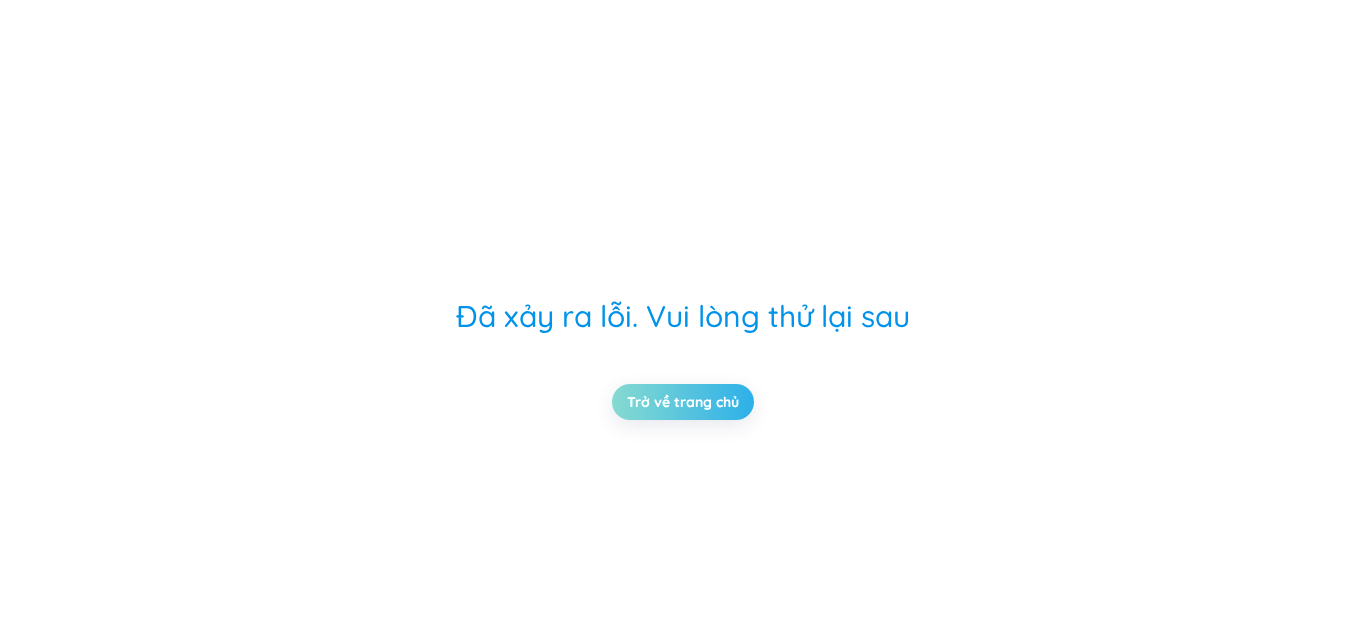 click on "Trở về trang chủ" at bounding box center [683, 402] 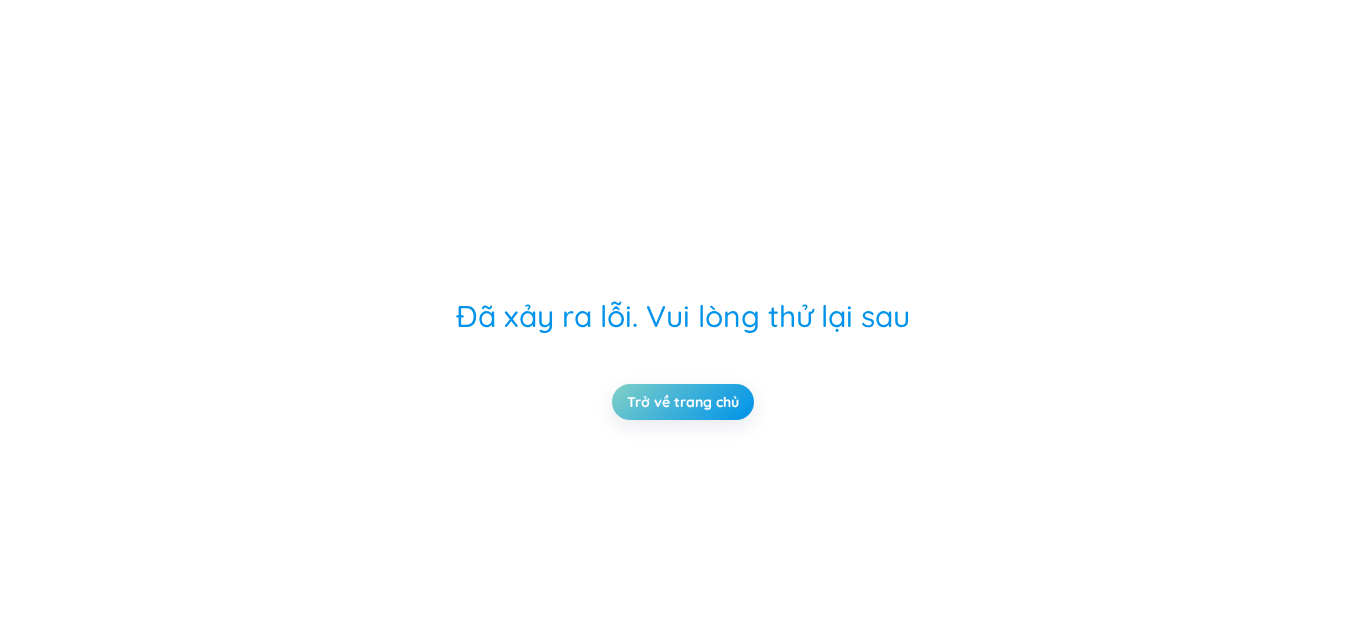 drag, startPoint x: 684, startPoint y: 466, endPoint x: 689, endPoint y: 425, distance: 41.303753 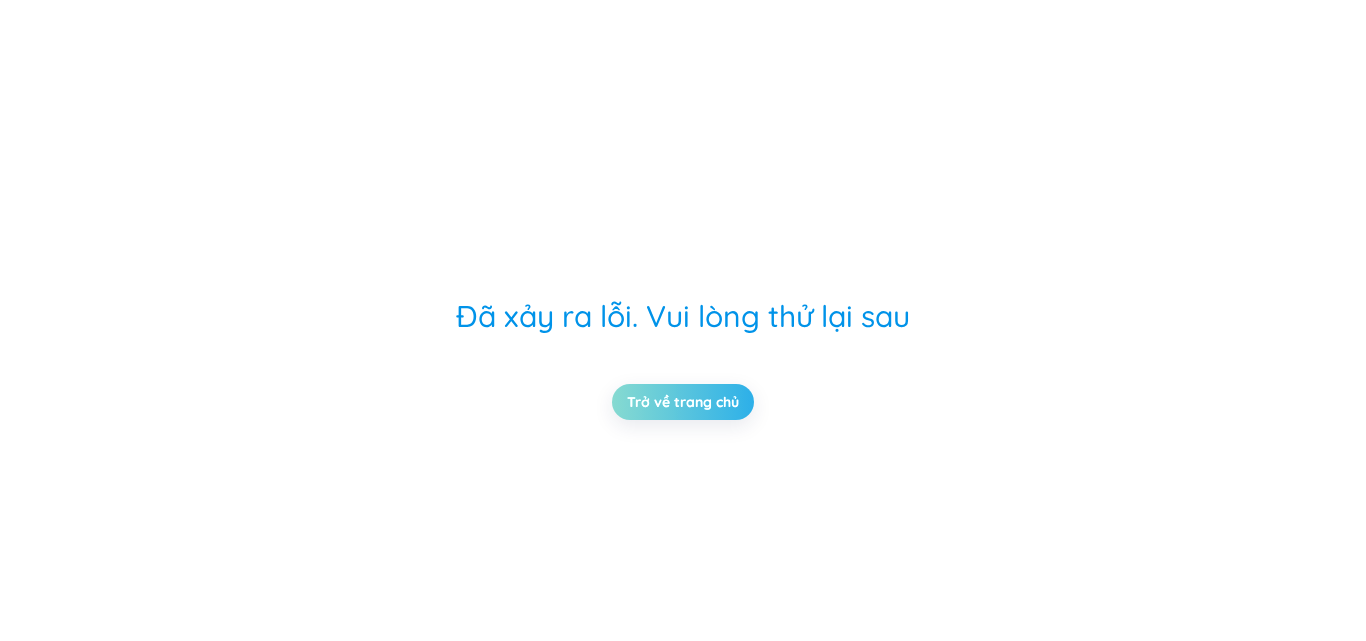 drag, startPoint x: 689, startPoint y: 425, endPoint x: 694, endPoint y: 407, distance: 18.681541 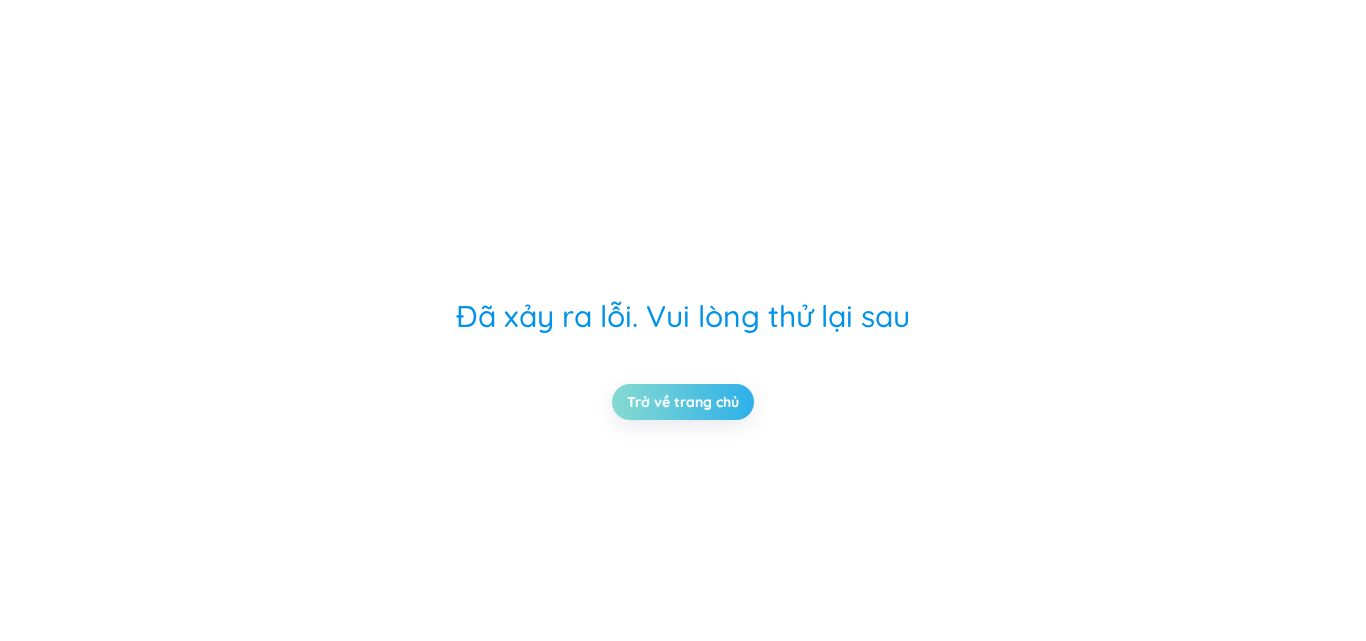 drag, startPoint x: 692, startPoint y: 421, endPoint x: 692, endPoint y: 400, distance: 21 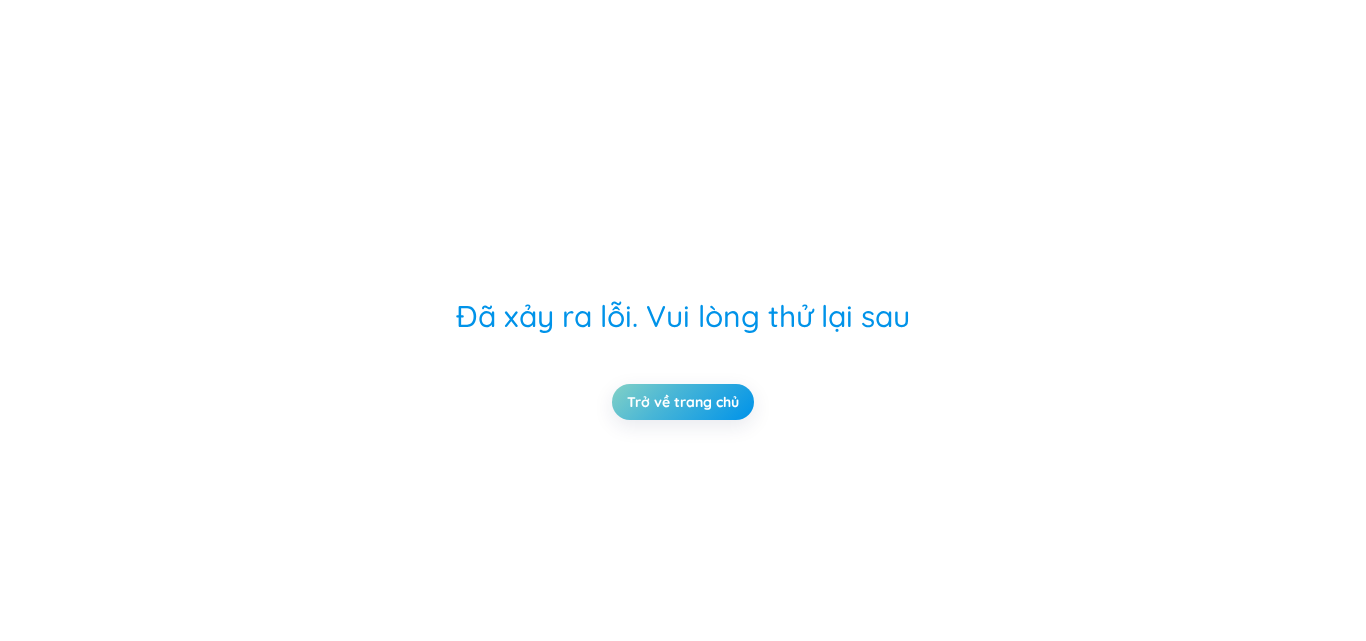drag, startPoint x: 687, startPoint y: 416, endPoint x: 687, endPoint y: 369, distance: 47 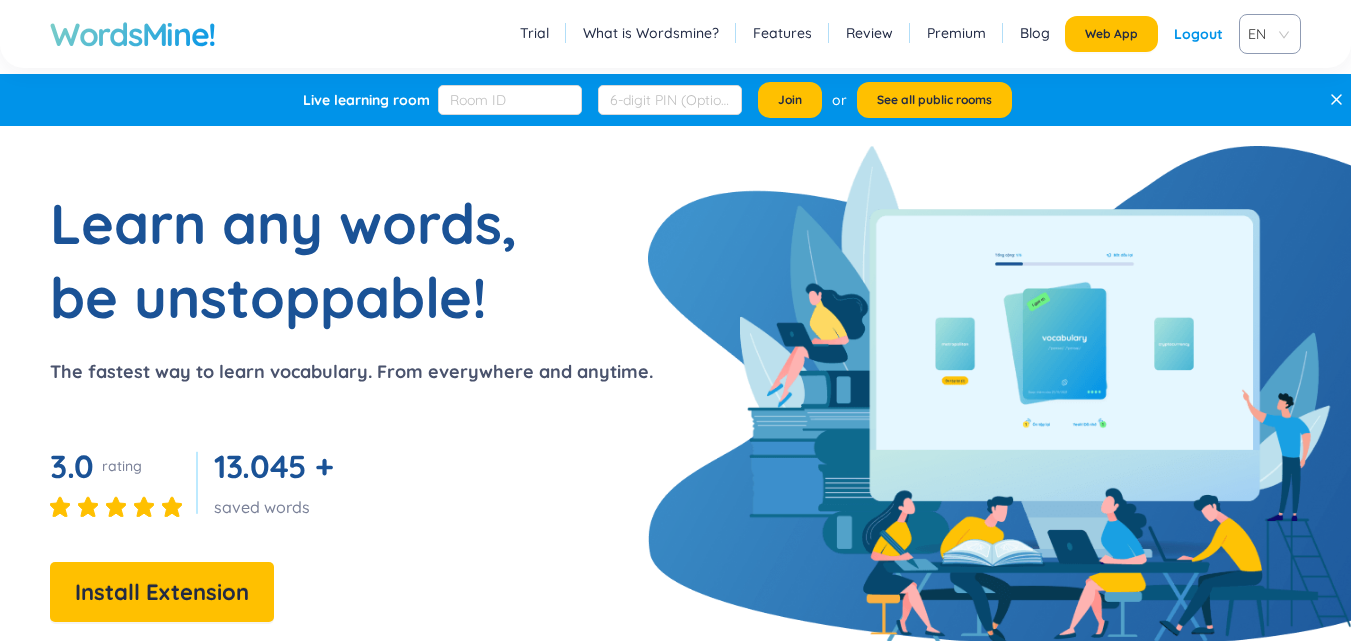 scroll, scrollTop: 0, scrollLeft: 0, axis: both 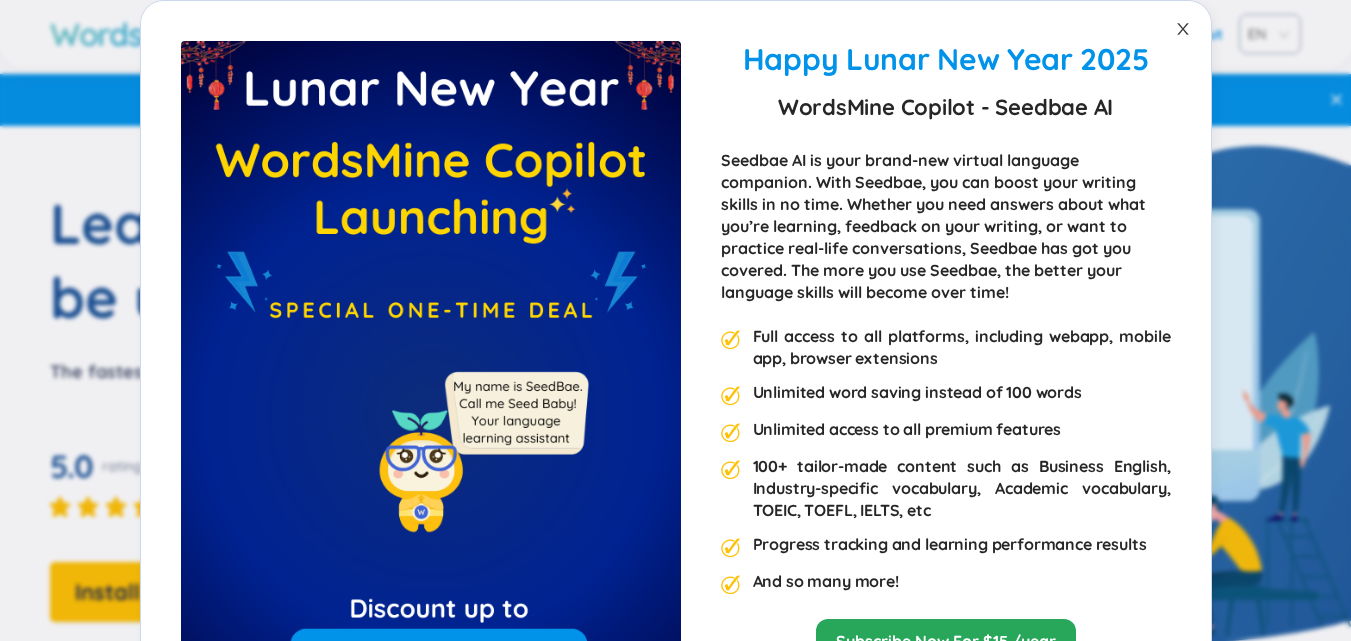 click at bounding box center (1183, 29) 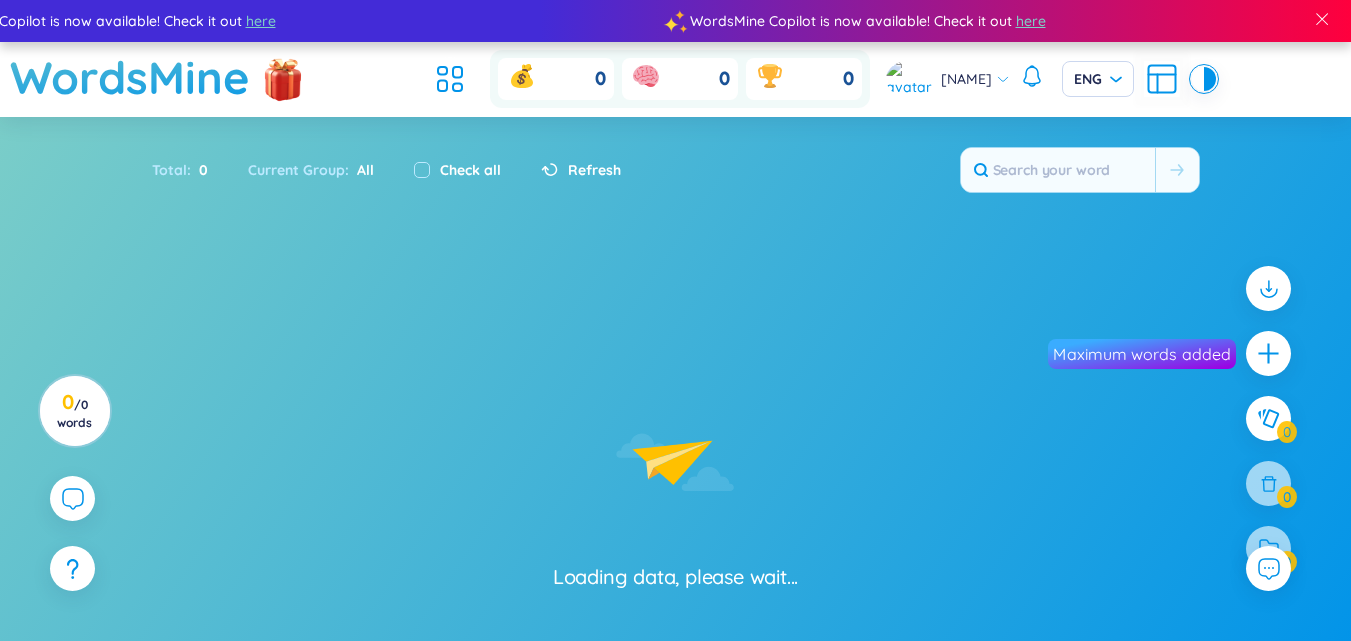 scroll, scrollTop: 0, scrollLeft: 0, axis: both 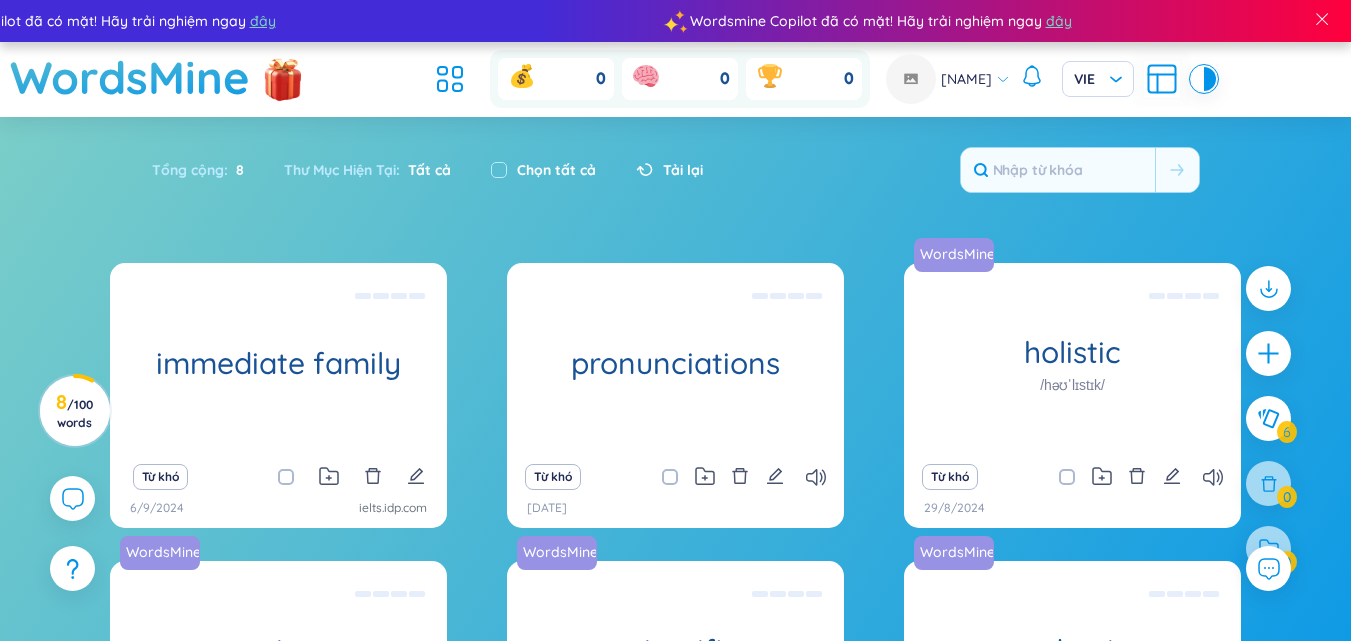 click on "Tổng cộng :       8 Thư Mục Hiện Tại :     Tất cả Chọn tất cả   Tải lại" at bounding box center (676, 180) 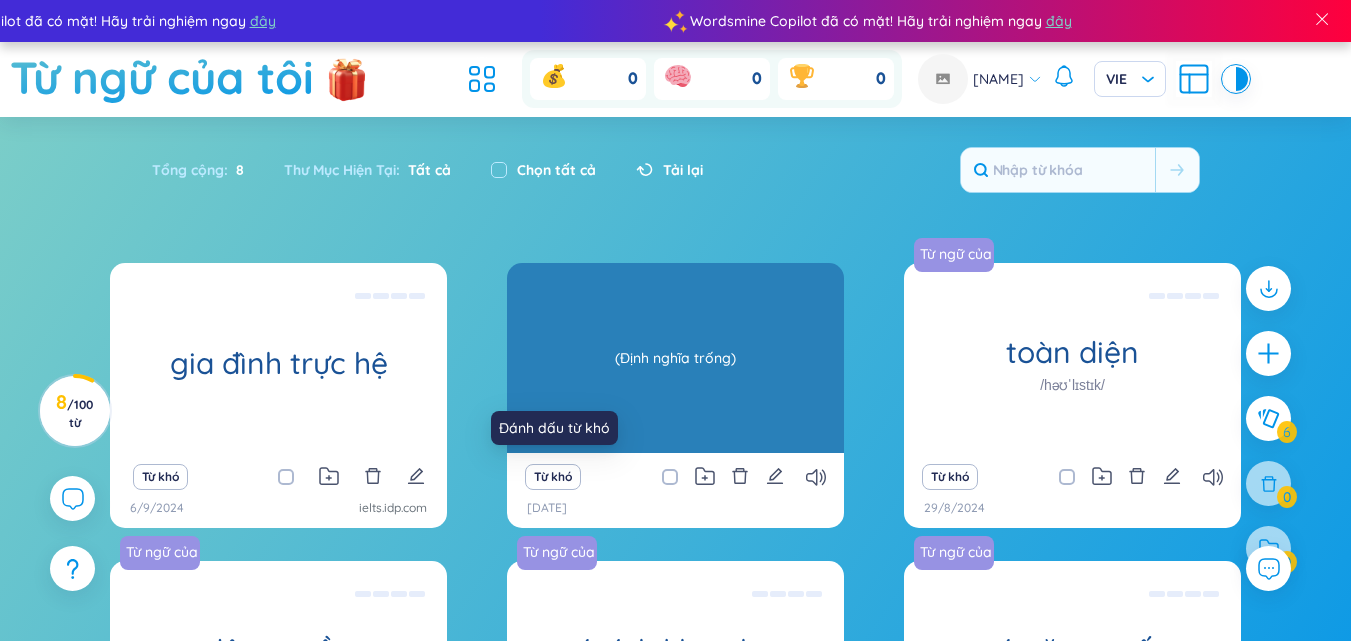 click on "Wordsmine Copilot đã có mặt! Hãy trải nghiệm ngay đây Wordsmine Copilot đã có mặt! Hãy trải nghiệm ngay đây Wordsmine Copilot đã có mặt! Hãy trải nghiệm ngay đây Wordsmine Copilot đã có mặt! Hãy trải nghiệm ngay đây Từ ngữ của tôi 0 0 0 [PERSON] VIE Sắp xếp Chữ cái tăng dần Chữ cái giảm dần Thời gian xa nhất Thời gian gần nhất Thư mục Tất cả Hôm nay Tuần này Từ khó Thư mục Mức độ thuộc từ Chưa học Không nhớ Cần ôn tập Gần đây nhớ Đã thuộc Bố Cục Sinh thái Rộng rãi Ấm áp Sửa đổi Lật Phân trang Hiển thị nguồn Hiển thị tên thư mục Bạn chưa cài đặt tiện ích mở rộng WordsMine? Để có thể sử dụng WordsMine, bạn phải cài đặt tiện ích mở rộng WordsMine   Tải xuống miễn phí Tổng cộng  :       8 Thư Mục Hiện Tại  :     Tất cả Chọn tất cả   Tải lại gia đình trực hệ Từ khó   1 2" at bounding box center [675, 320] 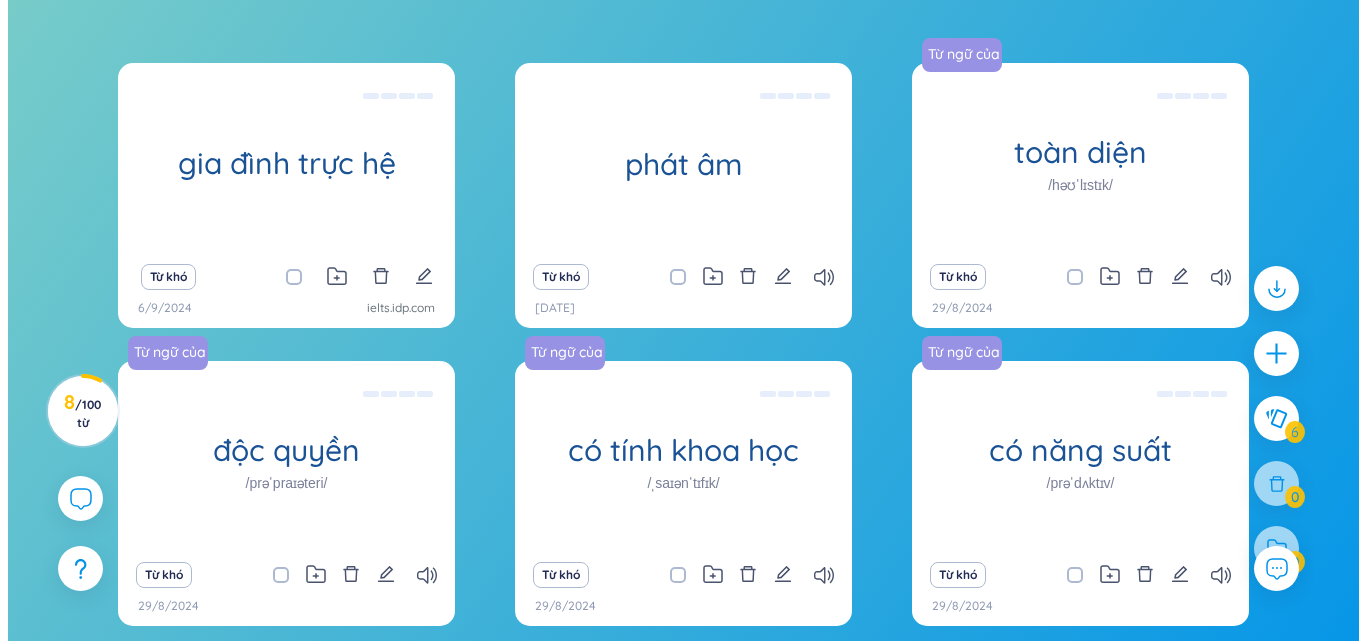scroll, scrollTop: 300, scrollLeft: 0, axis: vertical 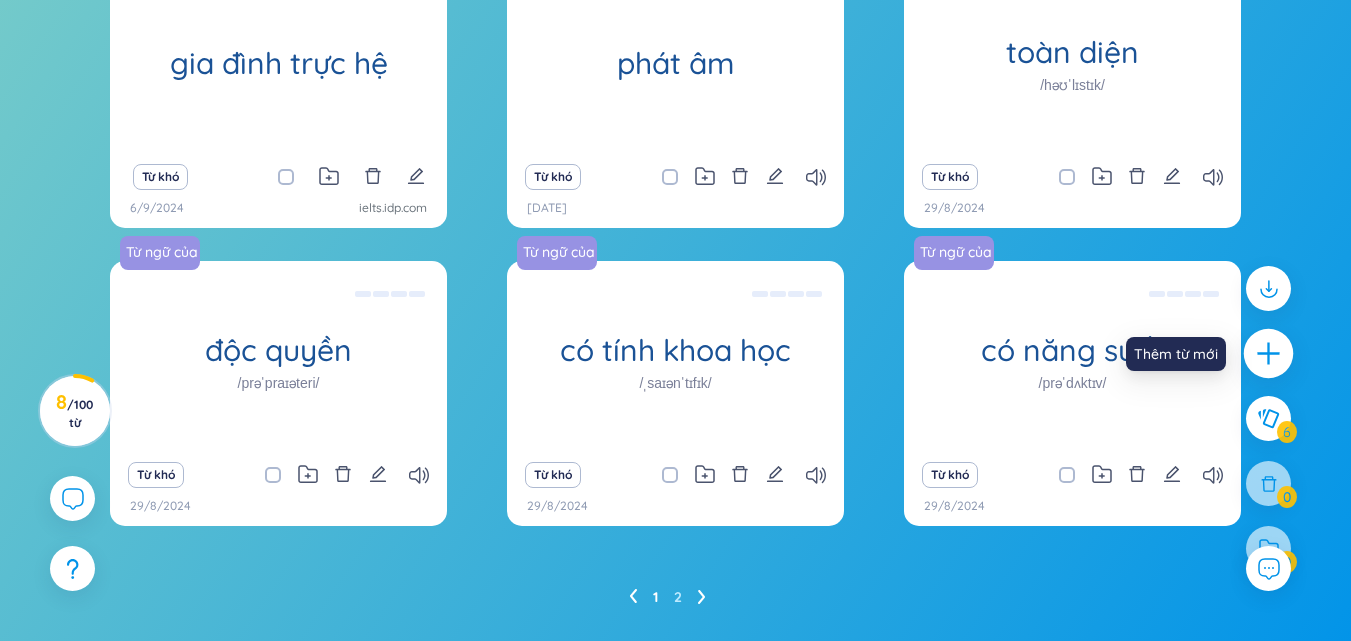 click at bounding box center [1268, 354] 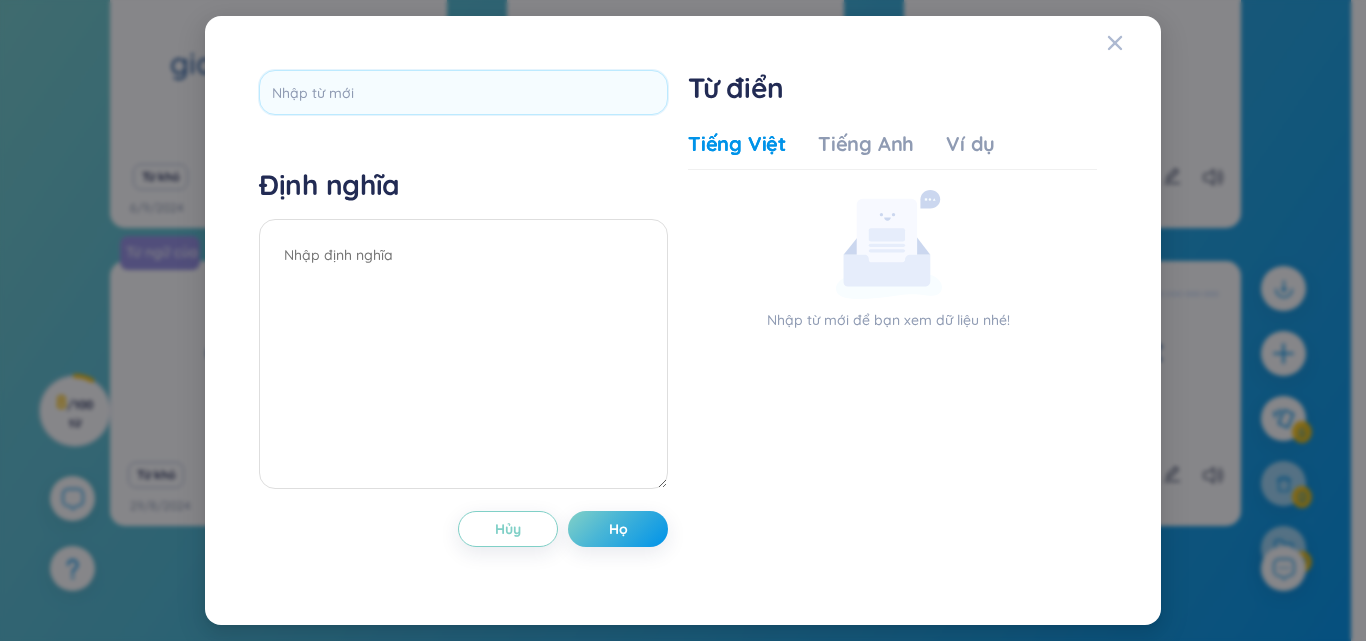 click at bounding box center [463, 99] 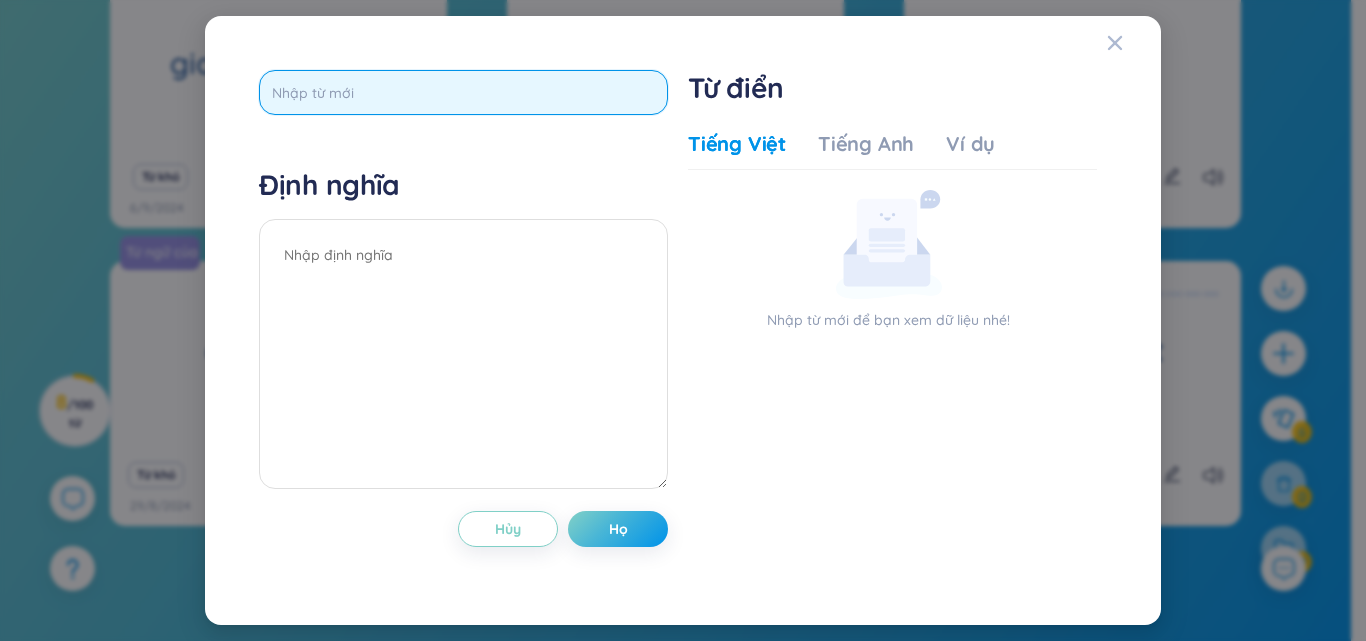 click at bounding box center [463, 92] 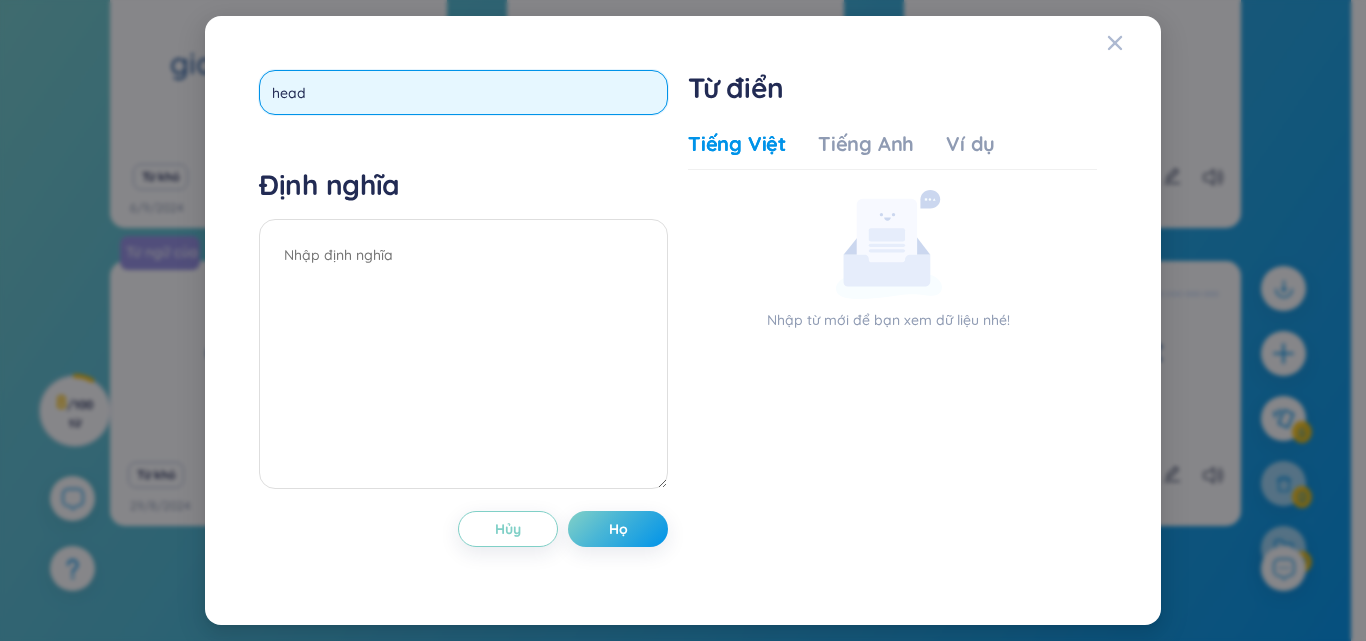 type on "head" 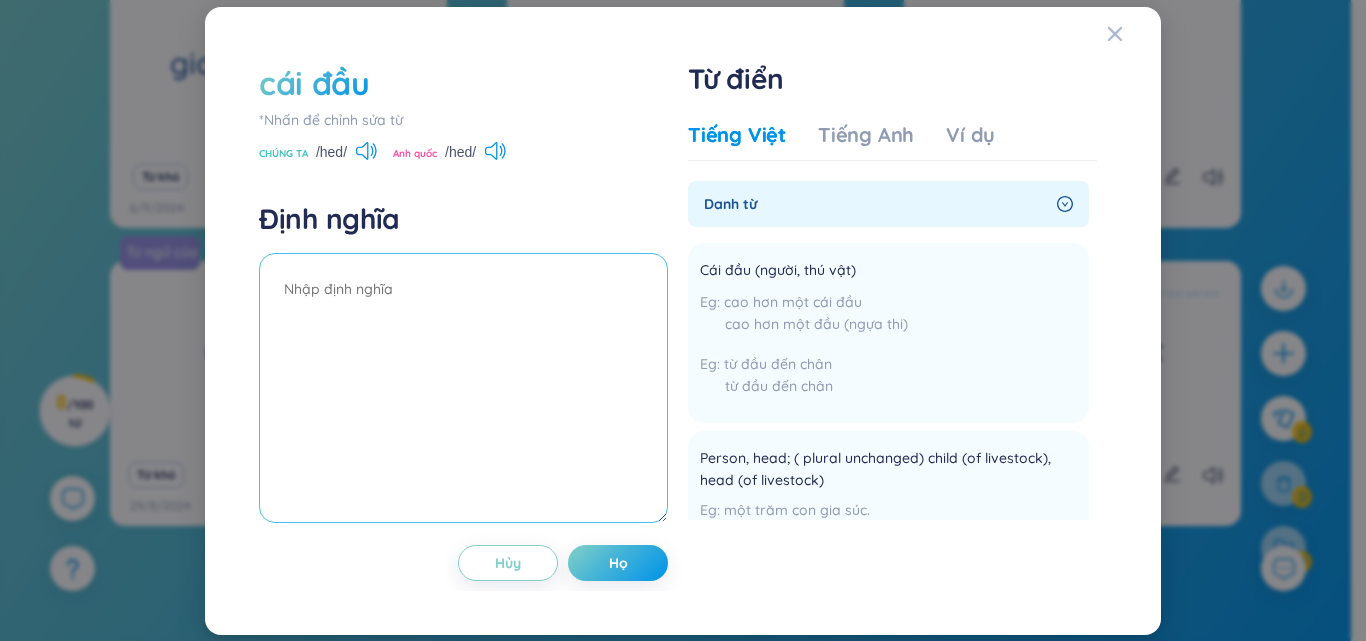 click at bounding box center (463, 388) 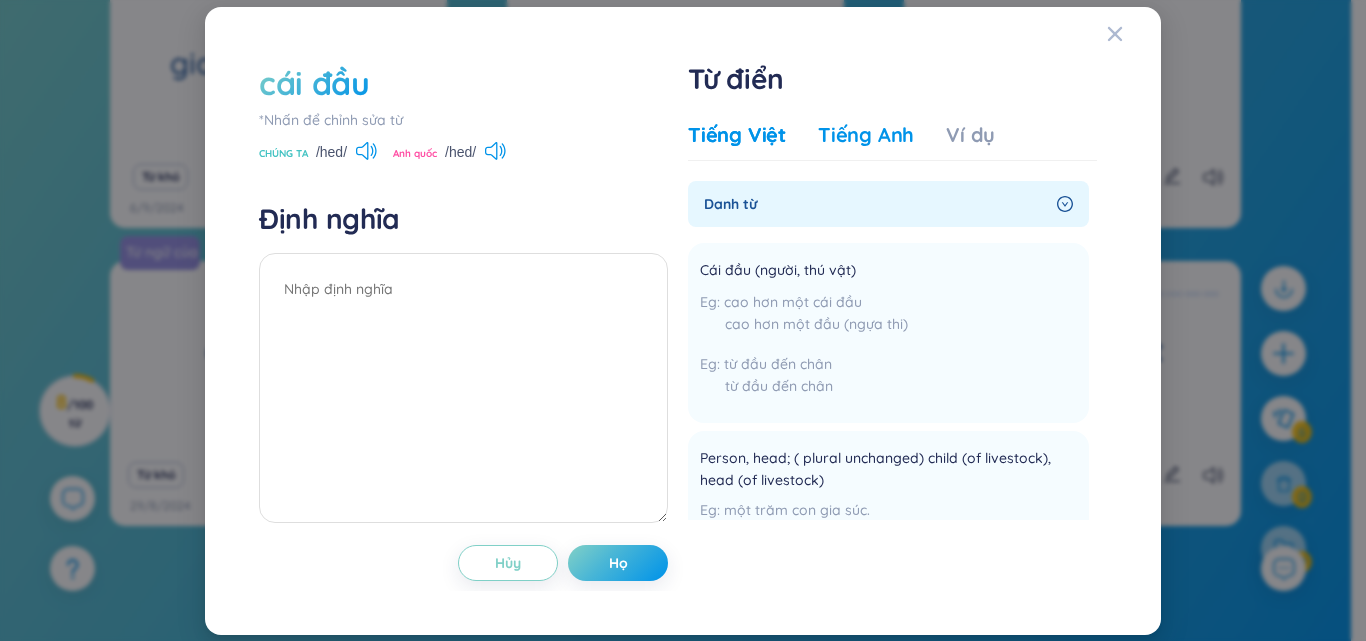 click on "Tiếng Anh" at bounding box center (866, 134) 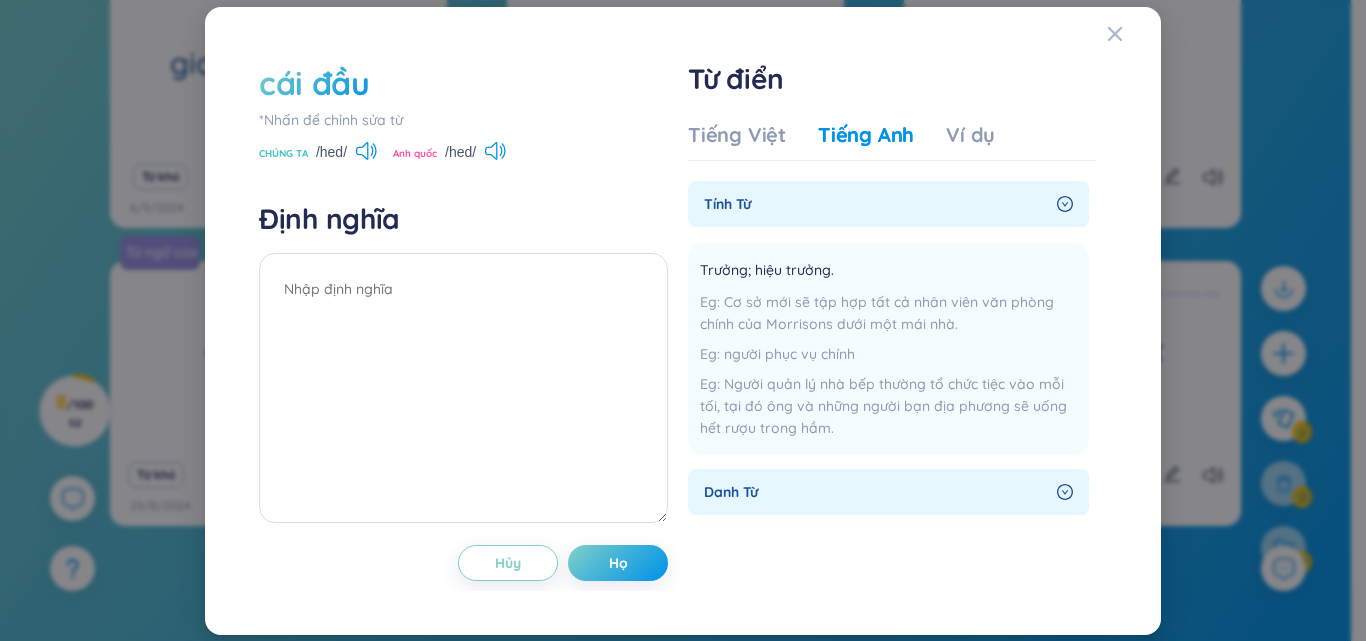 click on "cái đầu" at bounding box center (314, 83) 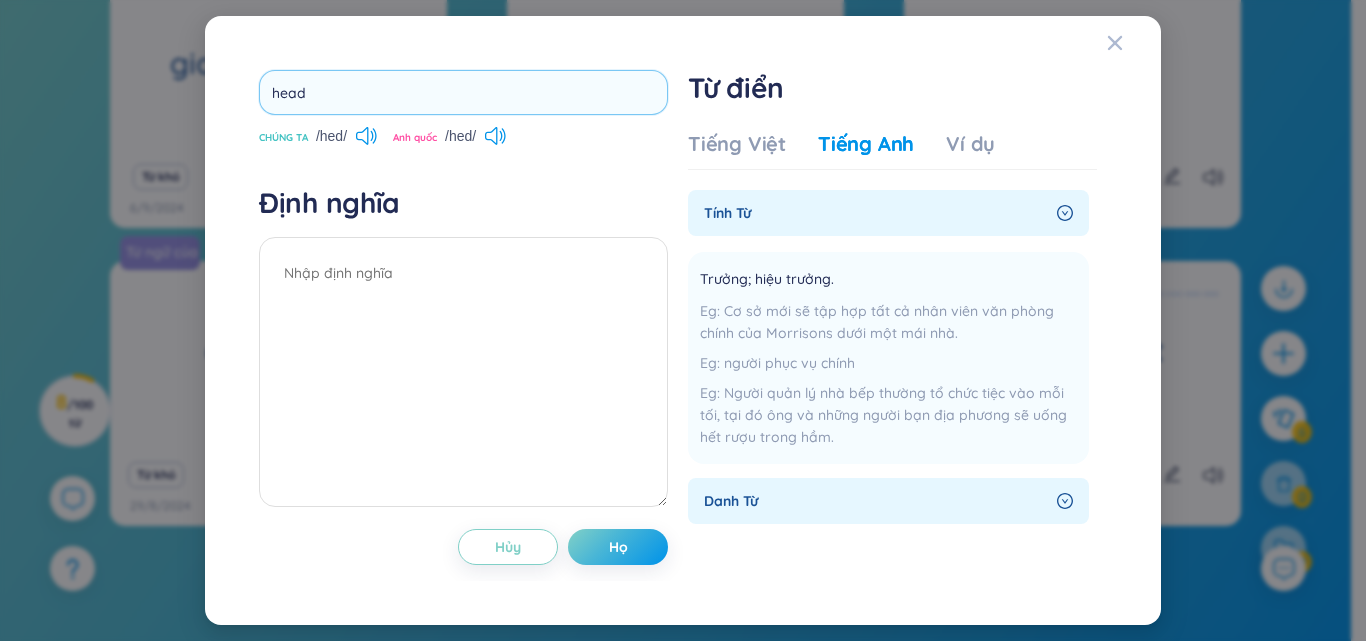click on "head" at bounding box center [463, 92] 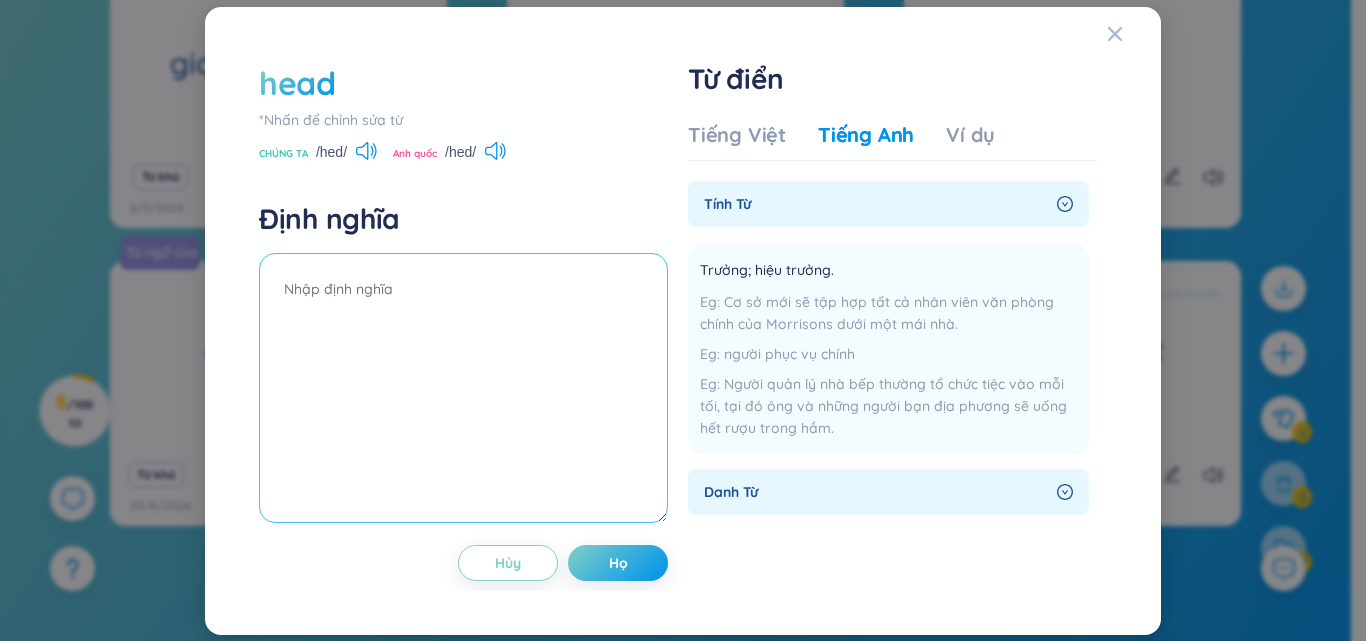 click at bounding box center [463, 388] 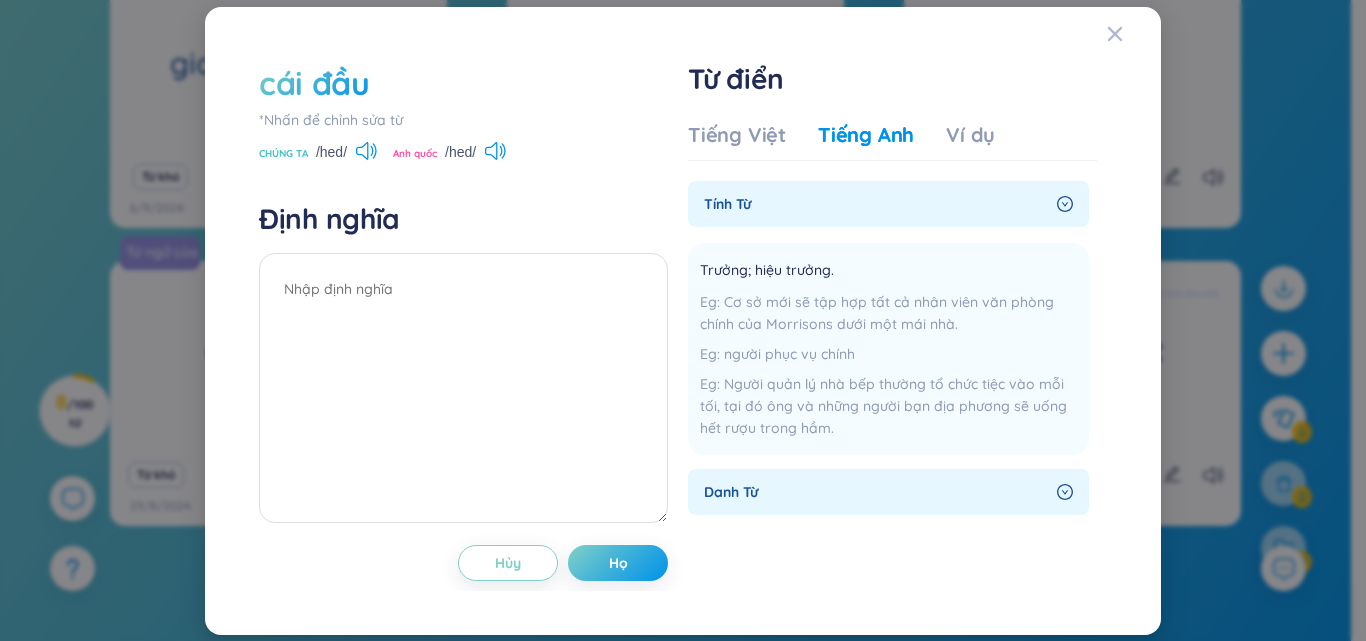 click on "cái đầu" at bounding box center (314, 83) 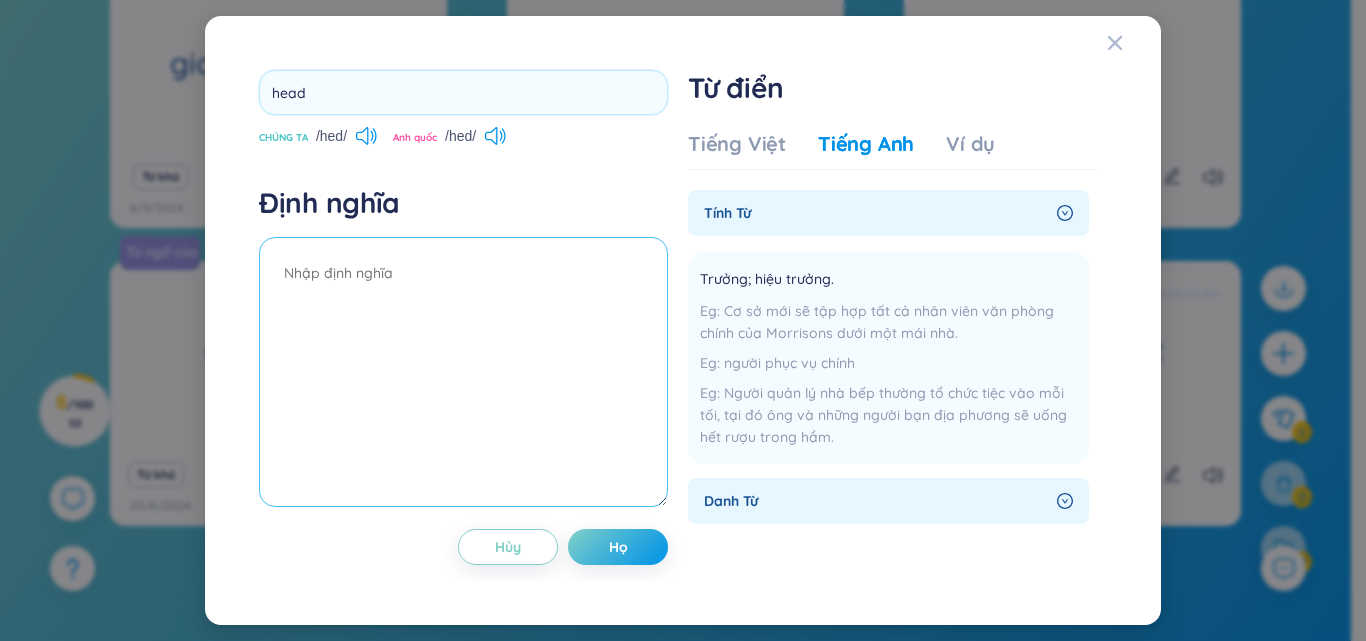 click at bounding box center (463, 372) 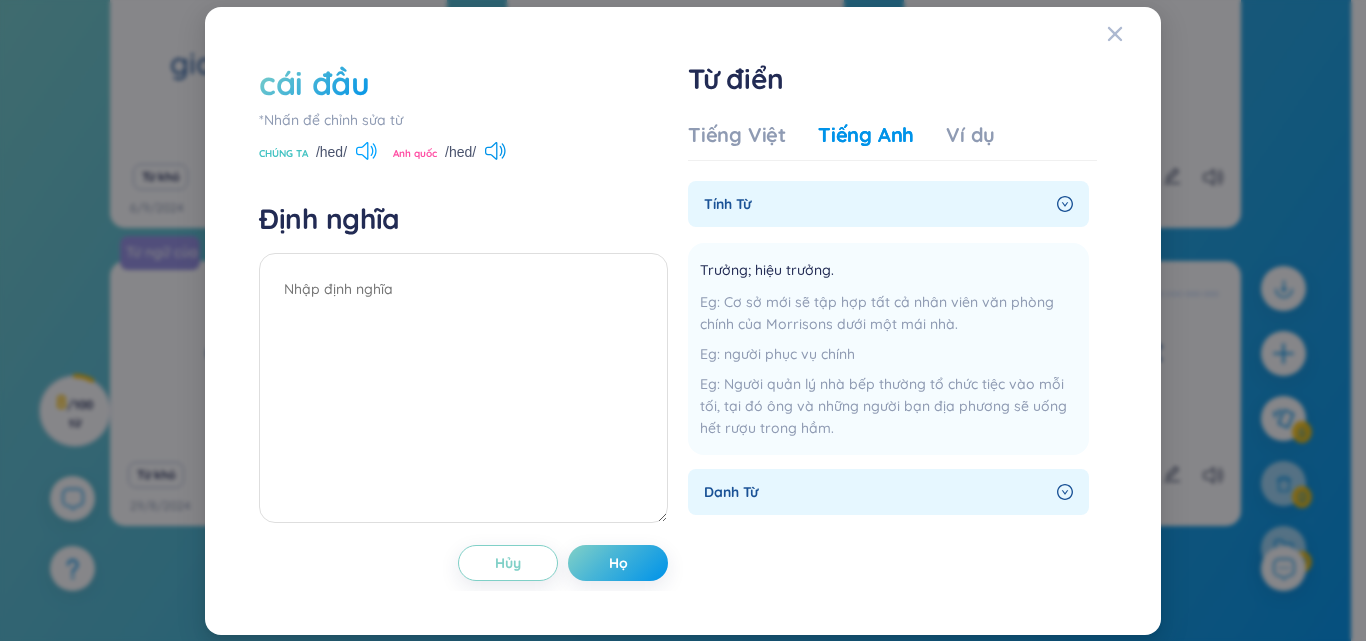 click at bounding box center (366, 151) 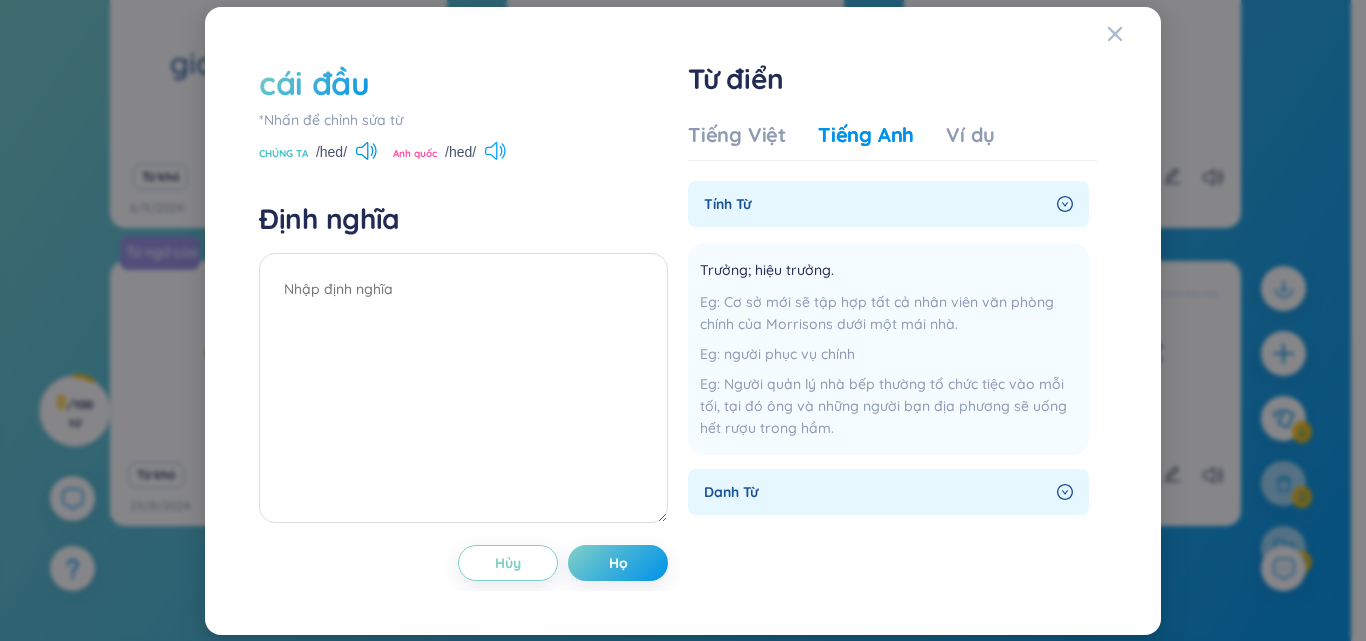 click at bounding box center (495, 151) 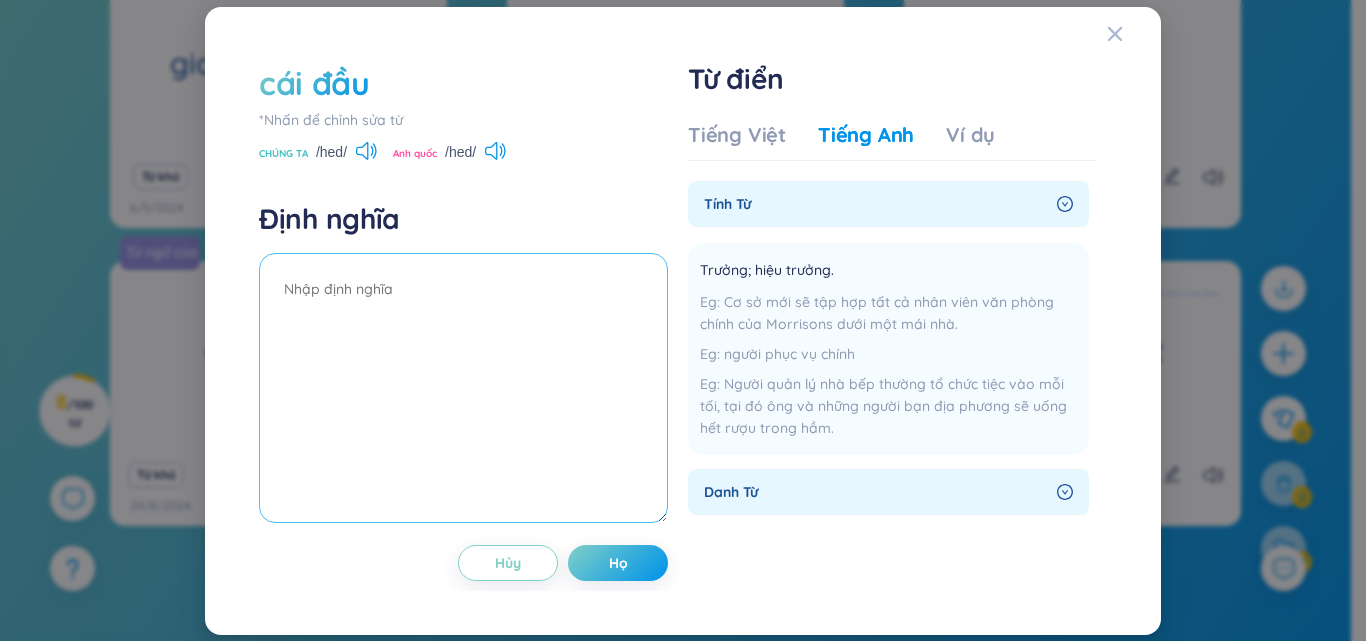 click at bounding box center [463, 388] 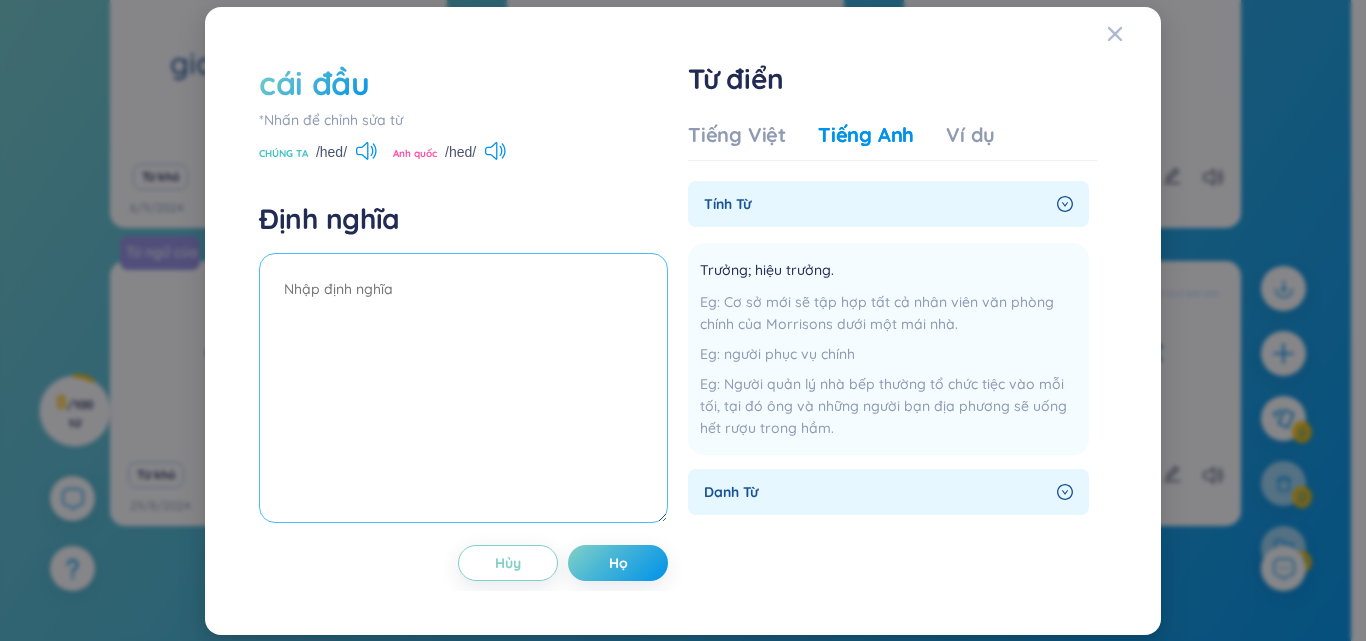 paste on "/hɛd/" 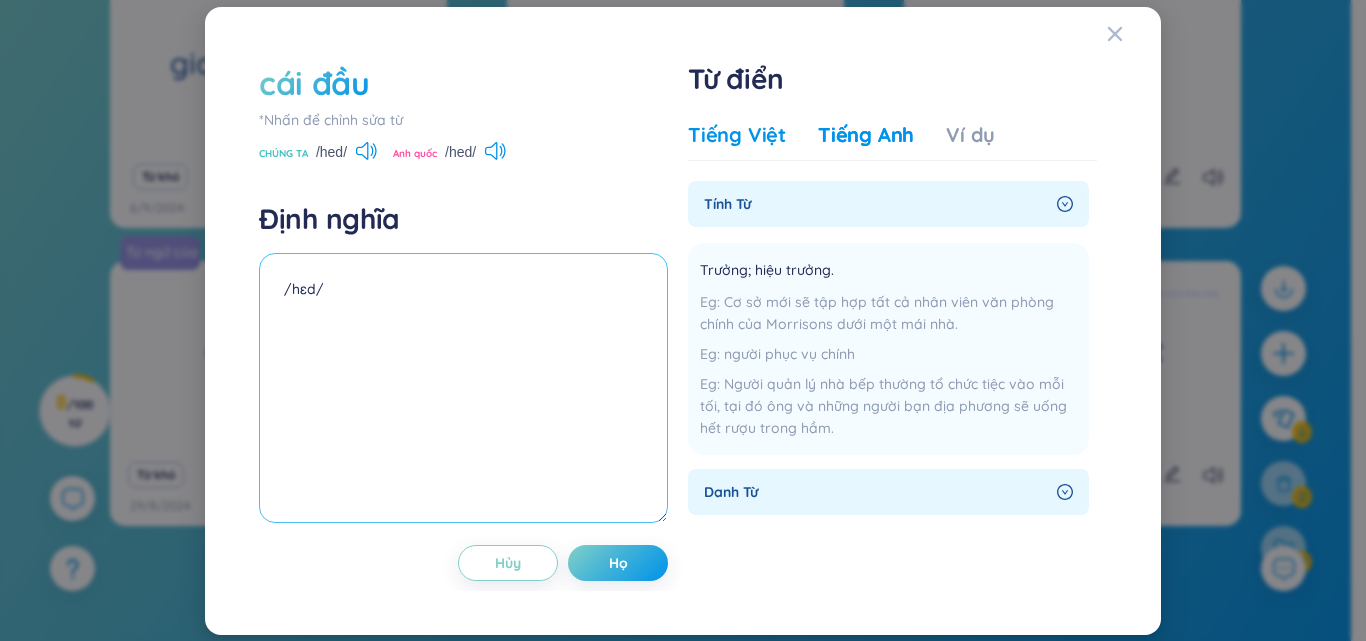 type on "/hɛd/" 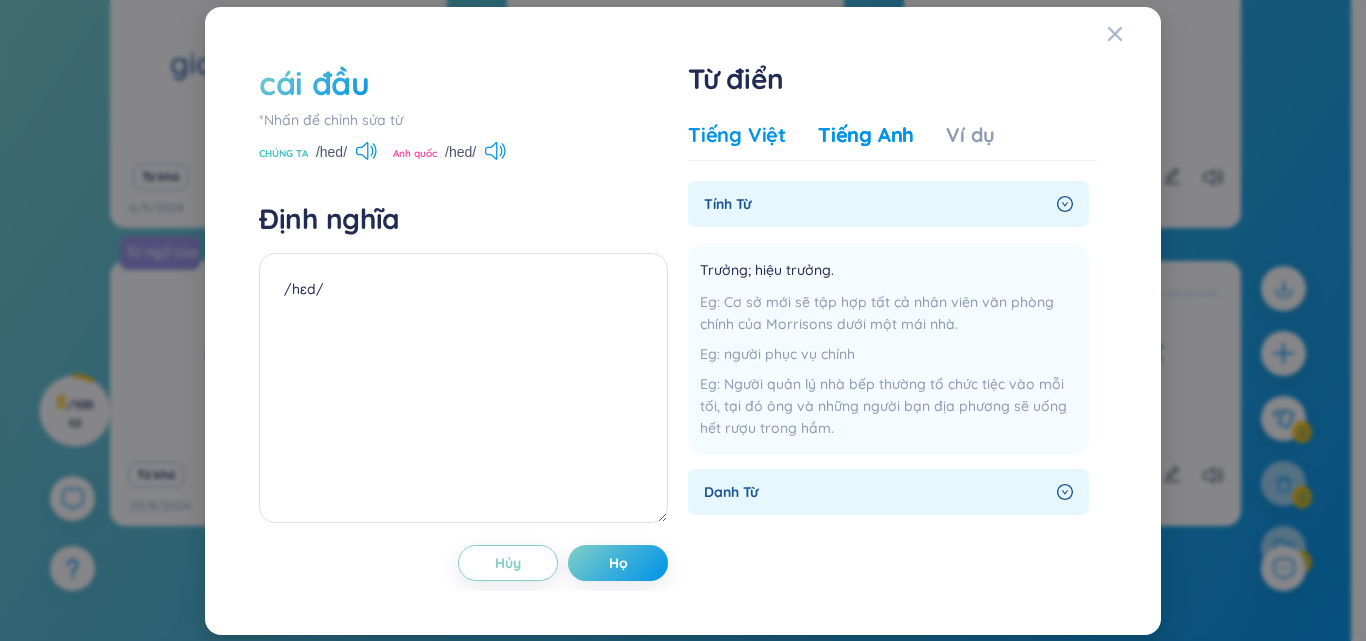click on "Tiếng Việt" at bounding box center (737, 134) 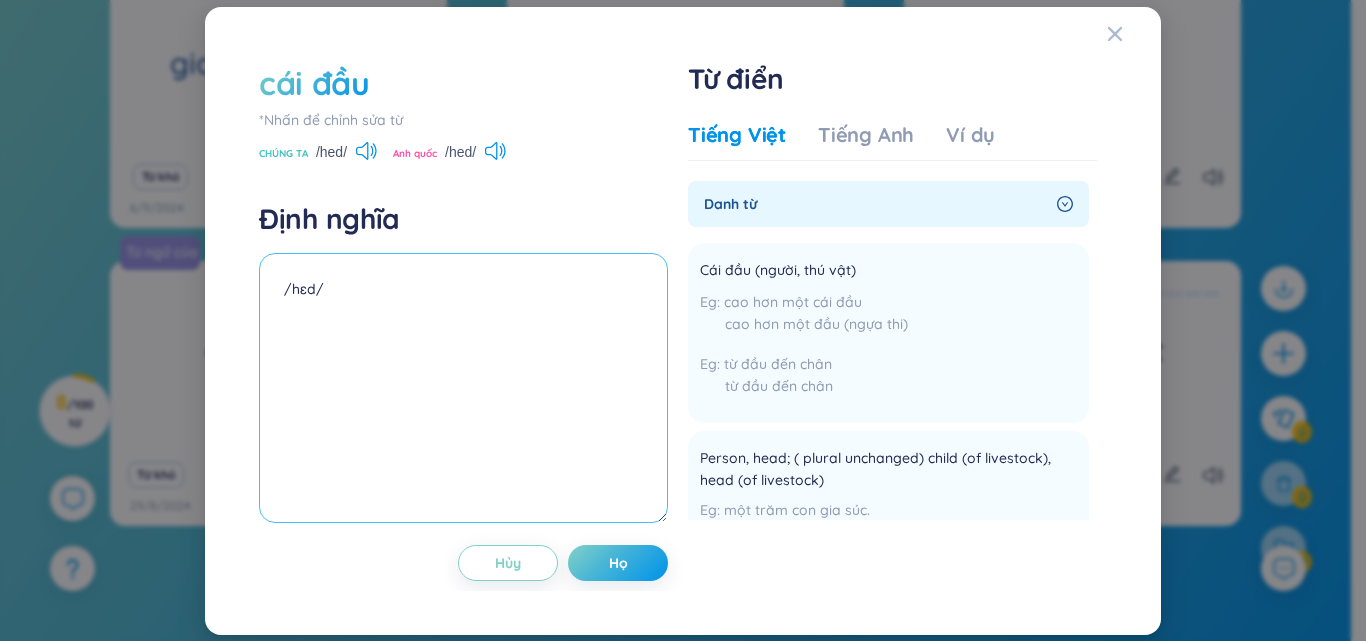 click on "/hɛd/" at bounding box center [463, 388] 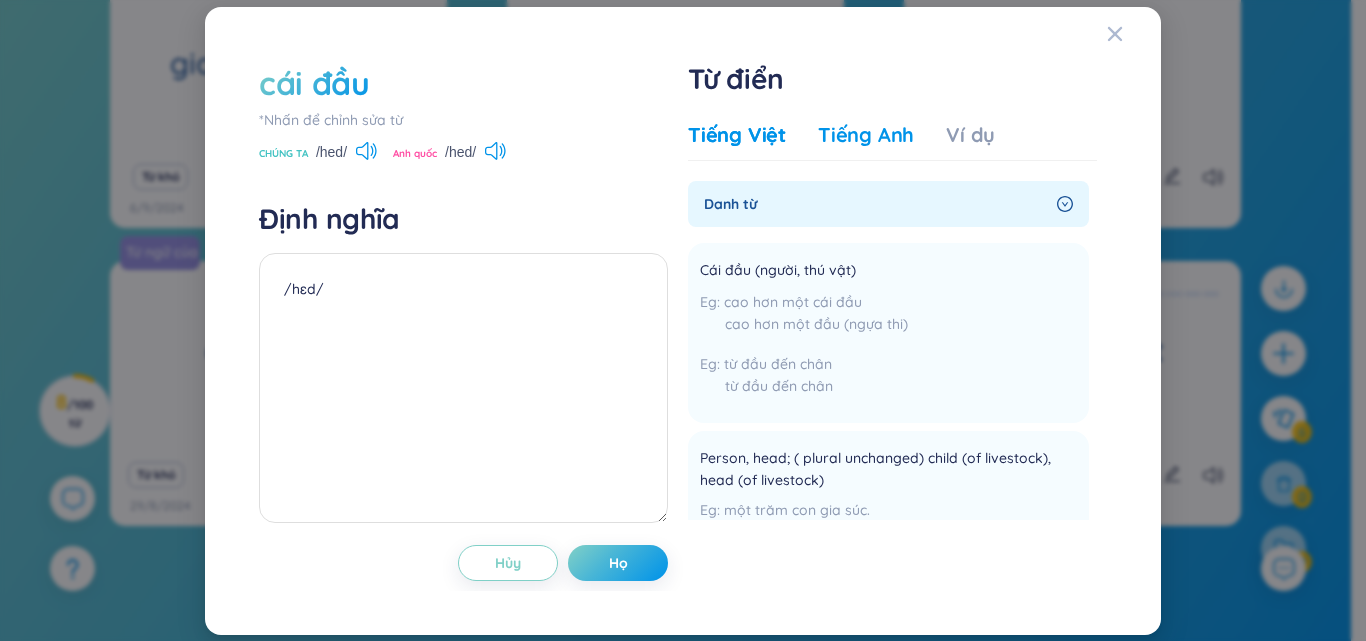 click on "Tiếng Anh" at bounding box center [866, 134] 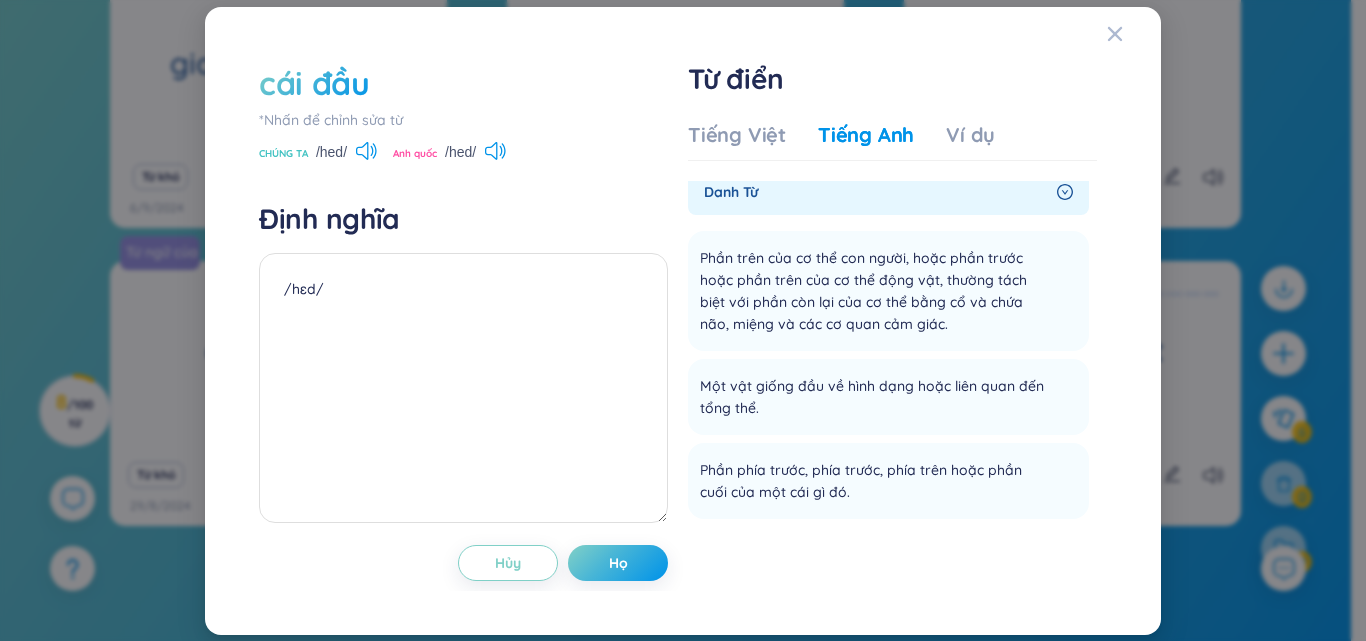 scroll, scrollTop: 0, scrollLeft: 0, axis: both 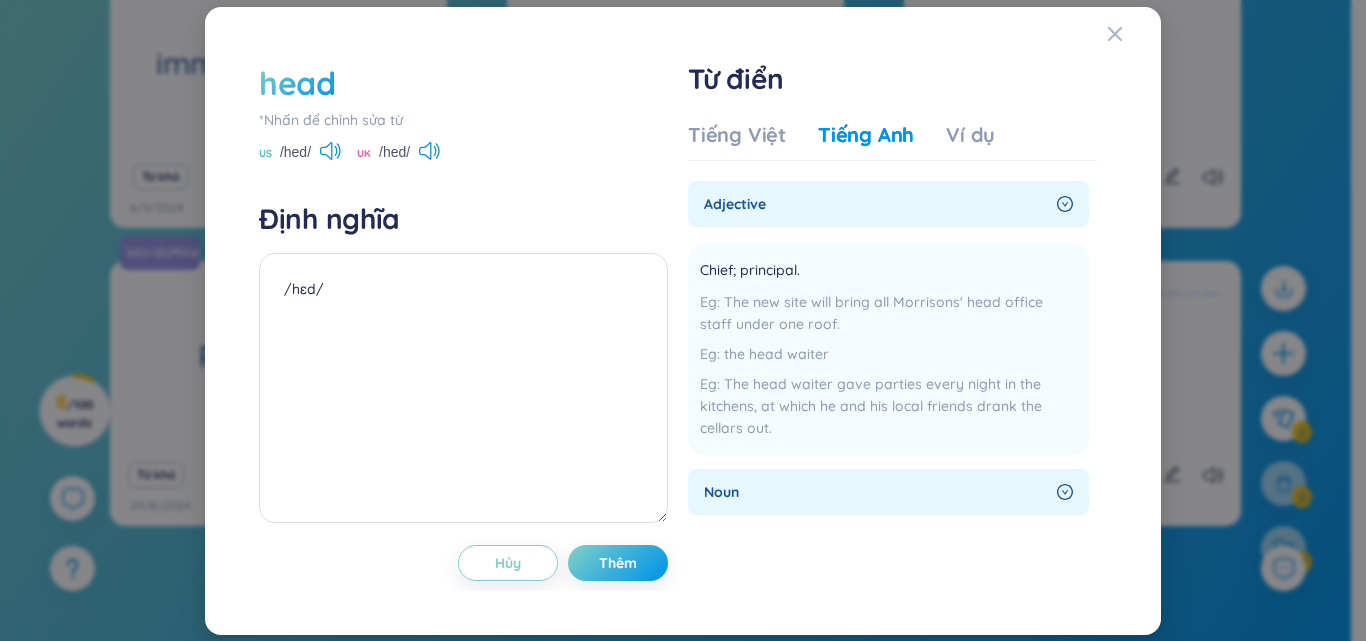 click on "Định nghĩa" at bounding box center [463, 219] 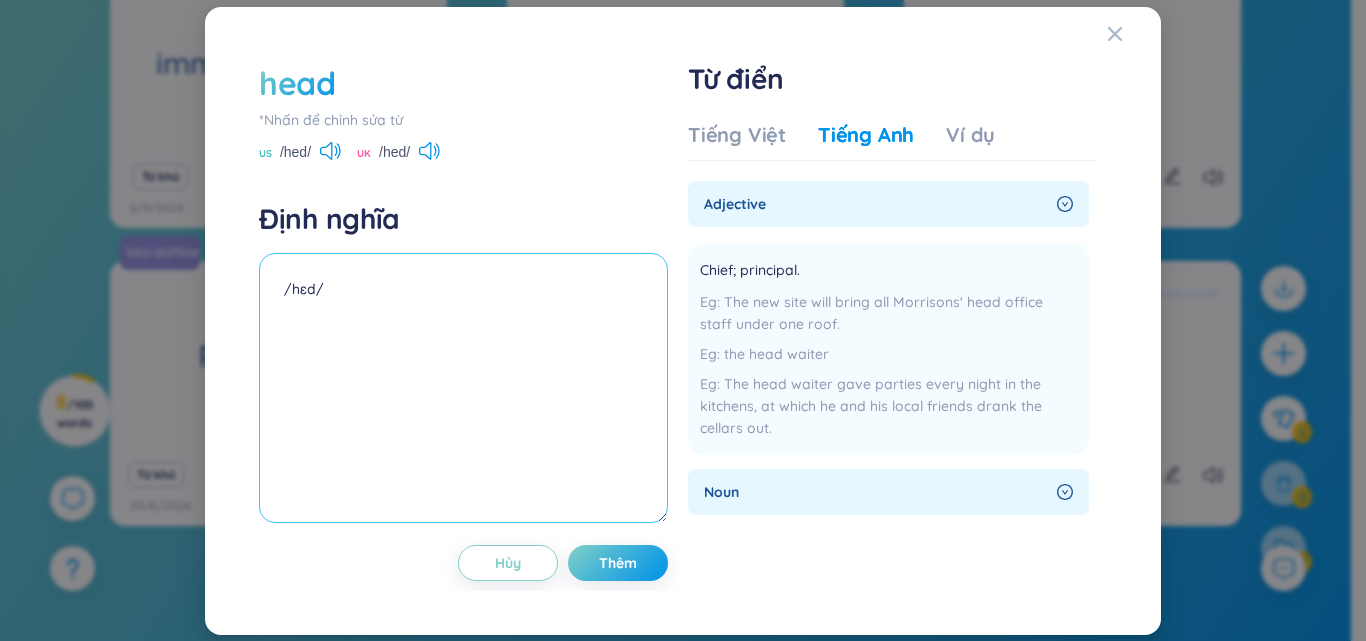 click on "/hɛd/" at bounding box center [463, 388] 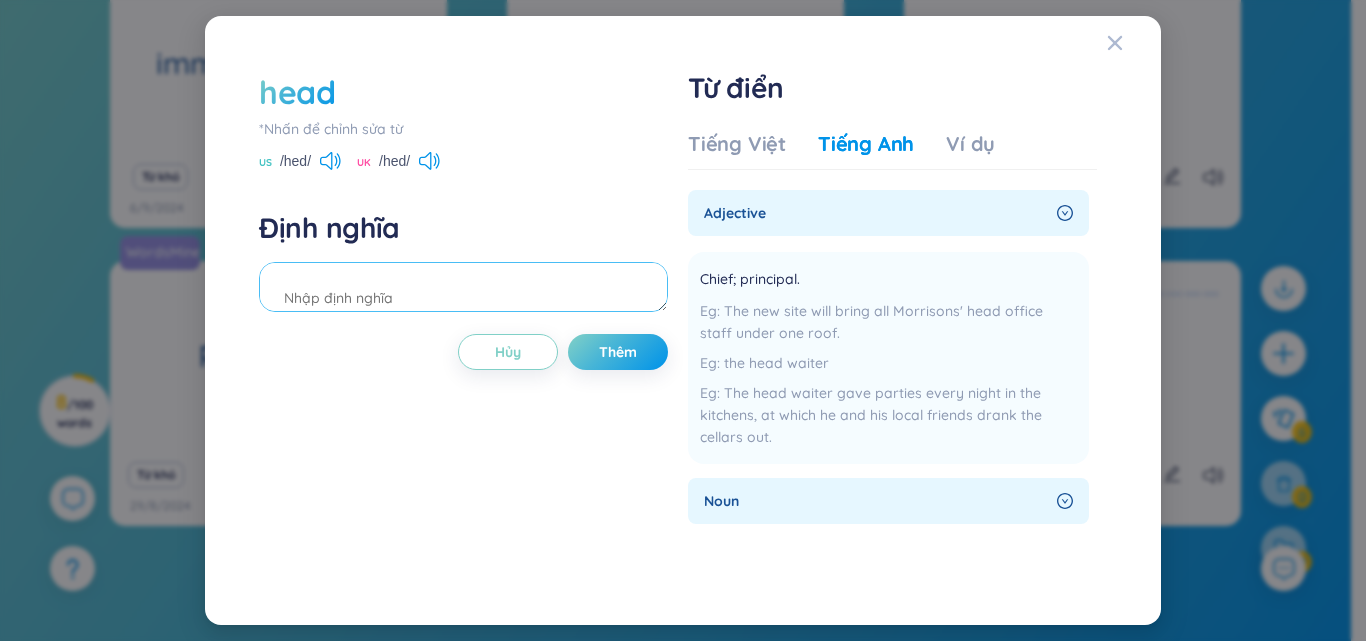 click at bounding box center [463, 287] 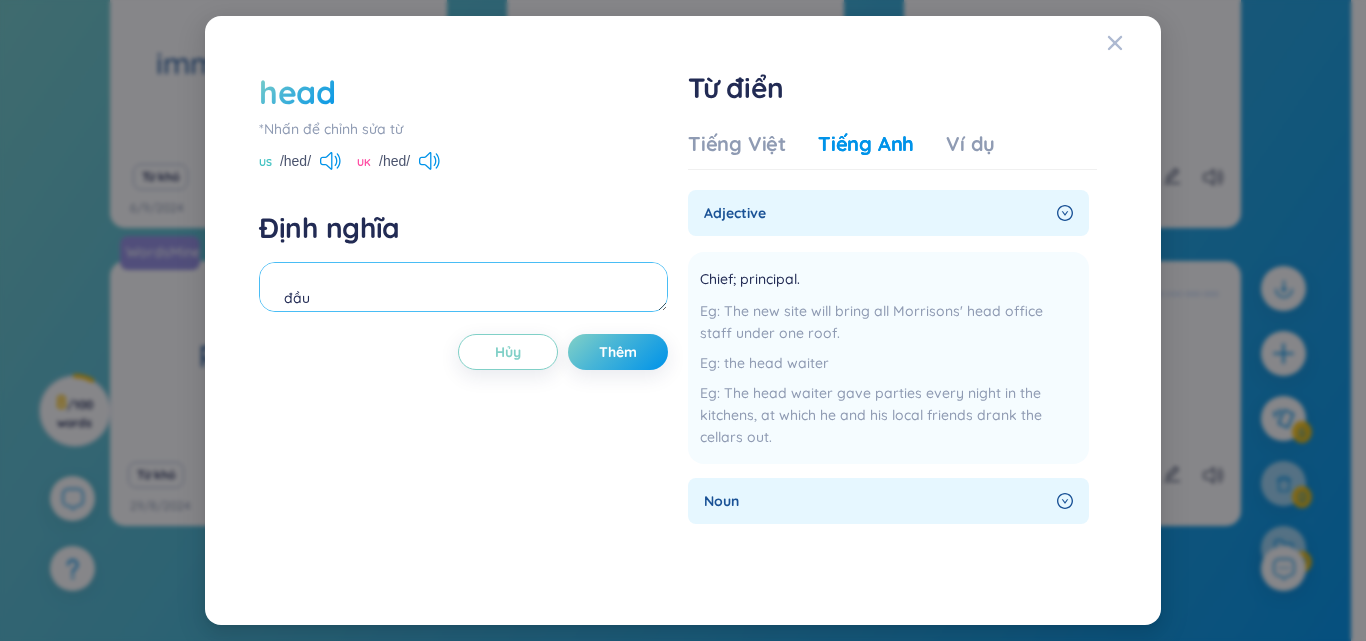 paste on "I have a headache in my head." 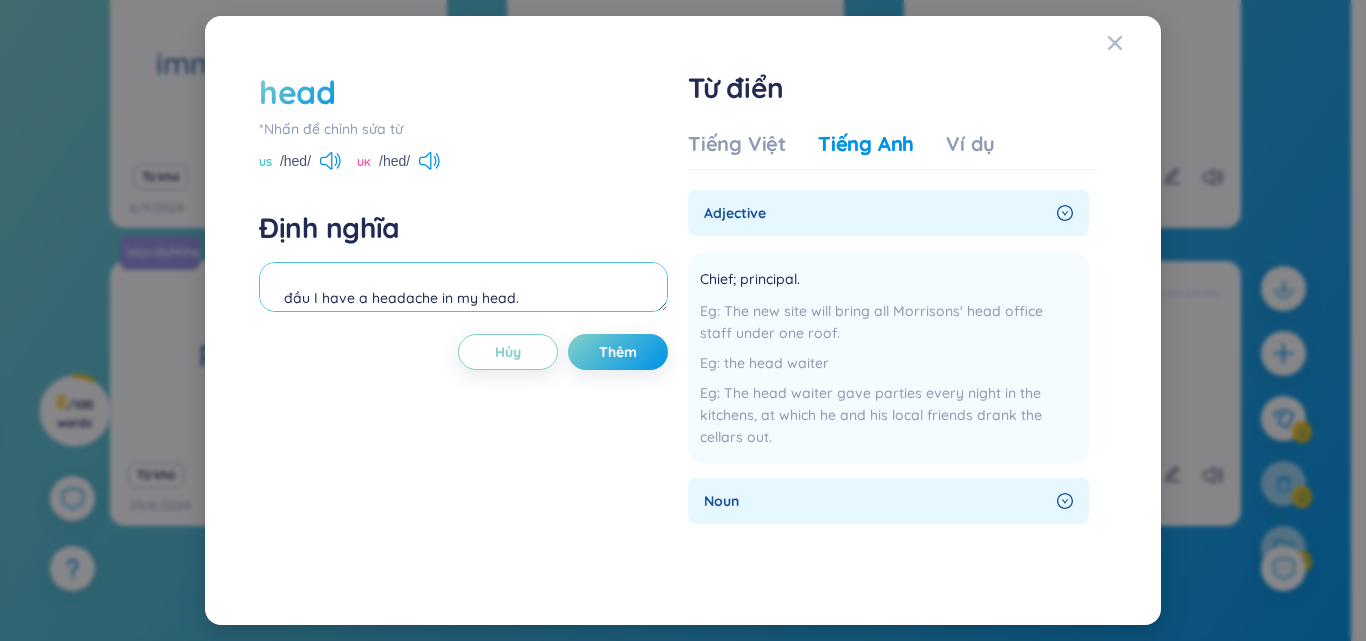 click on "đầu I have a headache in my head." at bounding box center (463, 287) 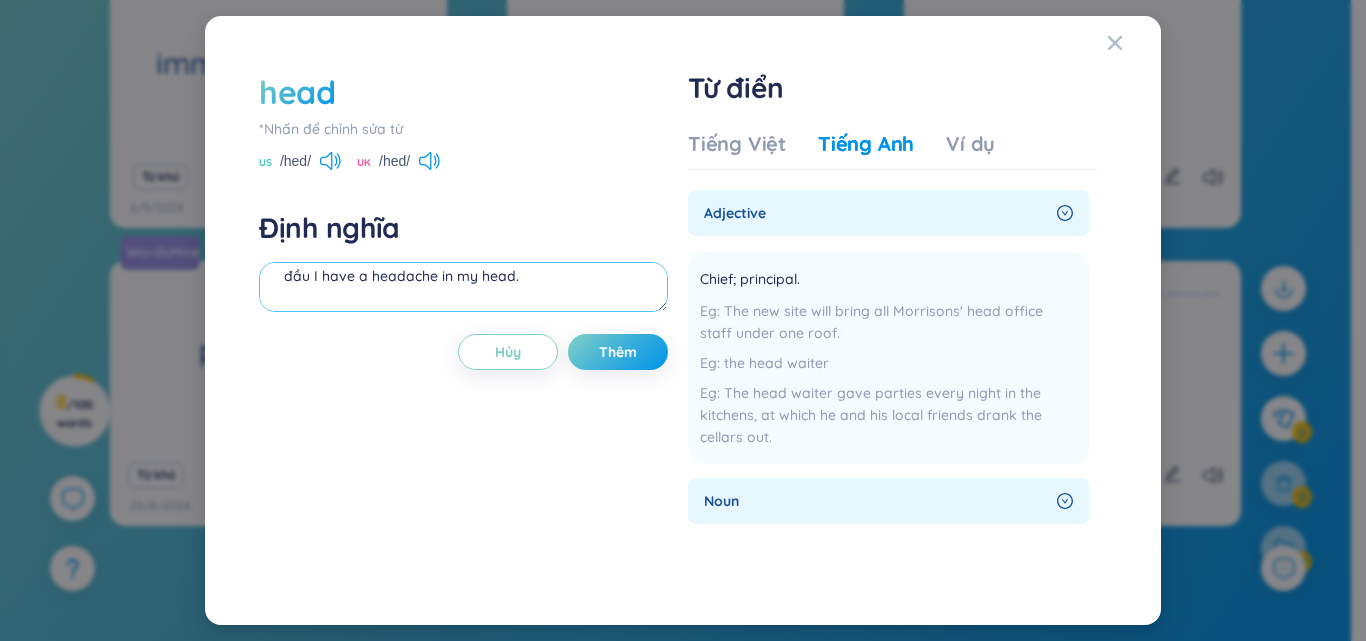 click on "đầu I have a headache in my head." at bounding box center [463, 287] 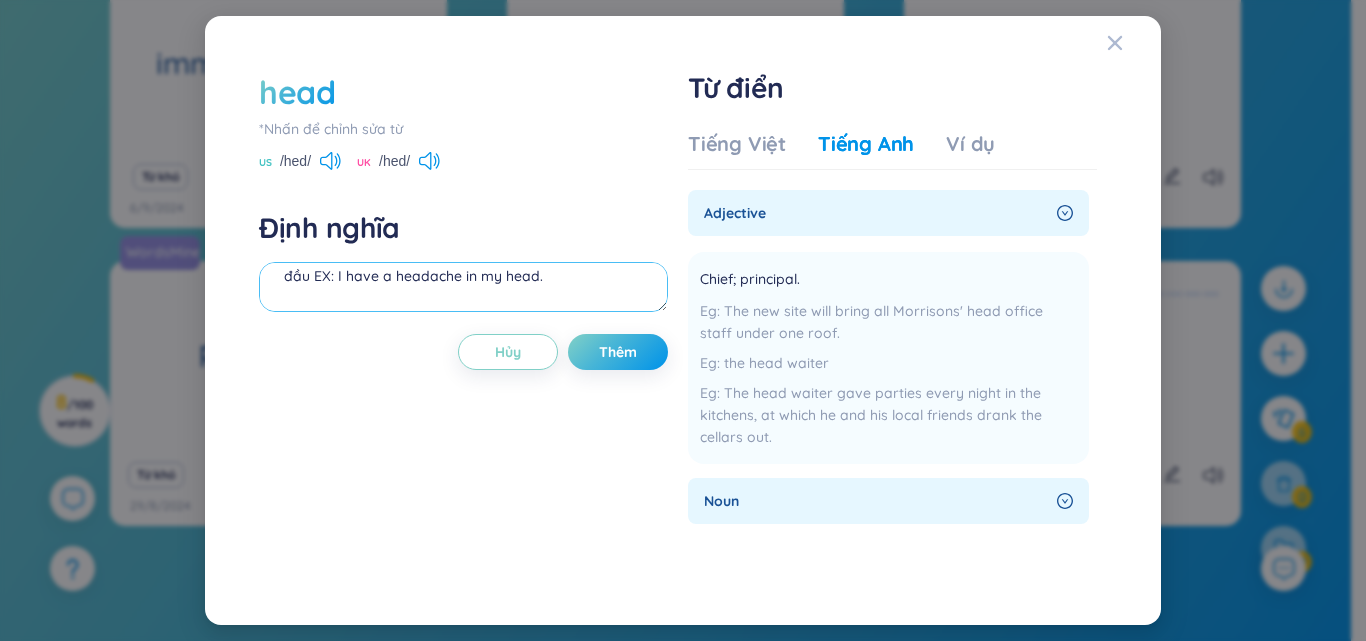 click on "đầu EX: I have a headache in my head." at bounding box center (463, 287) 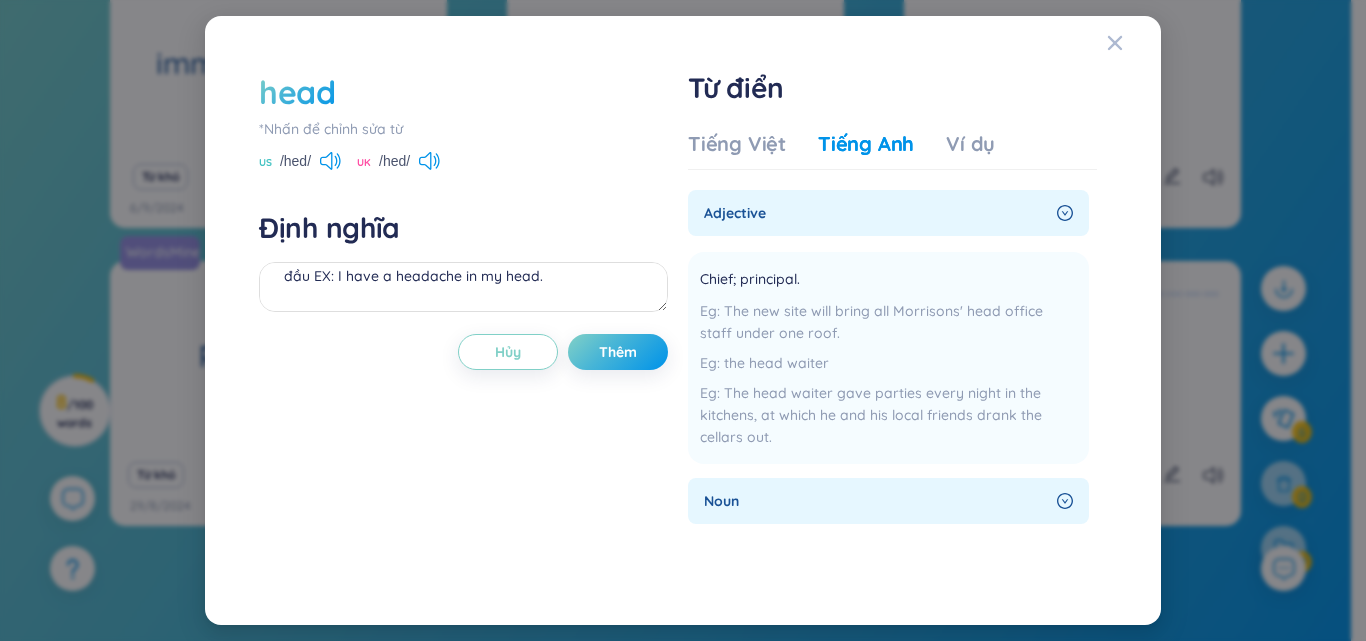 click on "*Nhấn để chỉnh sửa từ" at bounding box center (463, 129) 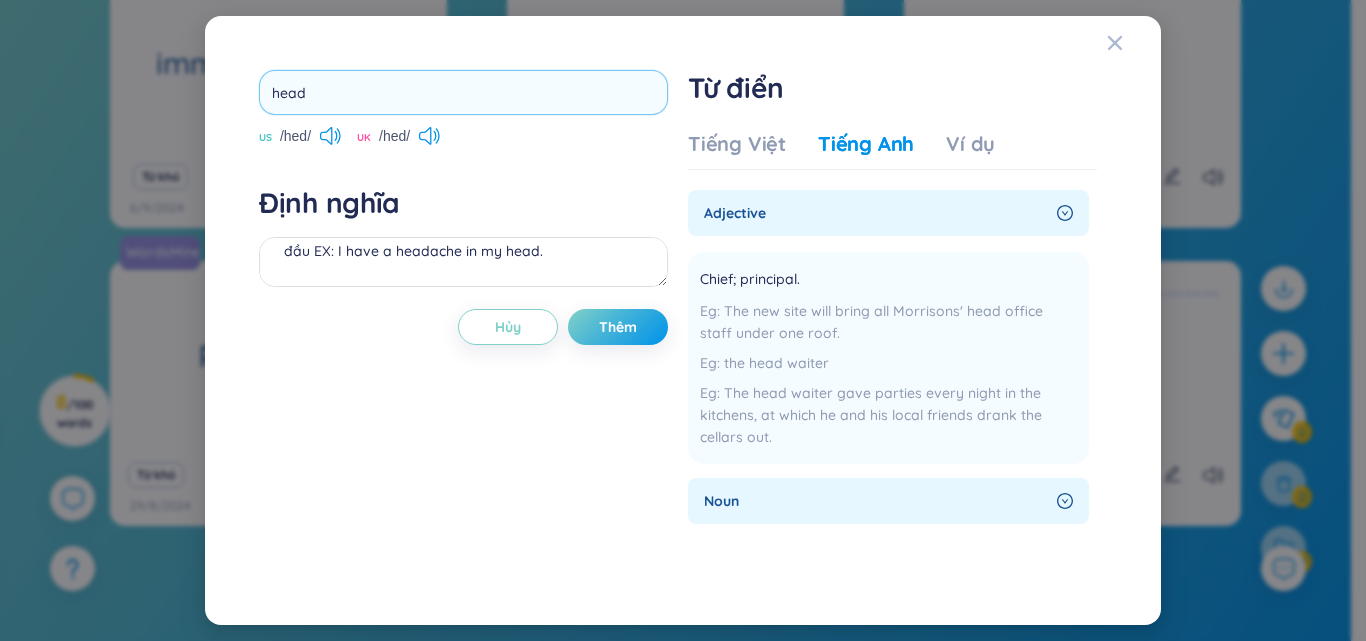 click on "head" at bounding box center (463, 92) 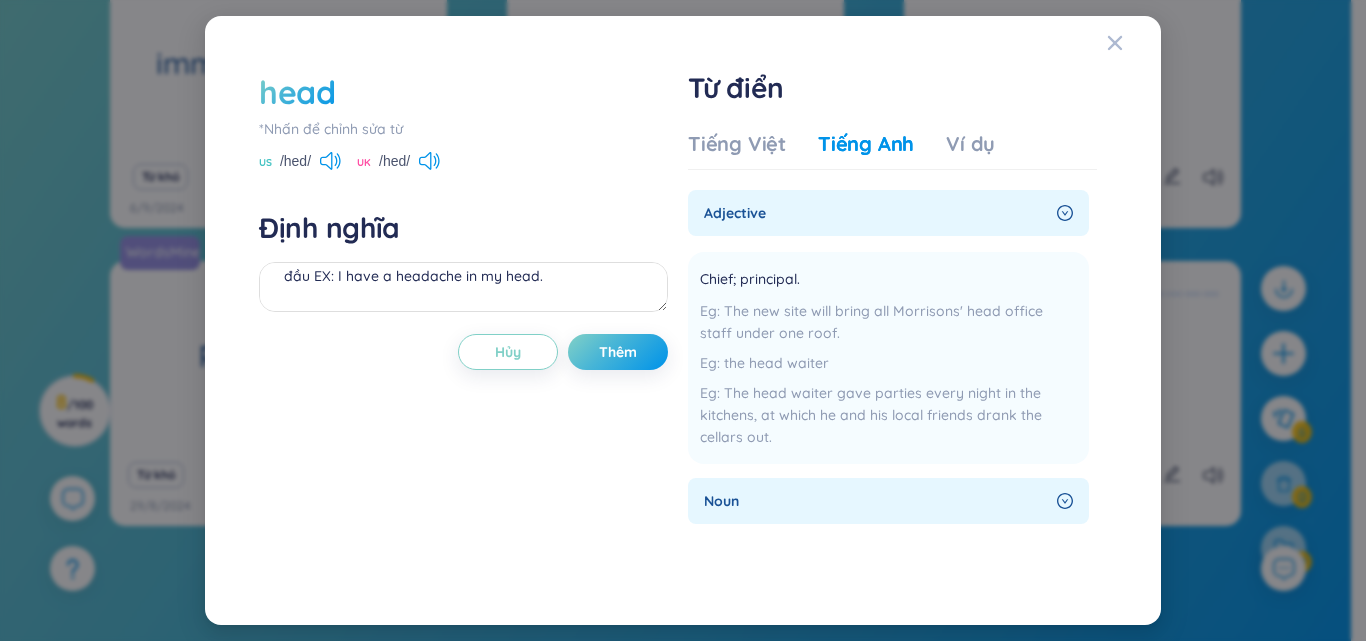 click on "*Nhấn để chỉnh sửa từ" at bounding box center [463, 129] 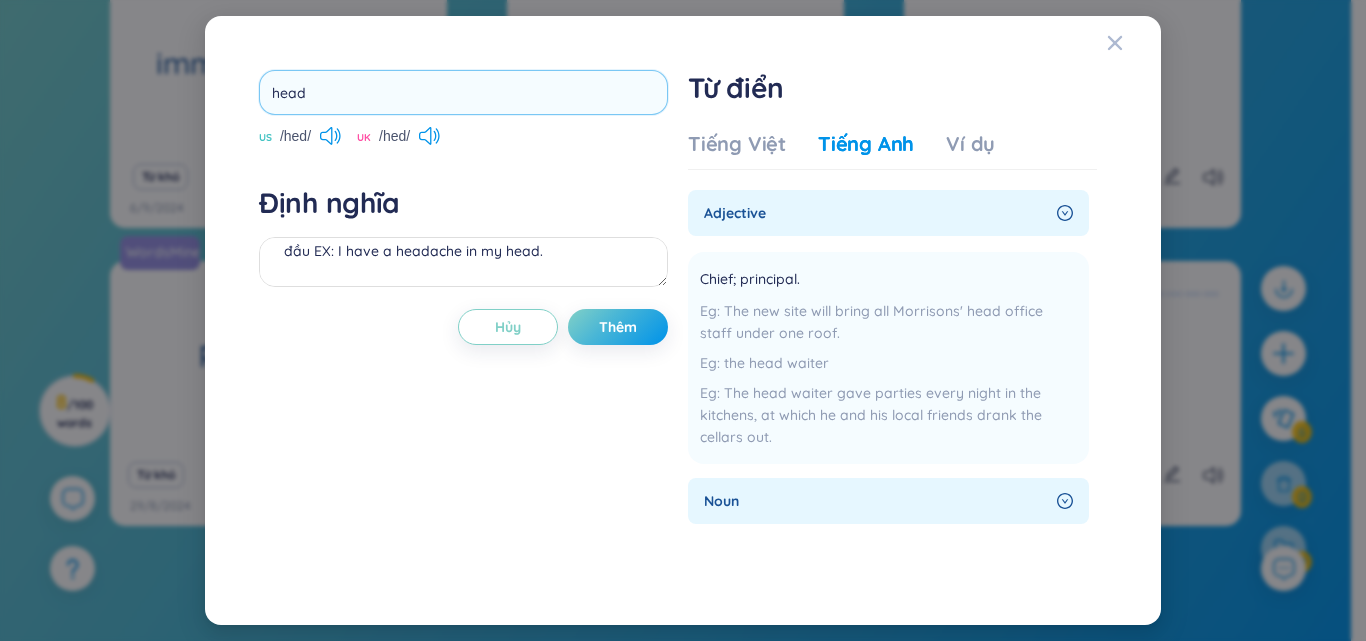 click on "head" at bounding box center [463, 92] 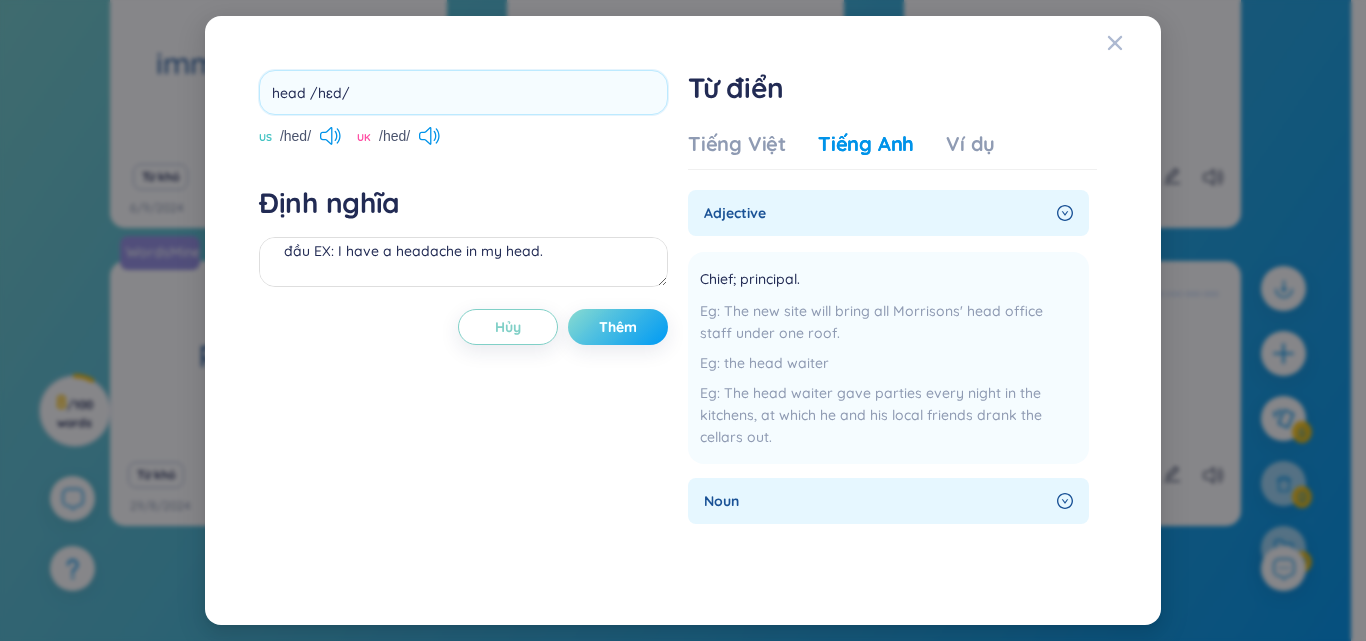 click on "head /hɛd/ US /hed/ UK /hed/ Định nghĩa đầu EX: I have a headache in my head. Hủy Thêm" at bounding box center [463, 320] 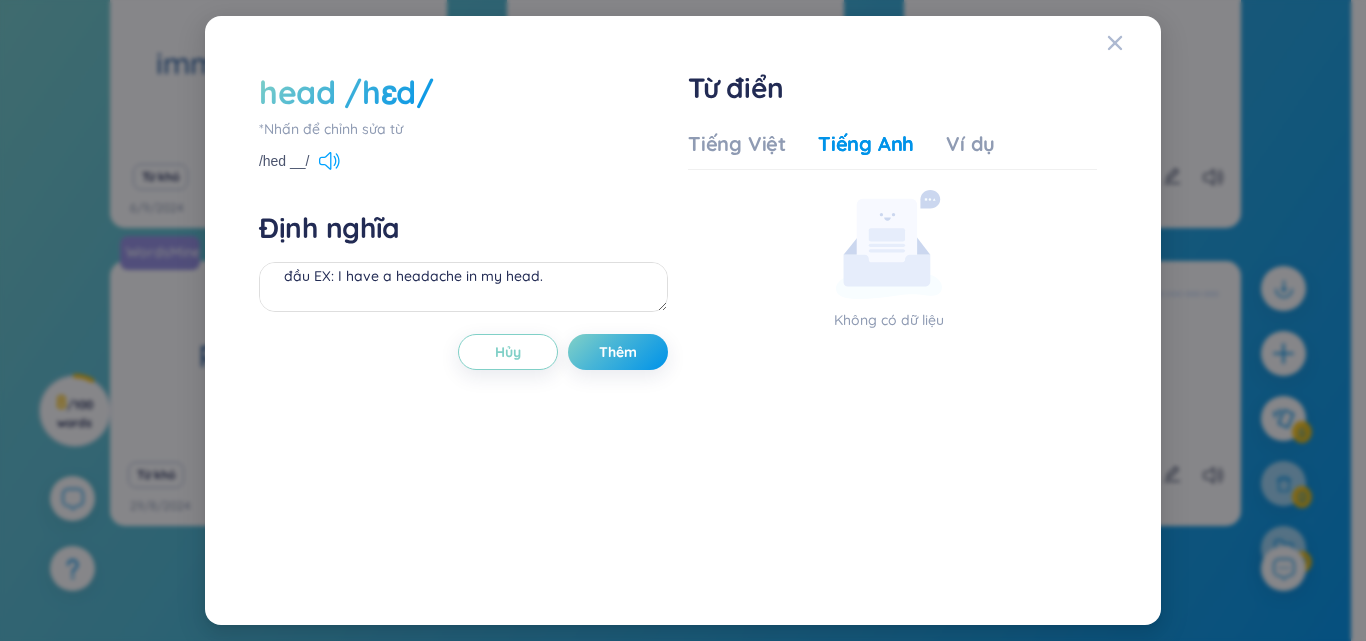 click at bounding box center (325, 161) 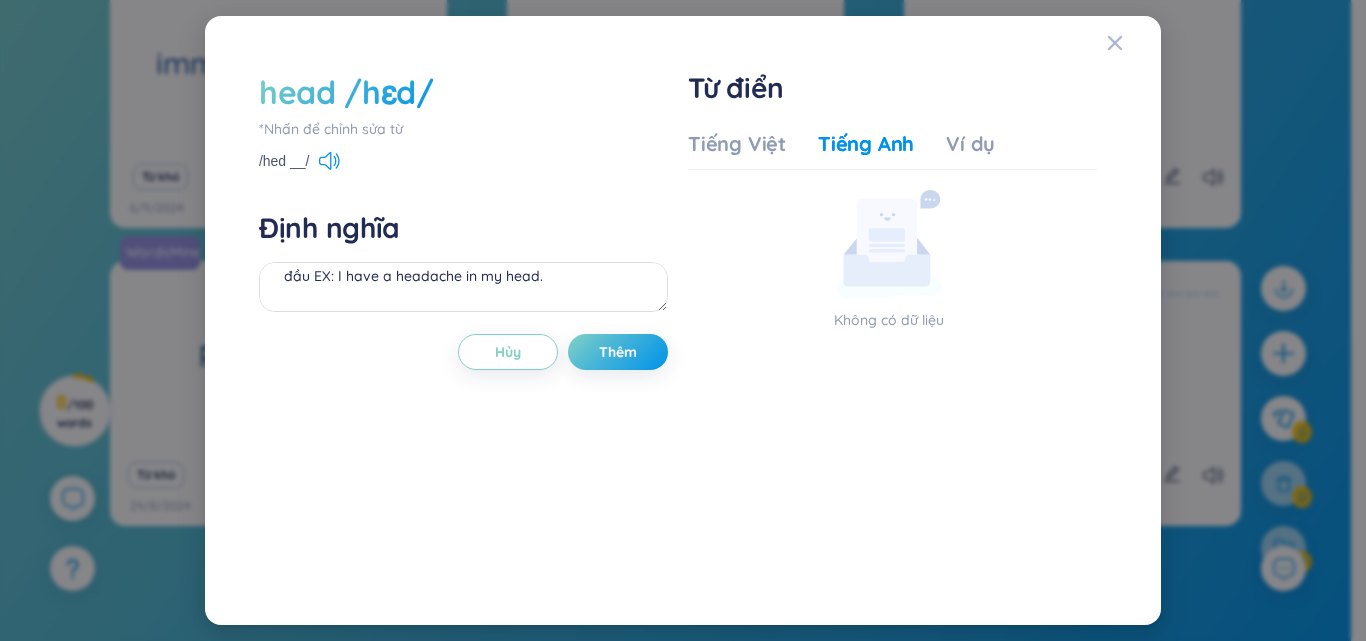 click on "head /hɛd/" at bounding box center (346, 92) 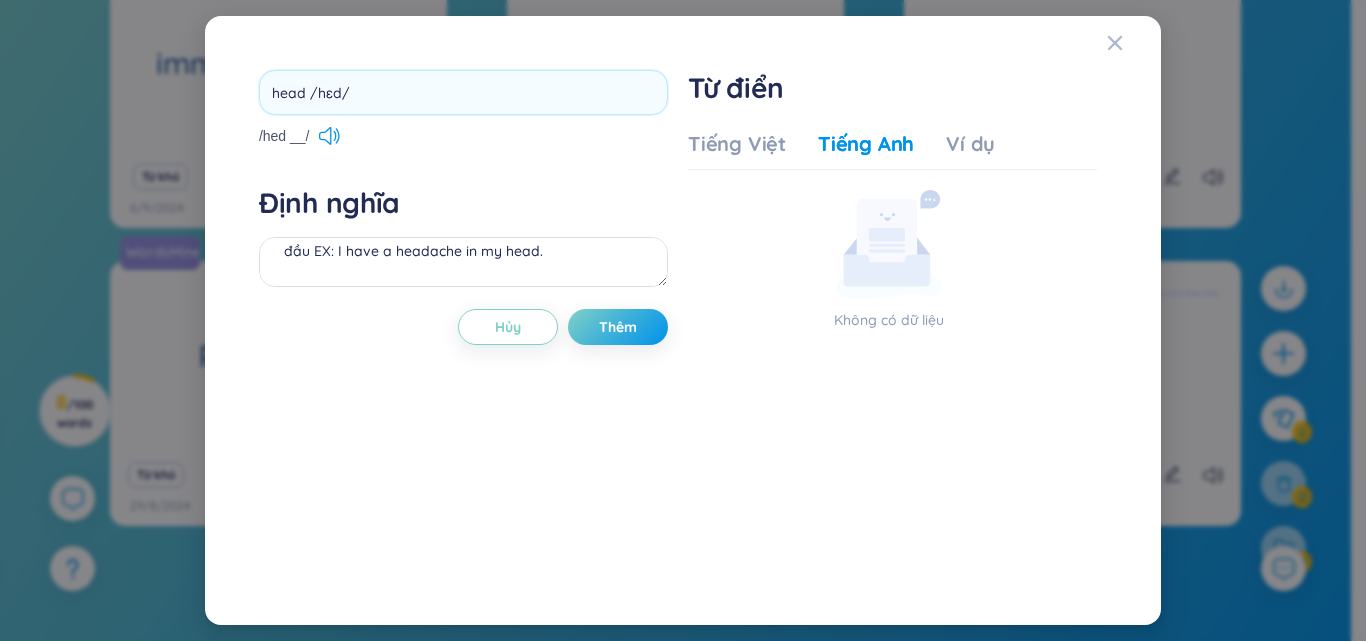 click on "head /hɛd/" at bounding box center [463, 92] 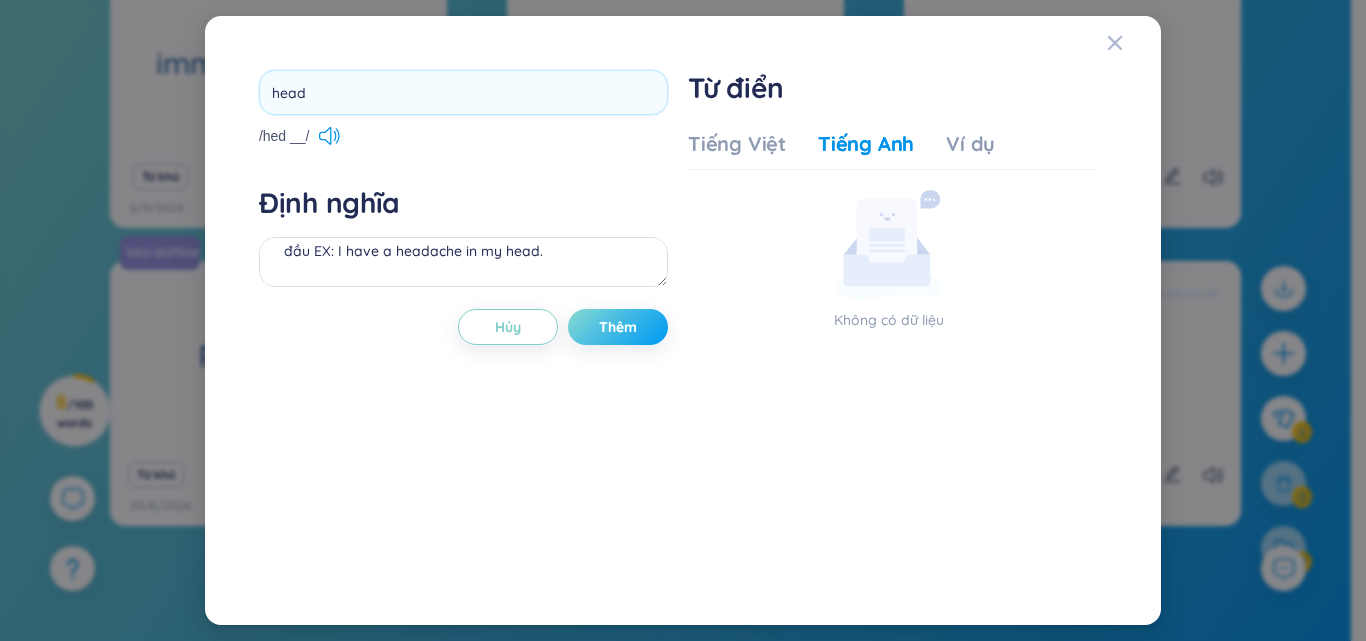 click on "Thêm" at bounding box center [618, 327] 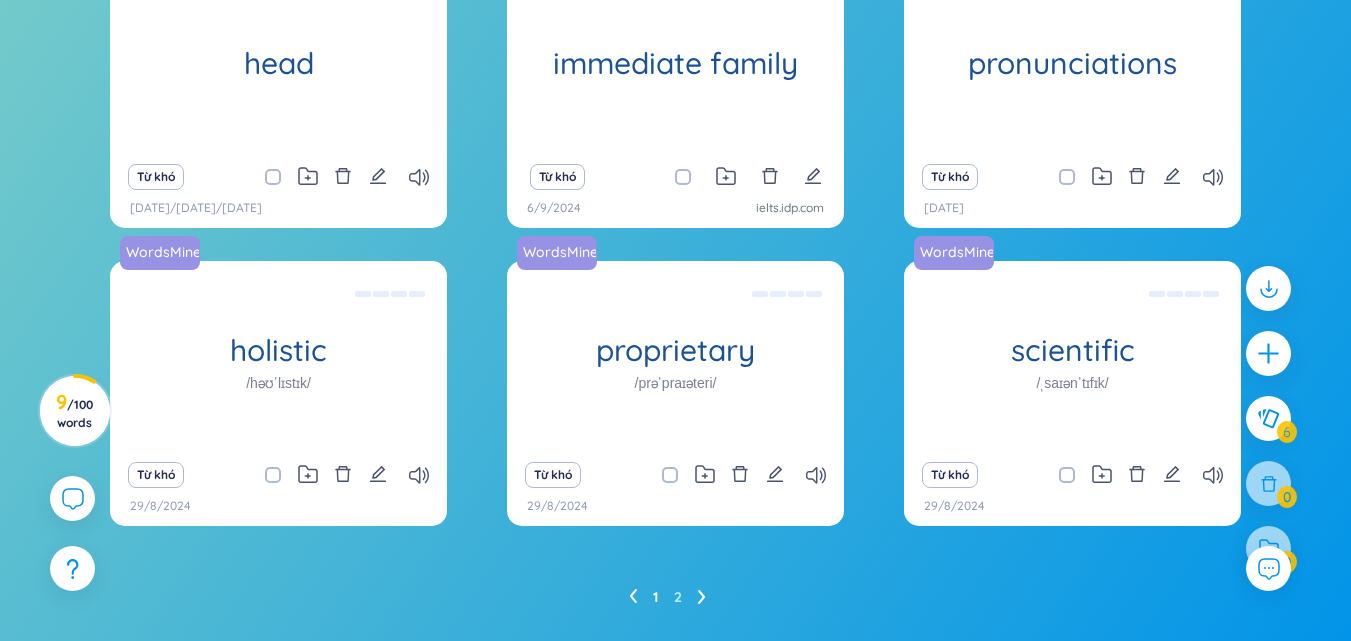 scroll, scrollTop: 0, scrollLeft: 0, axis: both 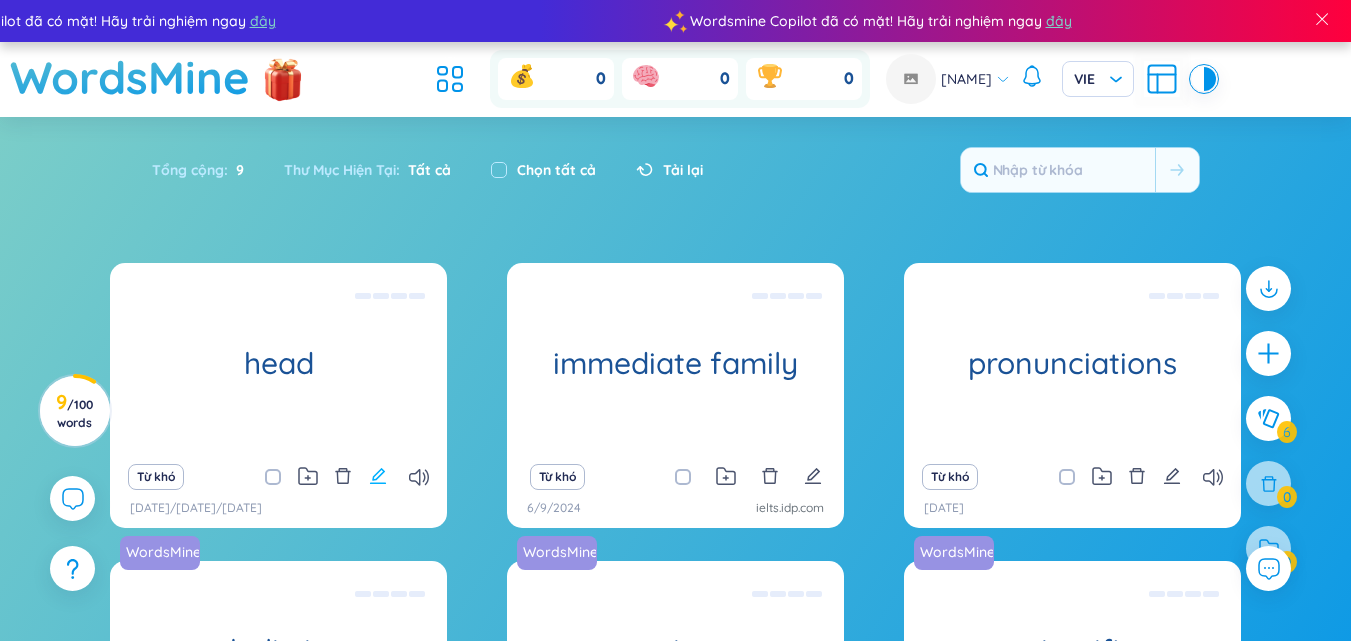 click at bounding box center [378, 476] 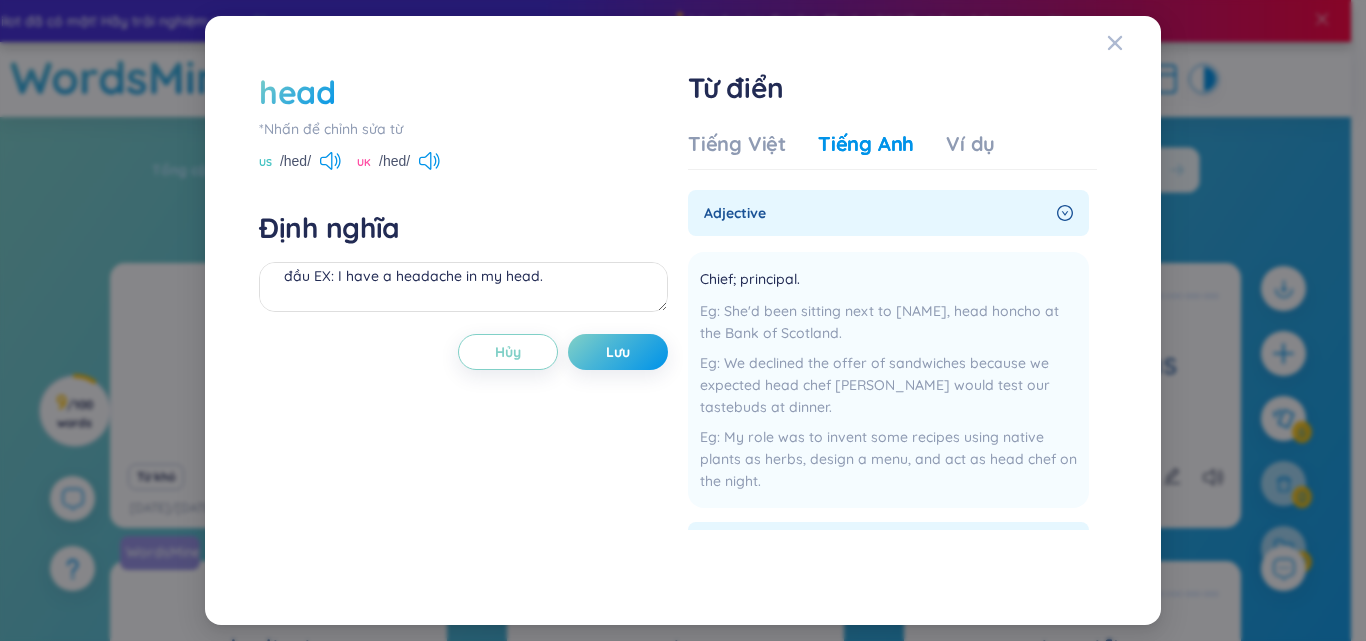 click on "*Nhấn để chỉnh sửa từ" at bounding box center (463, 129) 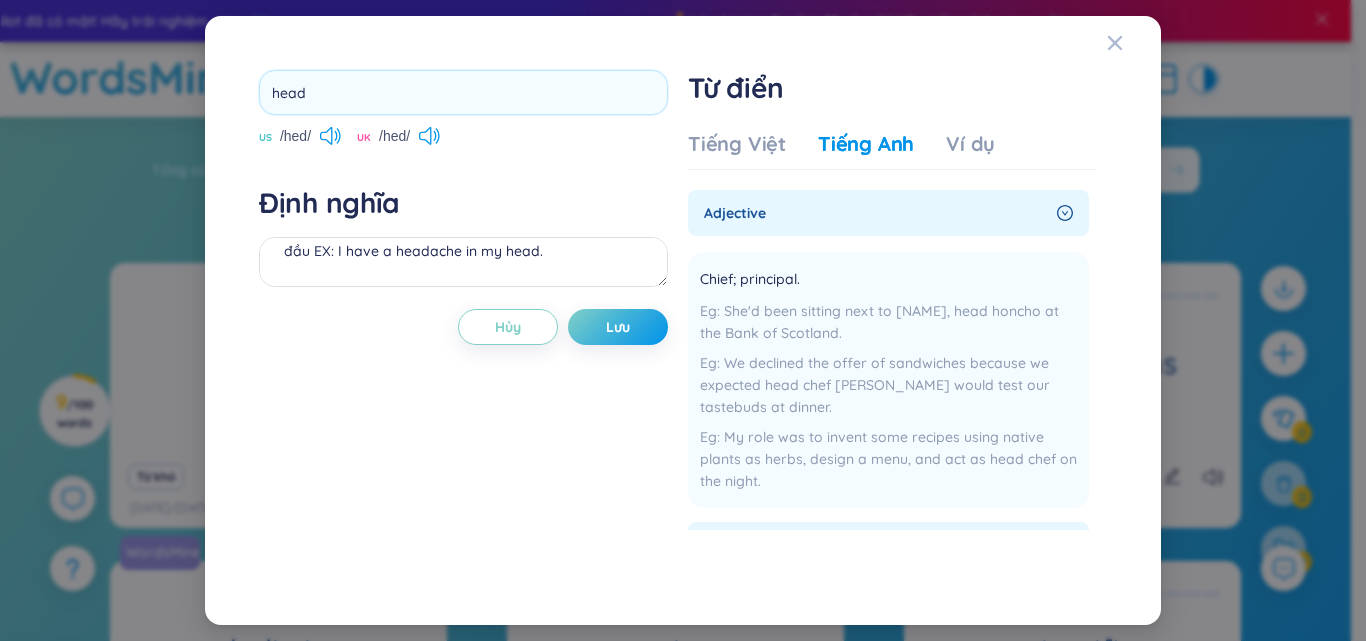 click on "head" at bounding box center [463, 92] 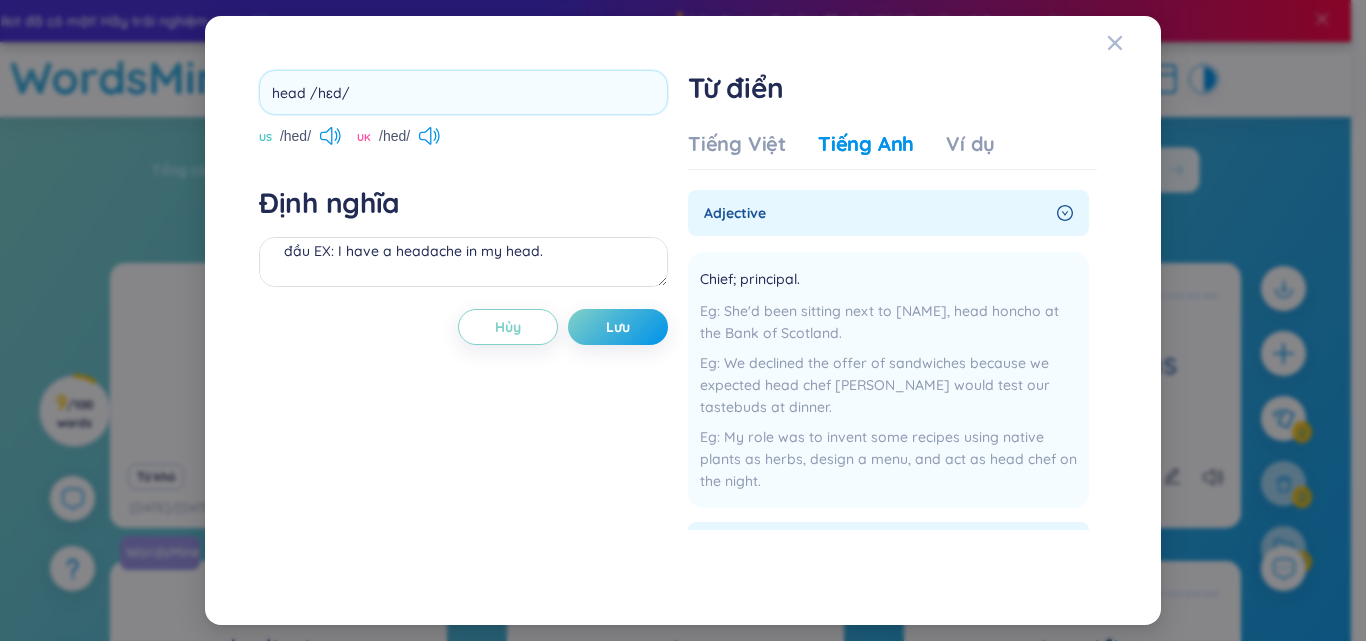 click on "head /hɛd/ US /hed/ UK /hed/ Định nghĩa đầu EX: I have a headache in my head. Hủy Lưu" at bounding box center [463, 320] 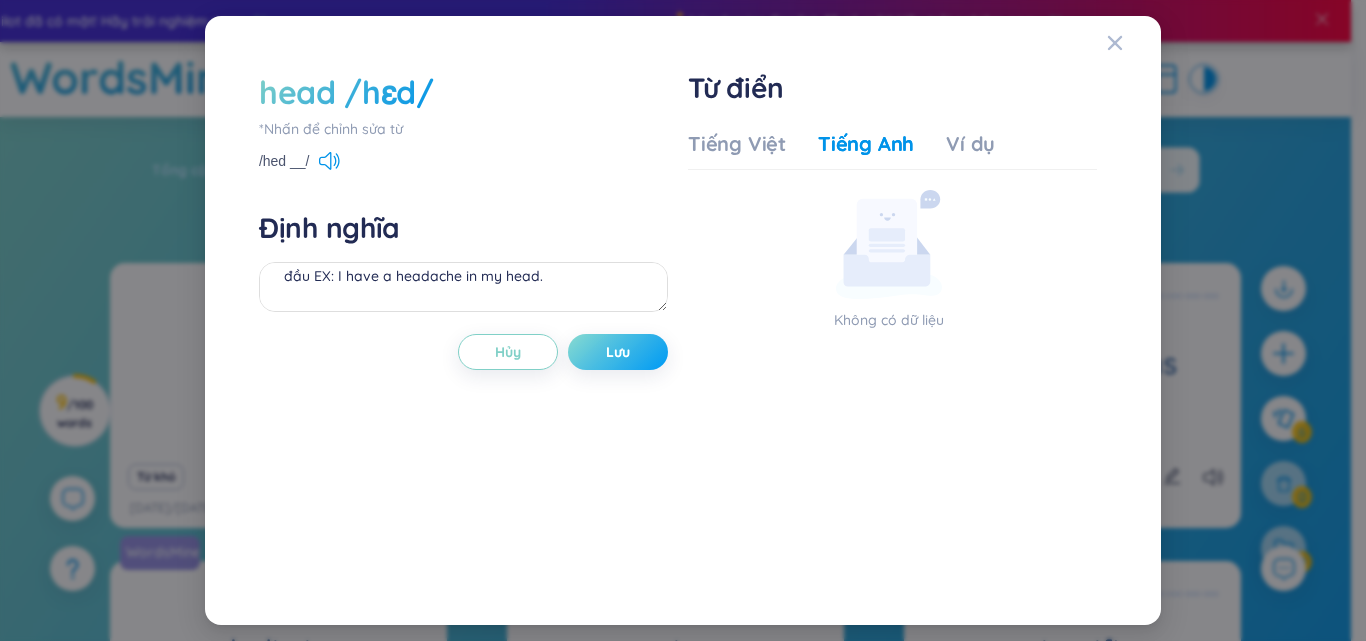 click on "Lưu" at bounding box center (618, 352) 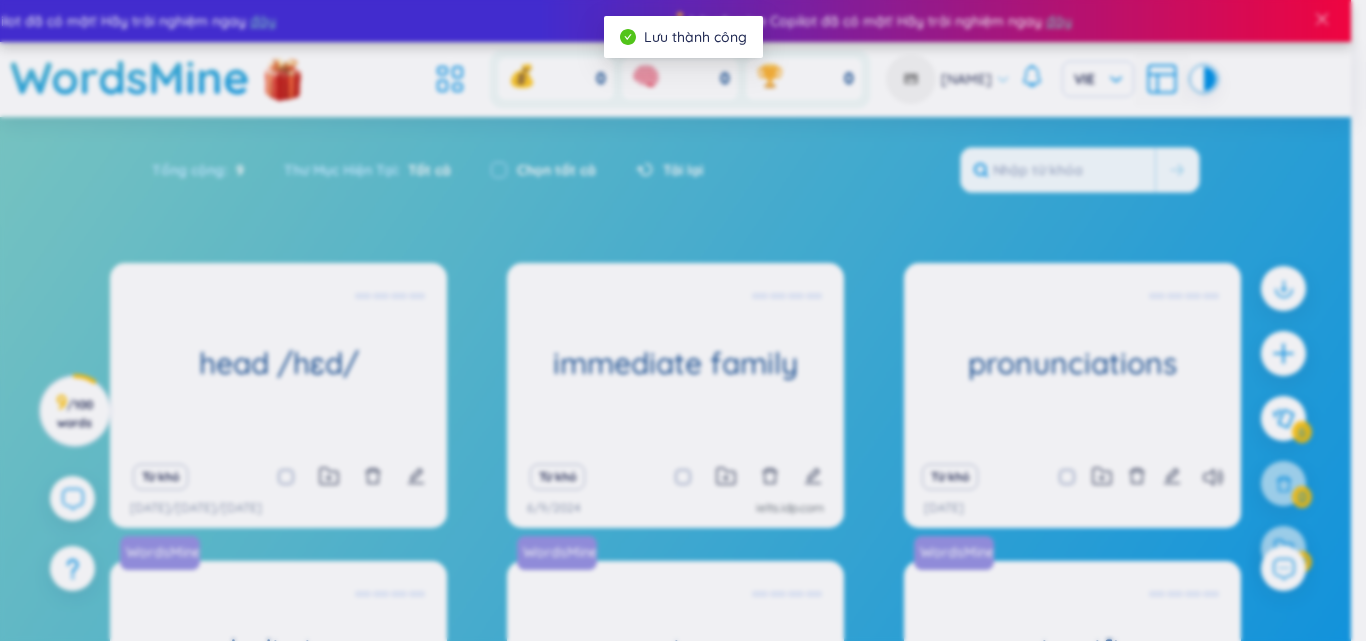 click on "head /hɛd/ *Nhấn để chỉnh sửa từ /hed __/ Định nghĩa đầu EX: I have a headache in my head. Hủy Lưu Từ điển Tiếng Việt Tiếng Anh Ví dụ Không có dữ liệu Hủy Lưu" at bounding box center [683, 320] 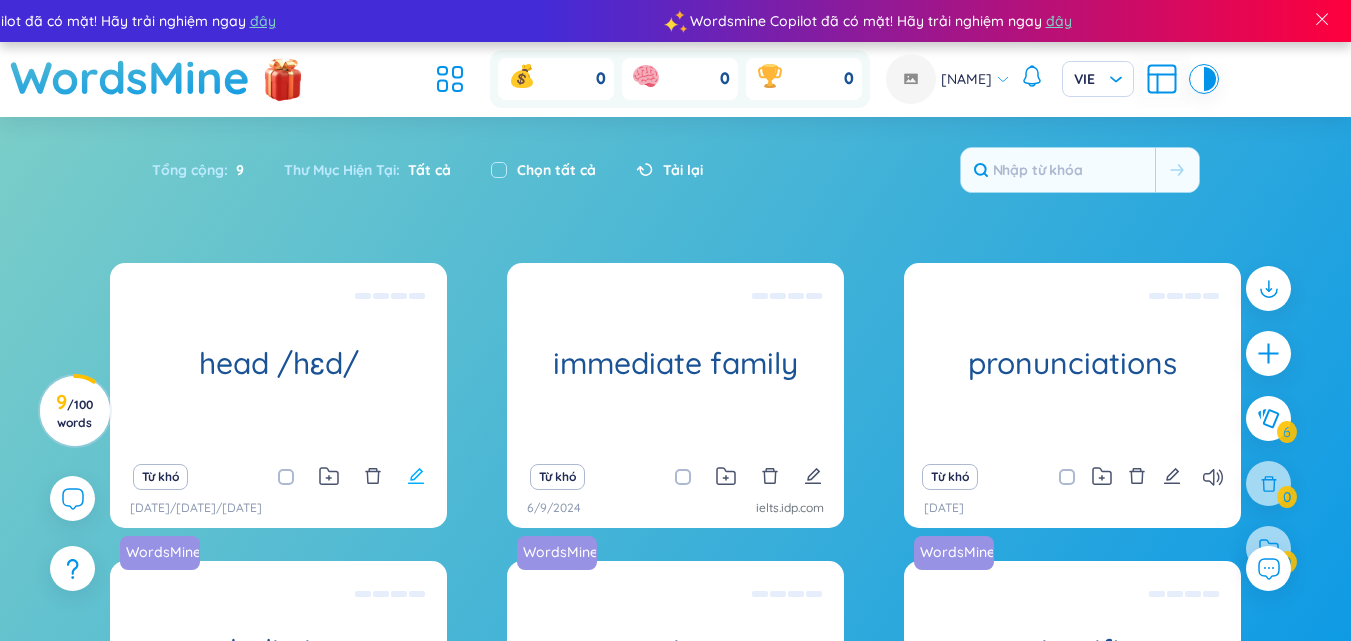 click at bounding box center [415, 476] 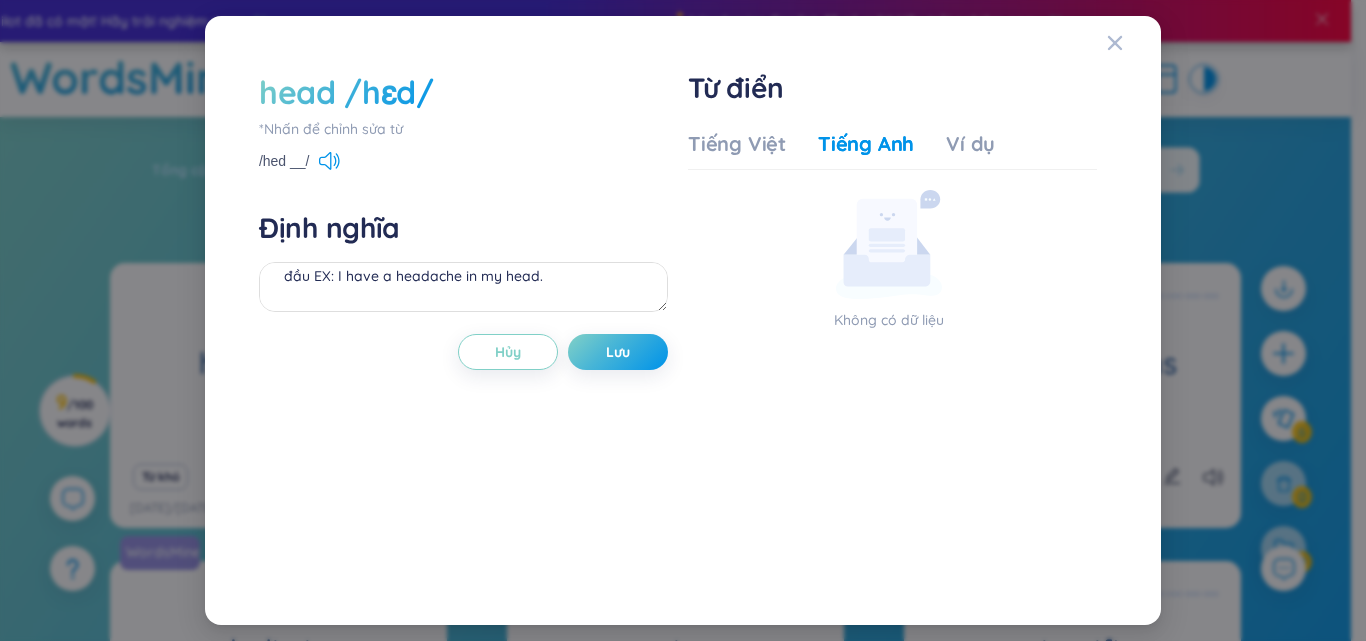 click on "*Nhấn để chỉnh sửa từ" at bounding box center (463, 129) 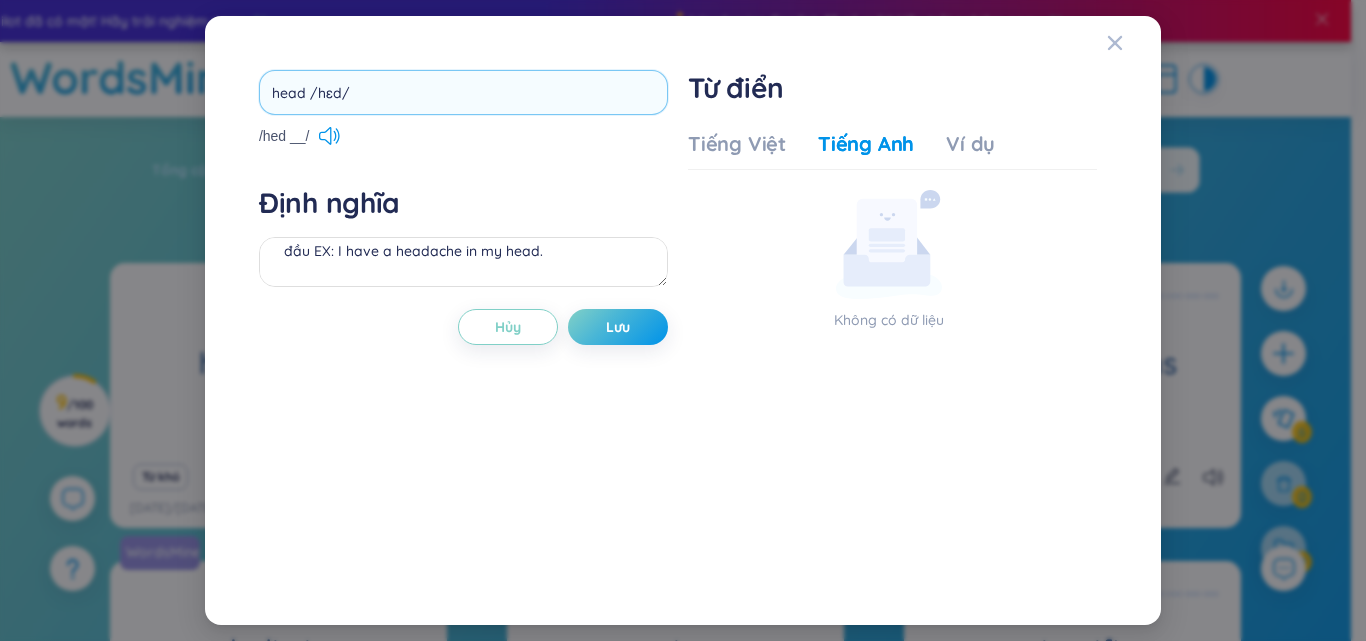 click on "head /hɛd/" at bounding box center (463, 92) 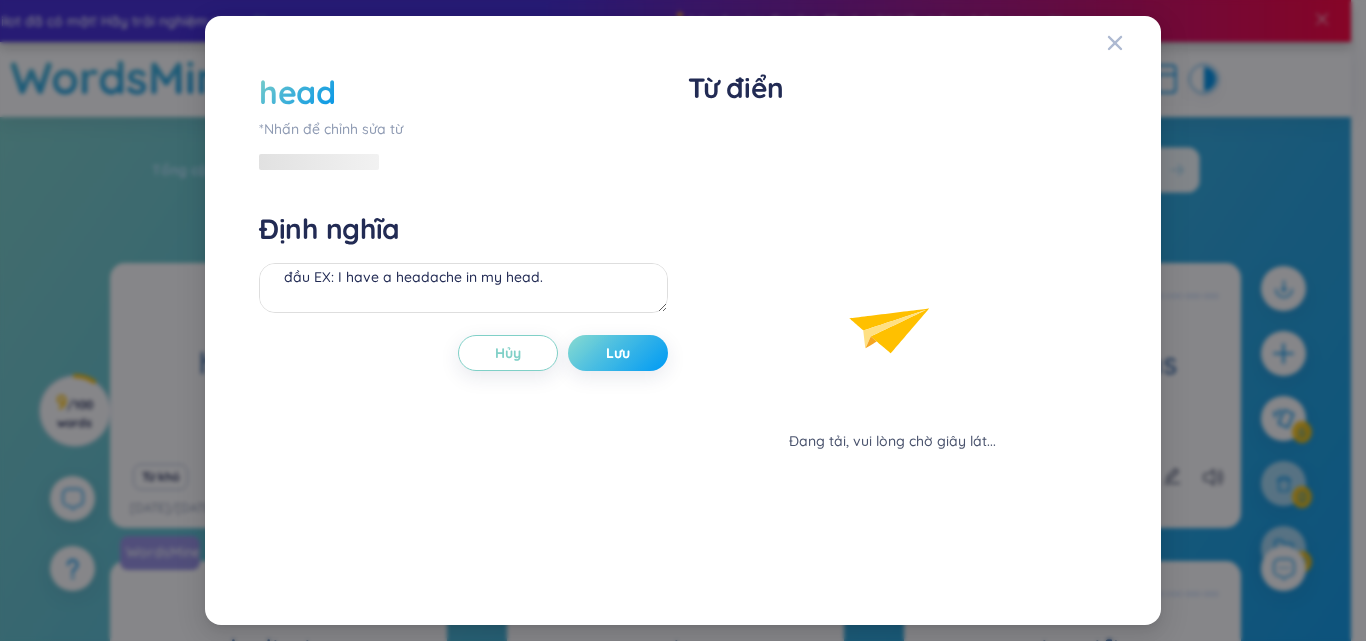 click on "Lưu" at bounding box center (618, 353) 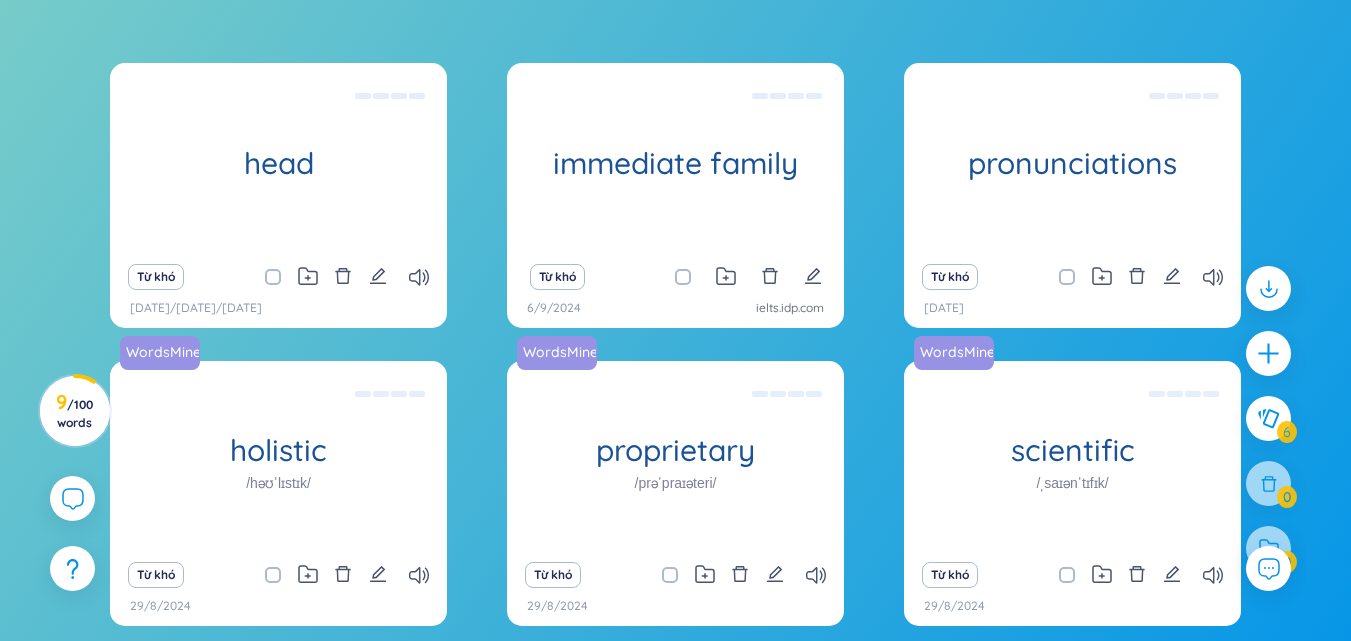 scroll, scrollTop: 300, scrollLeft: 0, axis: vertical 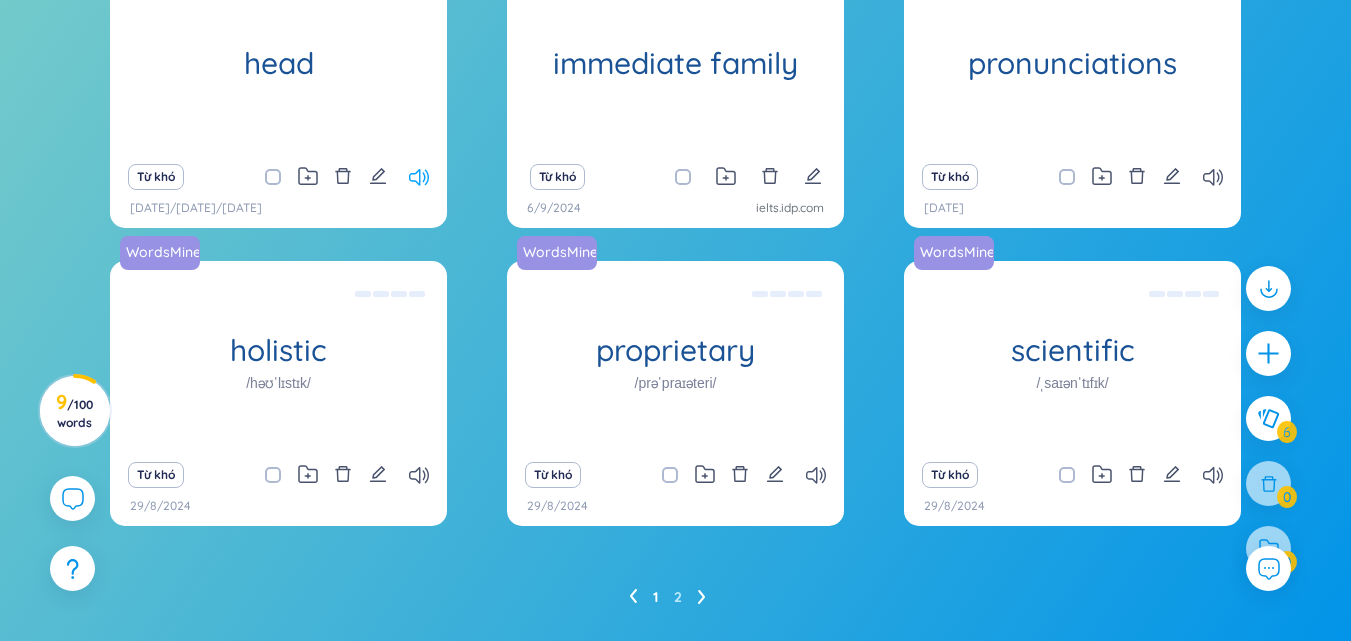 click at bounding box center (419, 177) 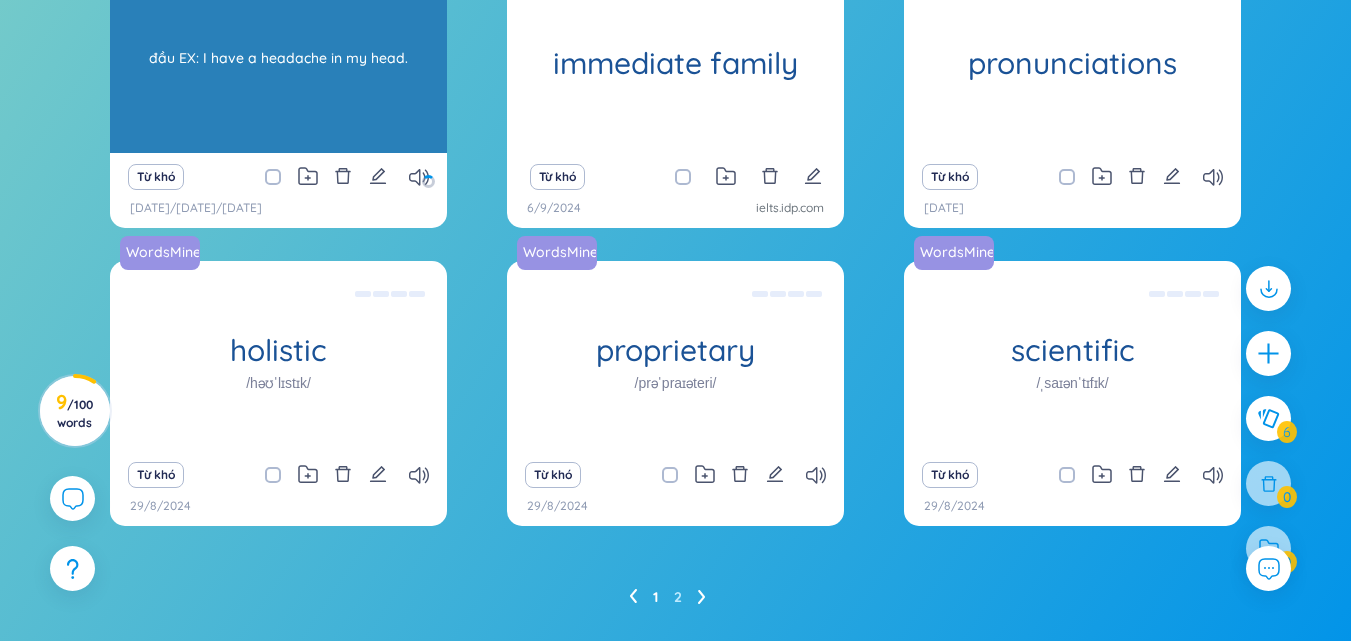 scroll, scrollTop: 100, scrollLeft: 0, axis: vertical 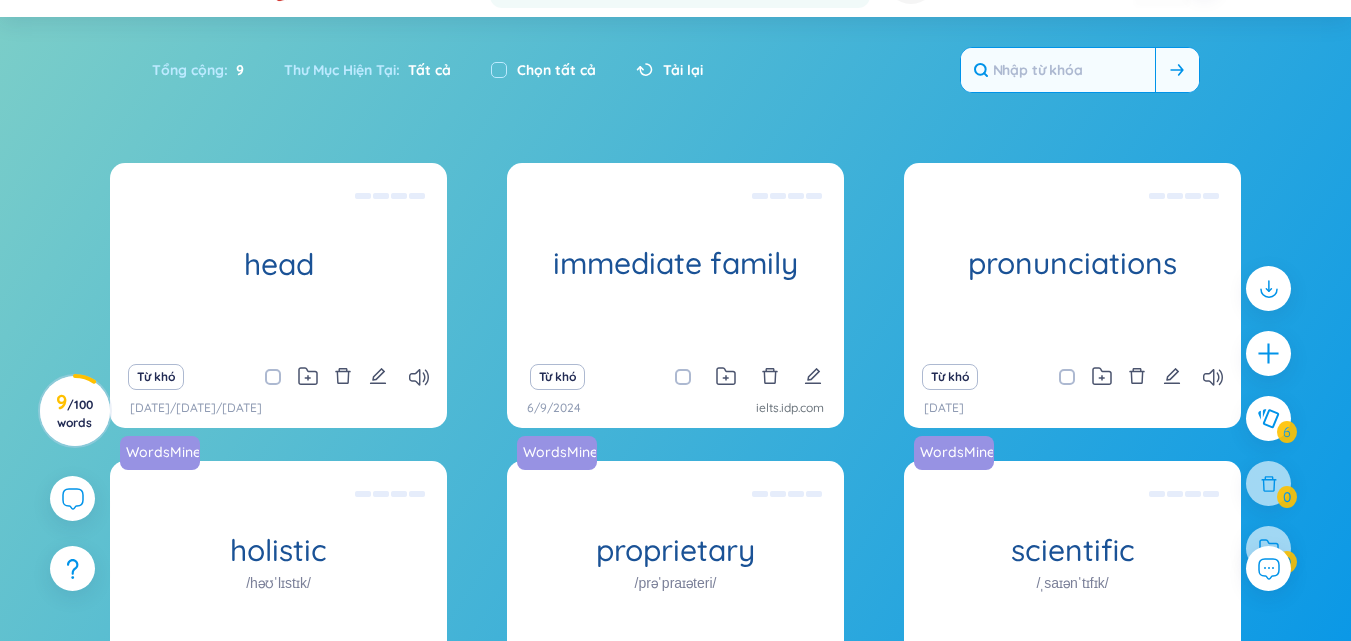 click at bounding box center (1058, 70) 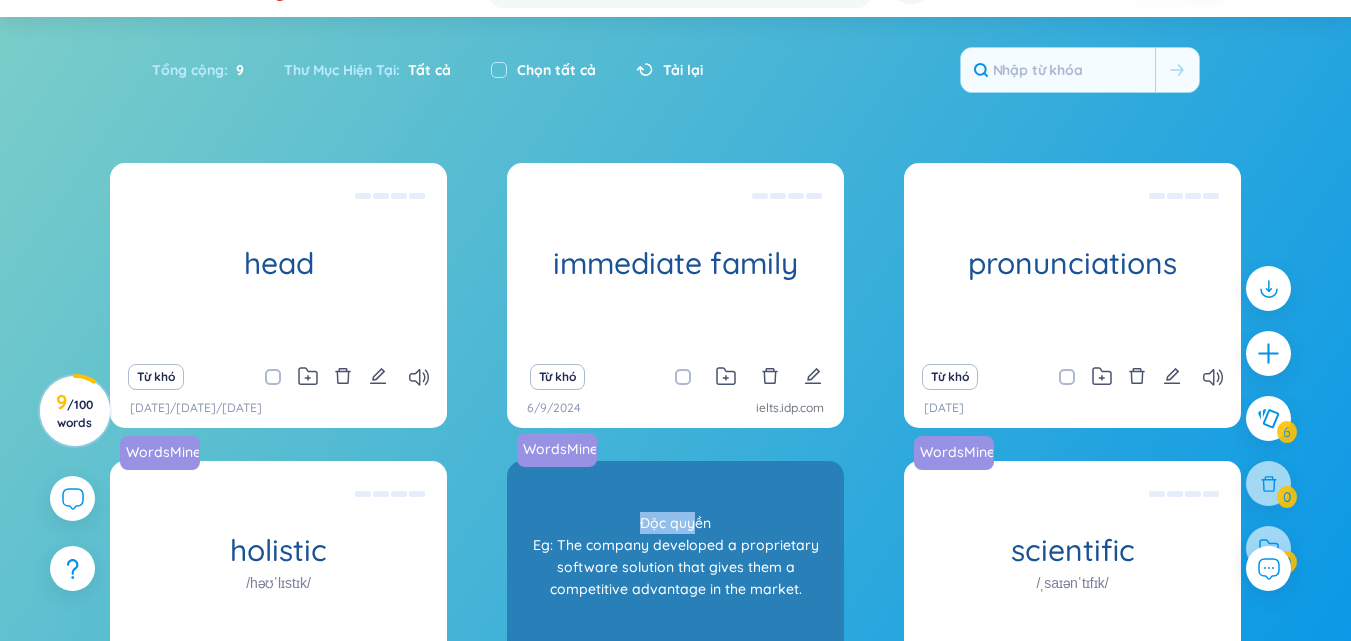 drag, startPoint x: 616, startPoint y: 507, endPoint x: 694, endPoint y: 489, distance: 80.04999 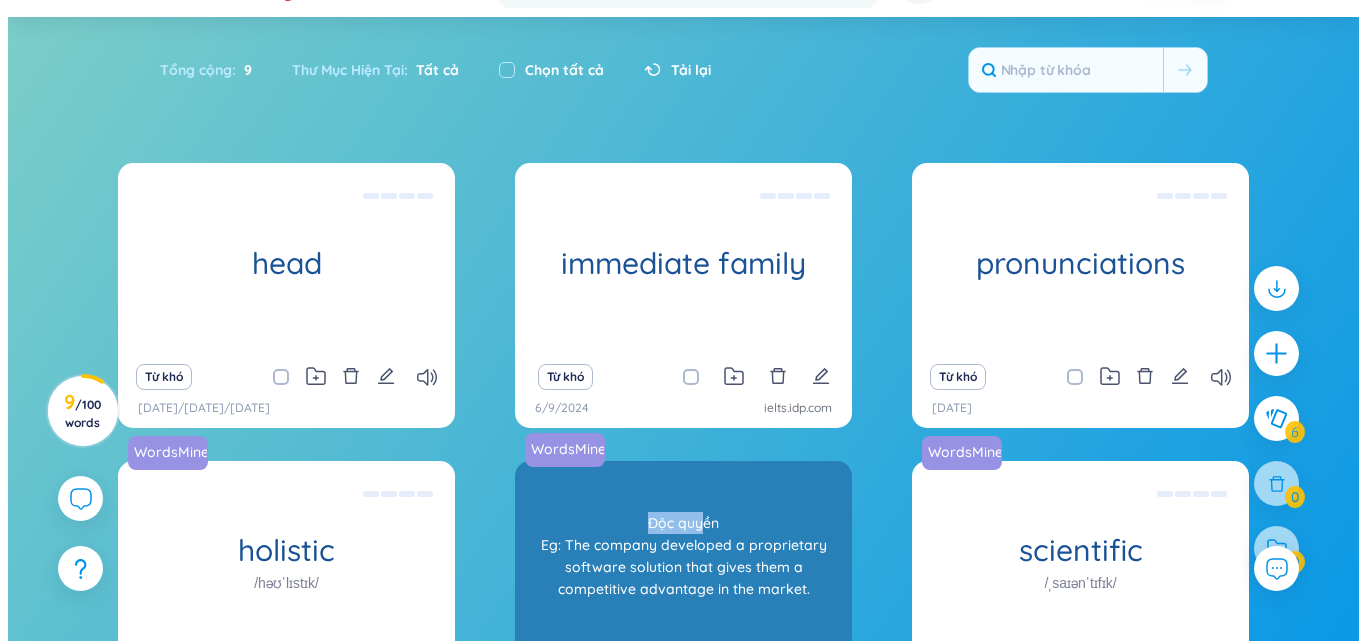 scroll, scrollTop: 200, scrollLeft: 0, axis: vertical 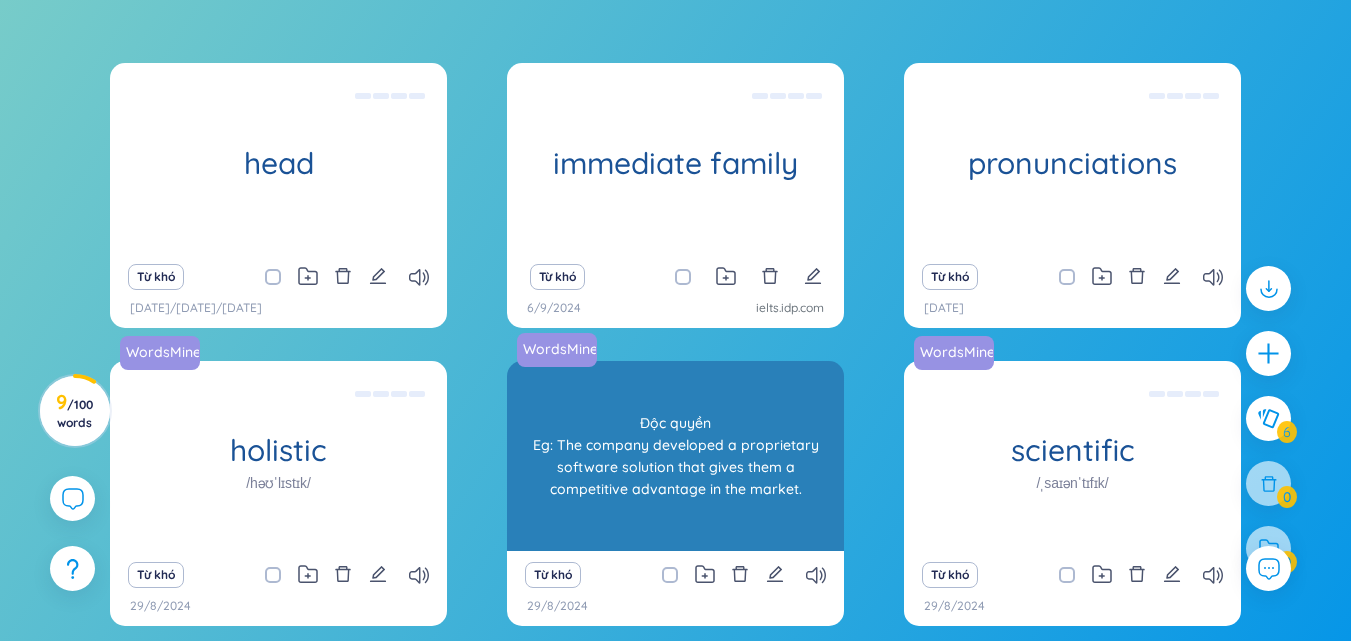 click on "Độc quyền
Eg: The company developed a proprietary software solution that gives them a competitive advantage in the market." at bounding box center (278, 158) 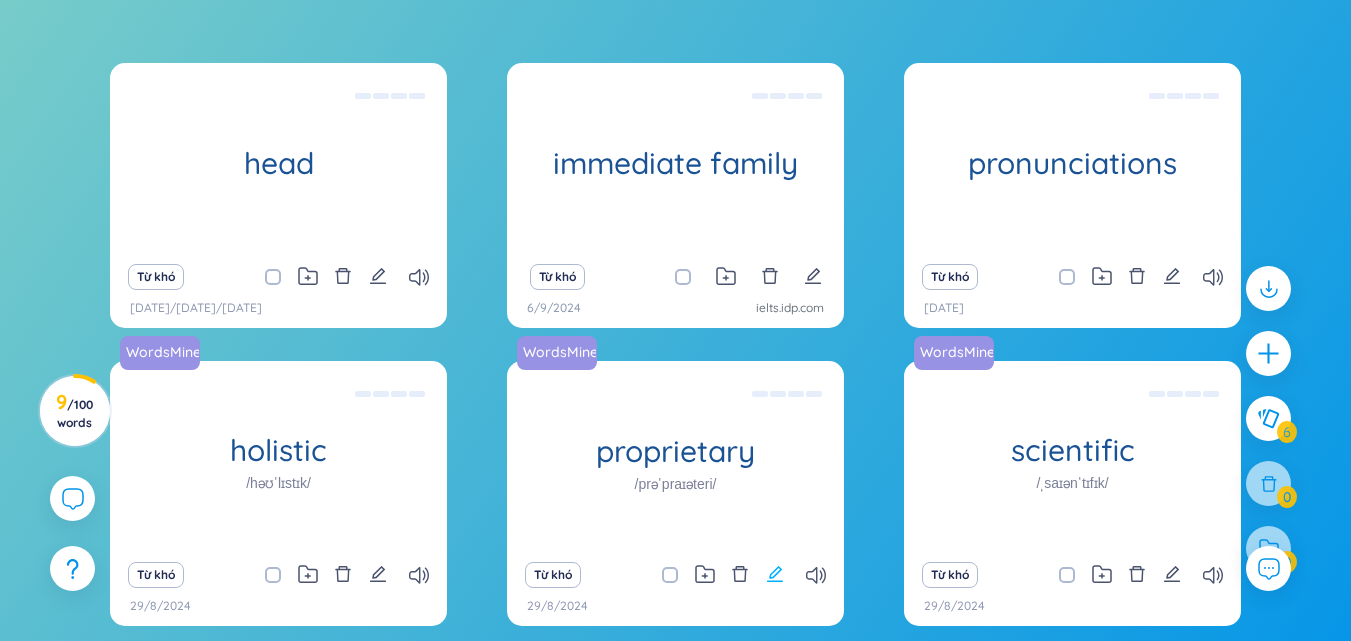 click at bounding box center (378, 276) 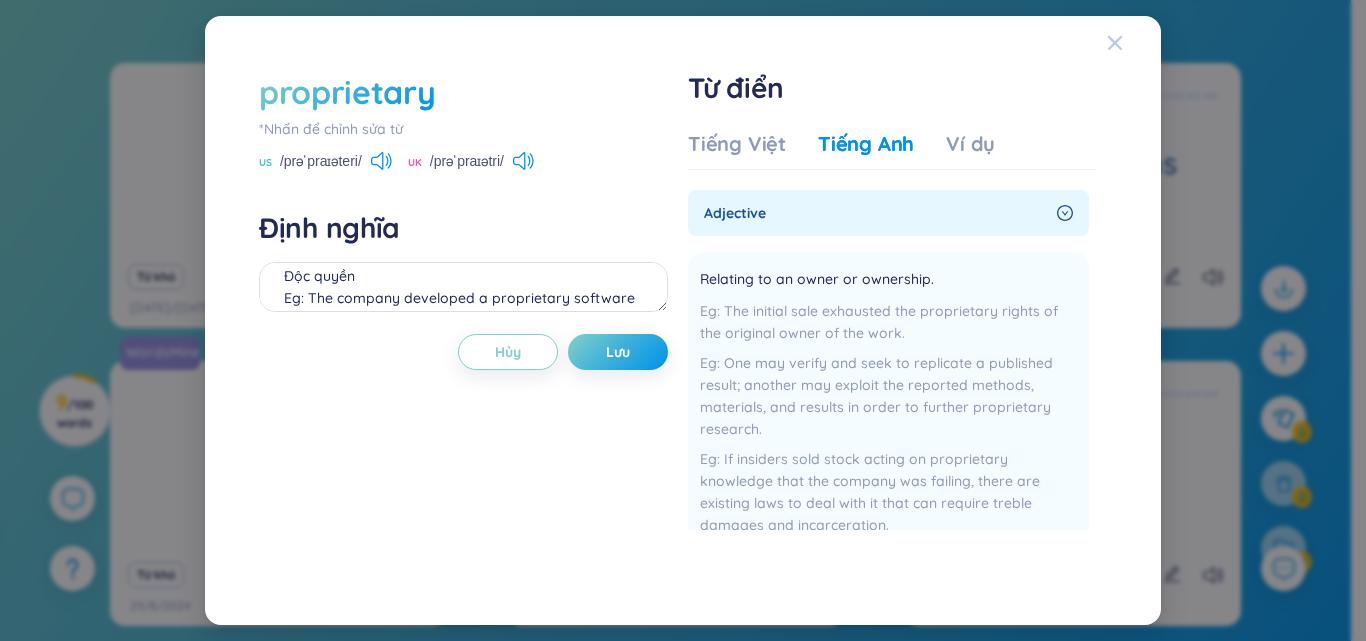 click at bounding box center [1115, 43] 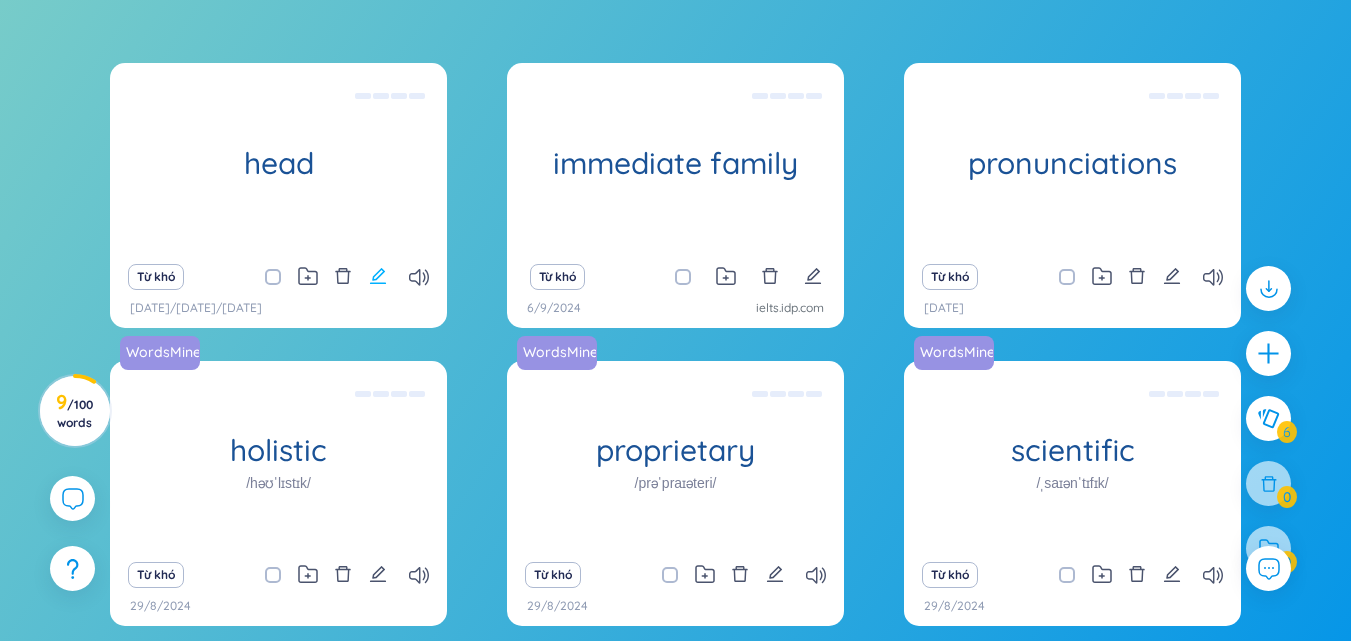 click at bounding box center (378, 276) 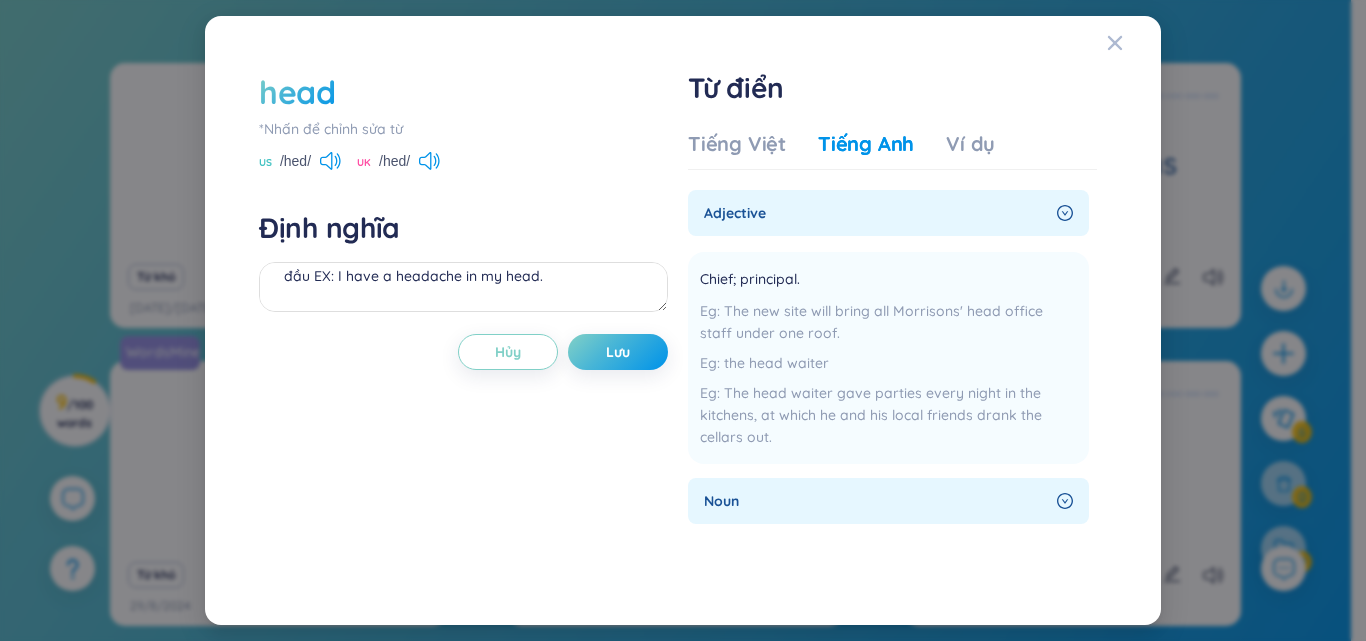 click on "/hed/" at bounding box center (295, 161) 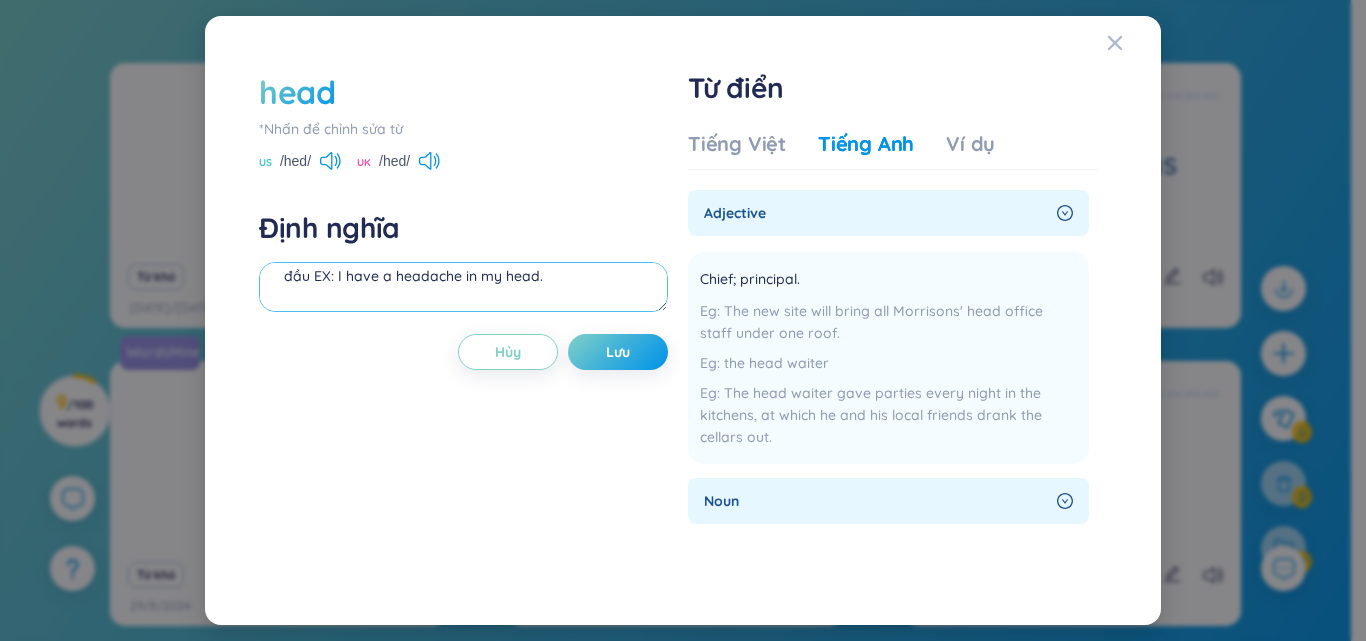 drag, startPoint x: 521, startPoint y: 290, endPoint x: 511, endPoint y: 291, distance: 10.049875 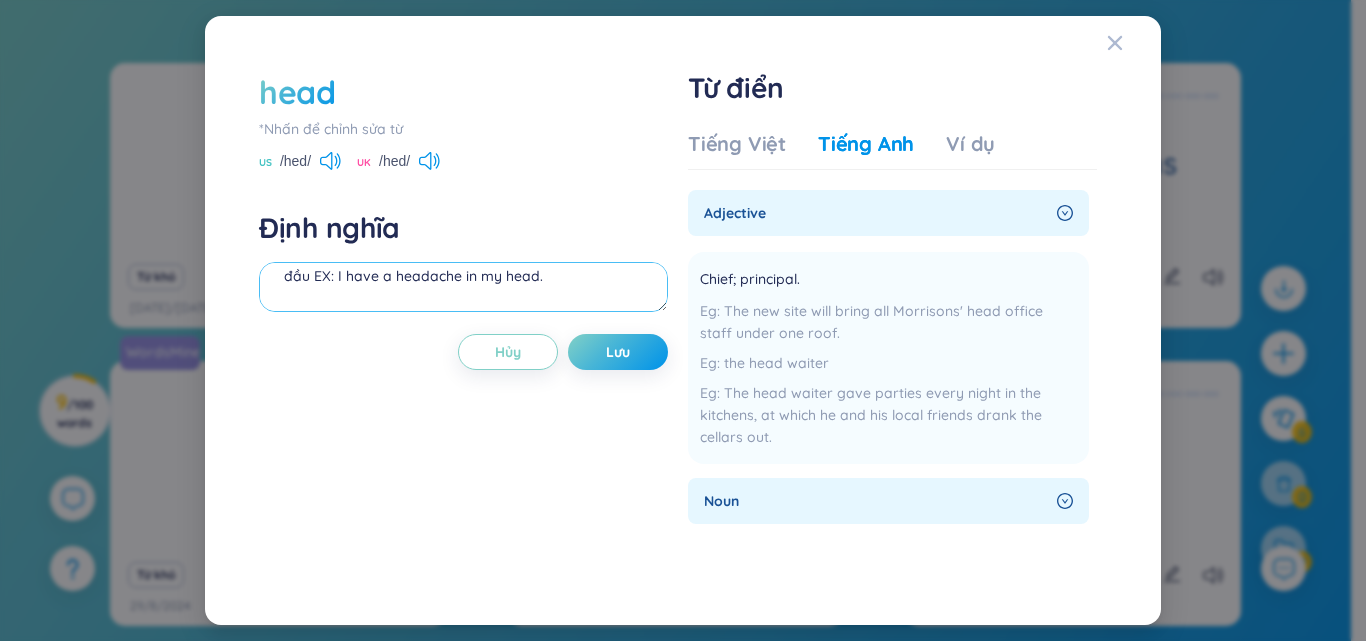 click on "đầu EX: I have a headache in my head." at bounding box center (463, 287) 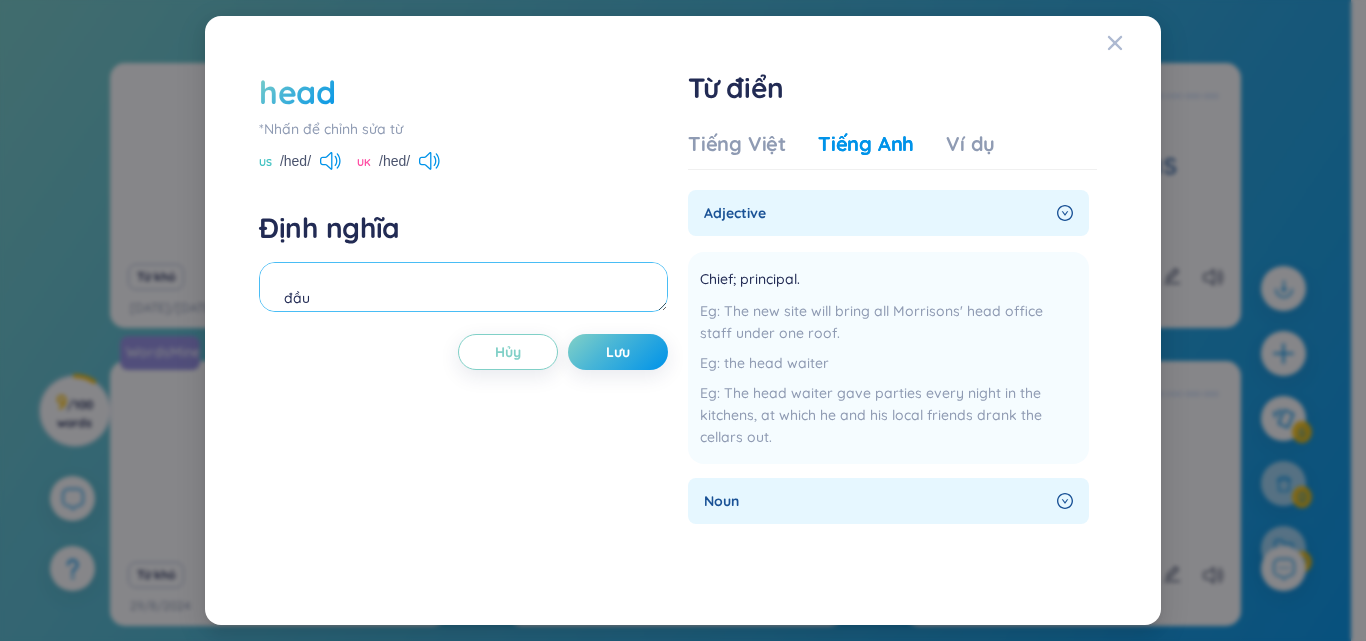 scroll, scrollTop: 44, scrollLeft: 0, axis: vertical 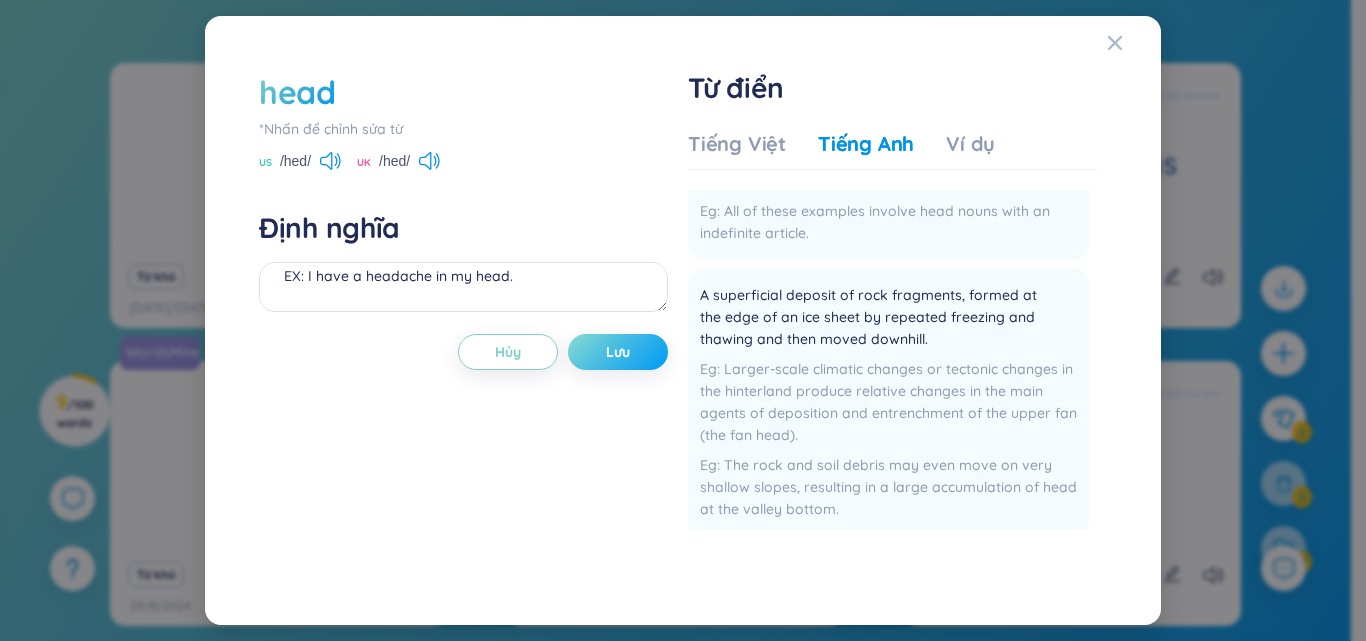 click on "Lưu" at bounding box center [618, 352] 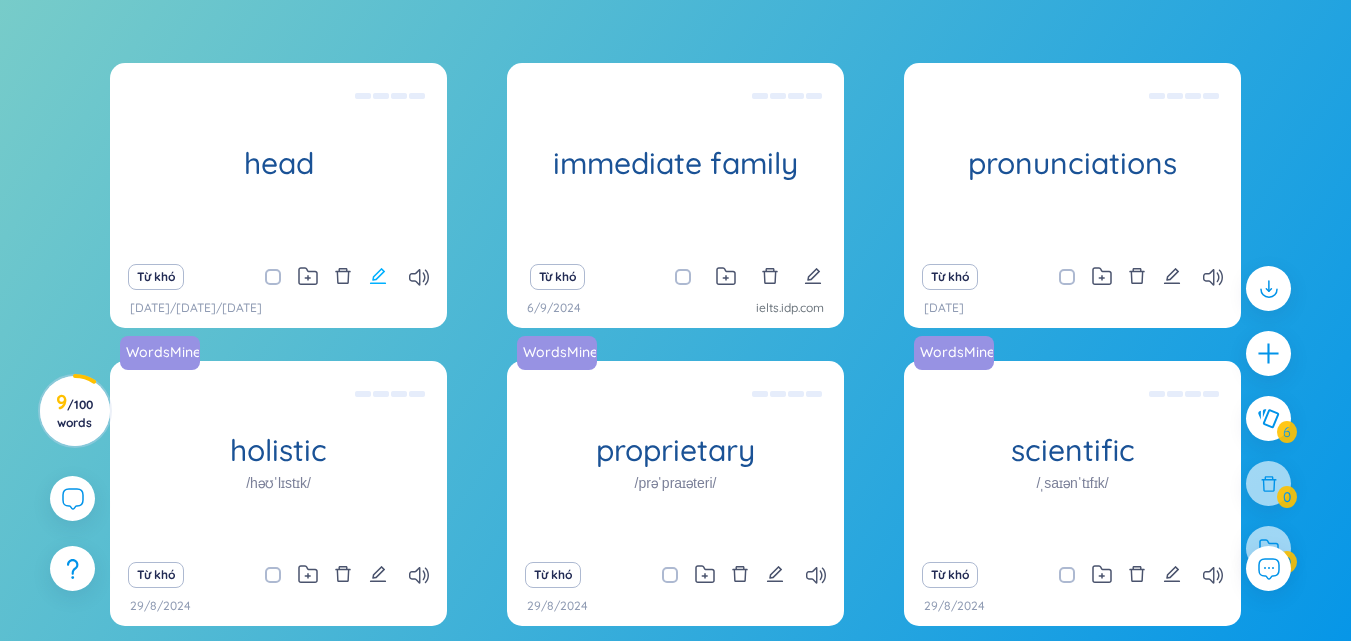 click at bounding box center (378, 276) 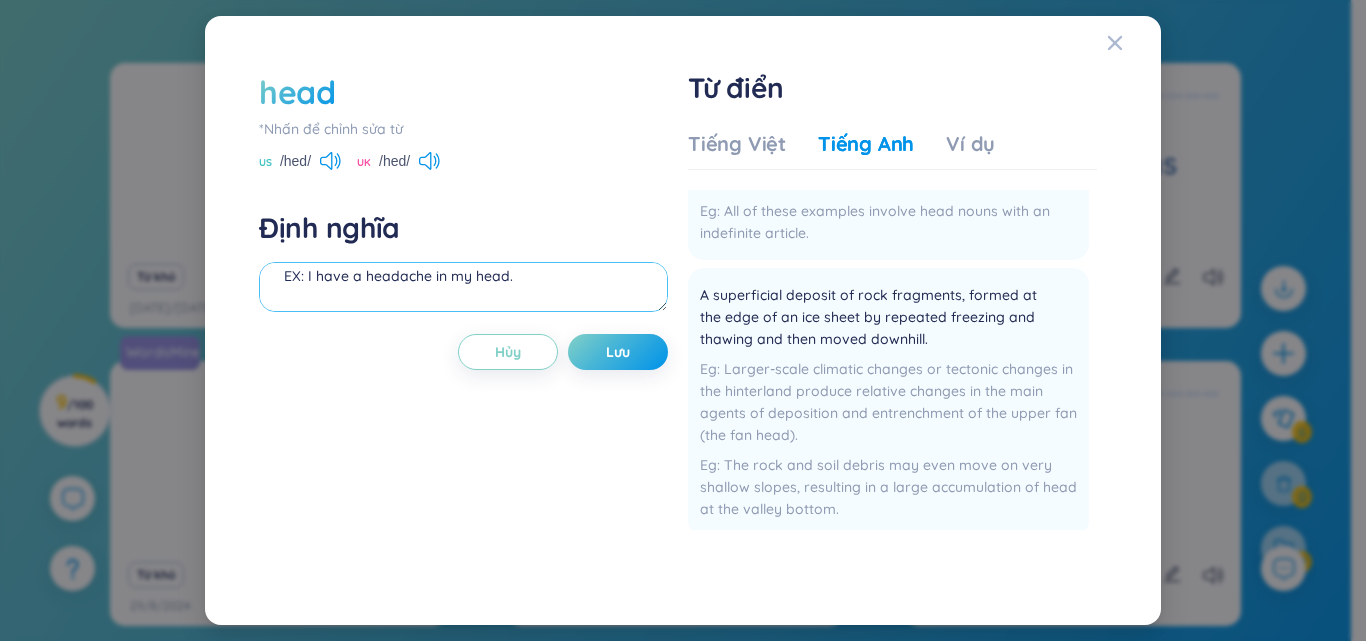scroll, scrollTop: 0, scrollLeft: 0, axis: both 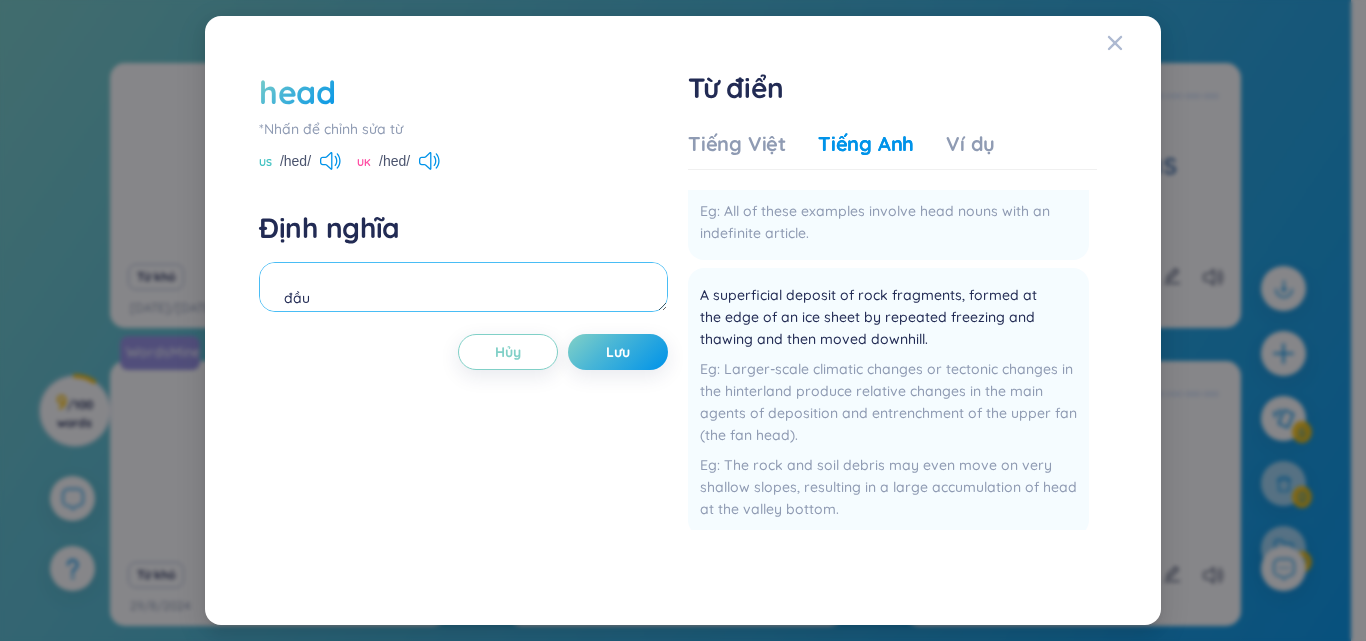 click on "đầu                                                                                           EX: I have a headache in my head." at bounding box center (463, 287) 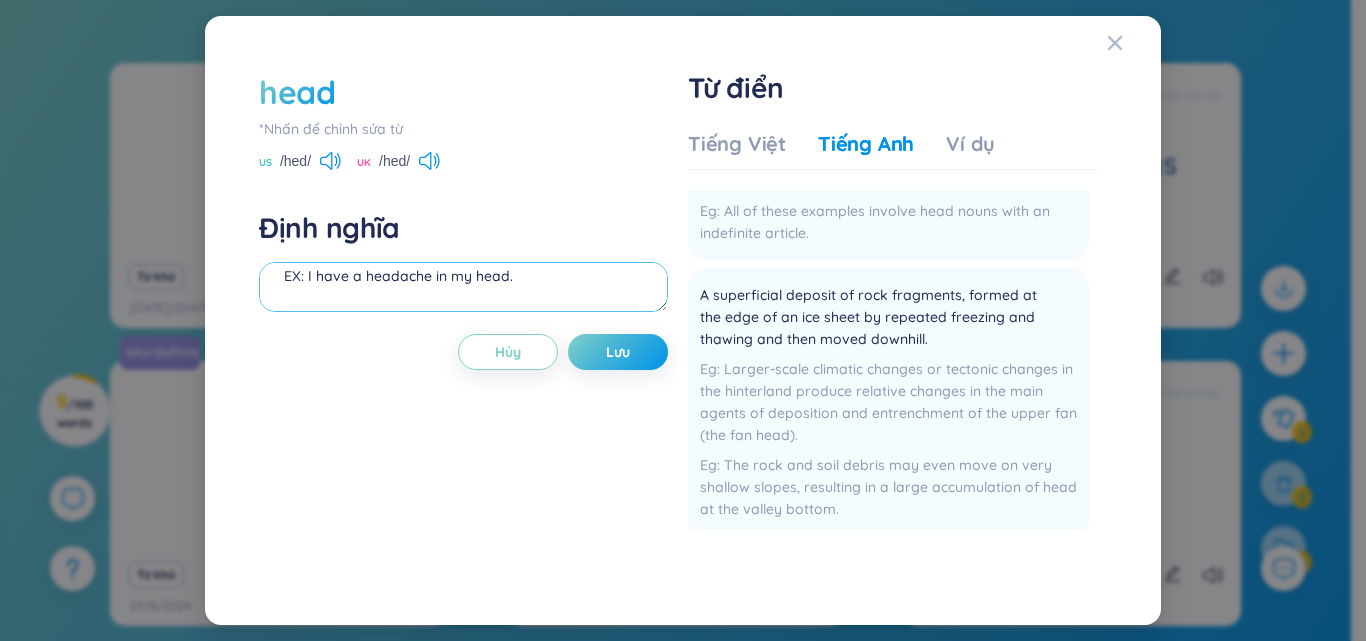 click on "đầu                                                                                           EX: I have a headache in my head." at bounding box center [463, 287] 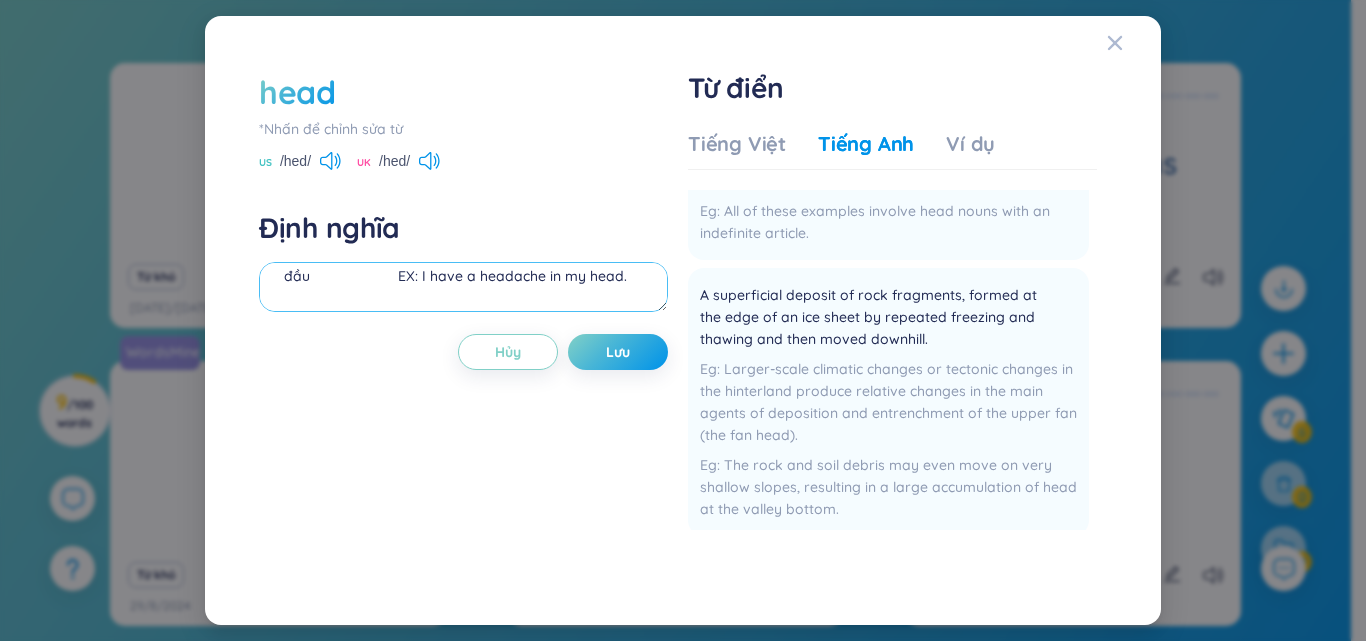 scroll, scrollTop: 22, scrollLeft: 0, axis: vertical 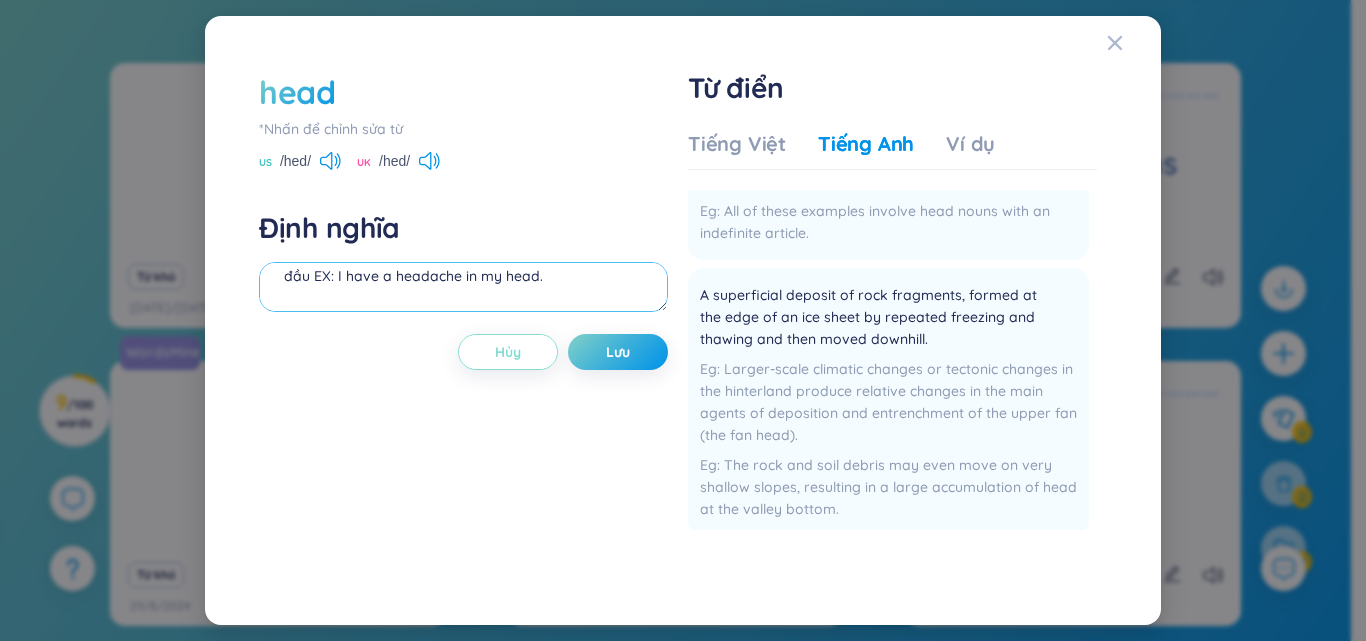 type on "đầu EX: I have a headache in my head." 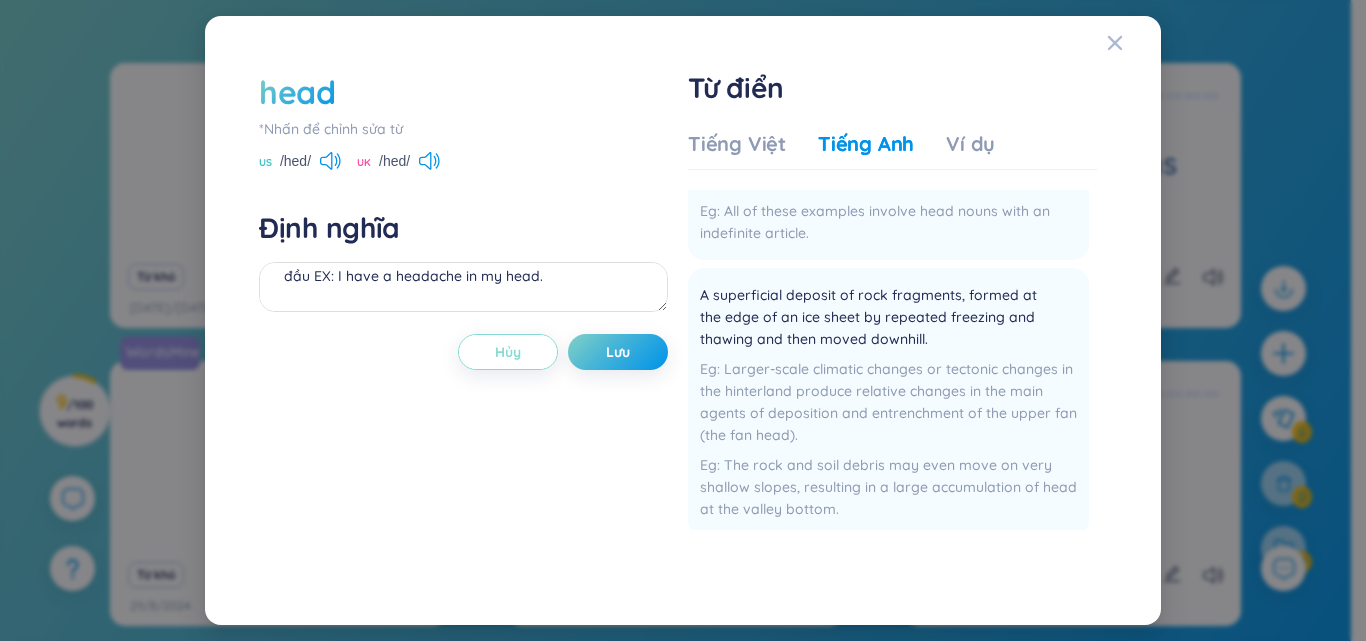 click on "Hủy" at bounding box center [508, 352] 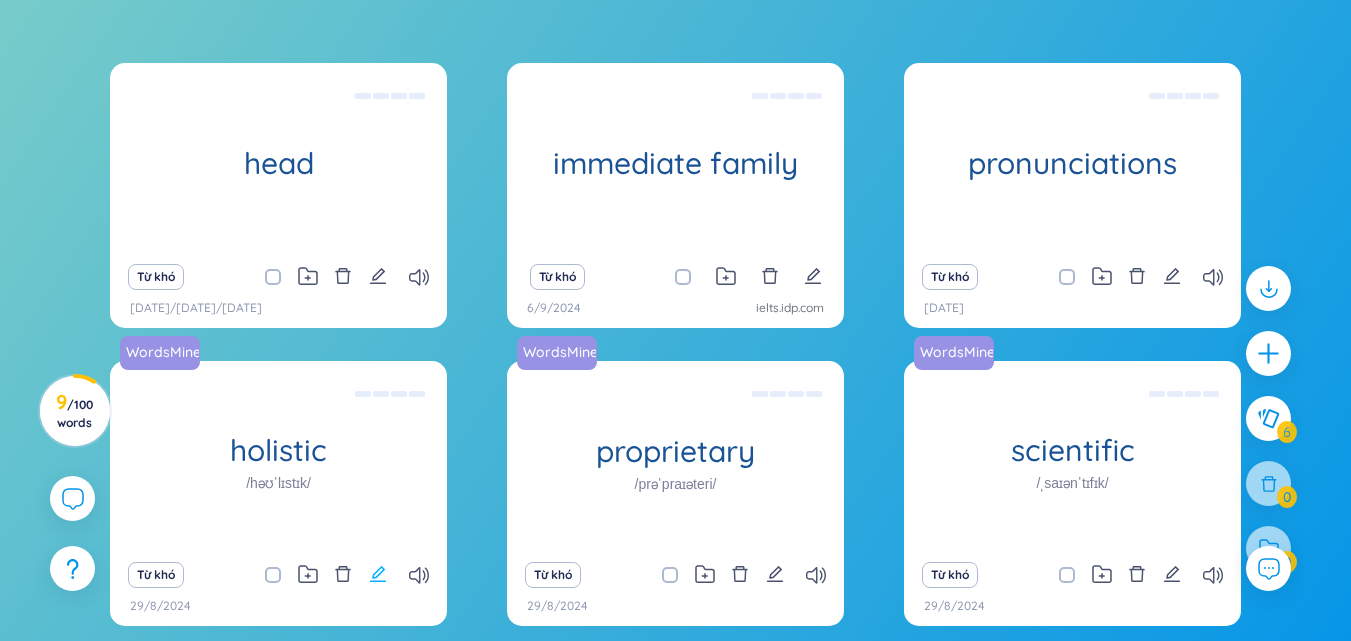 click at bounding box center (378, 276) 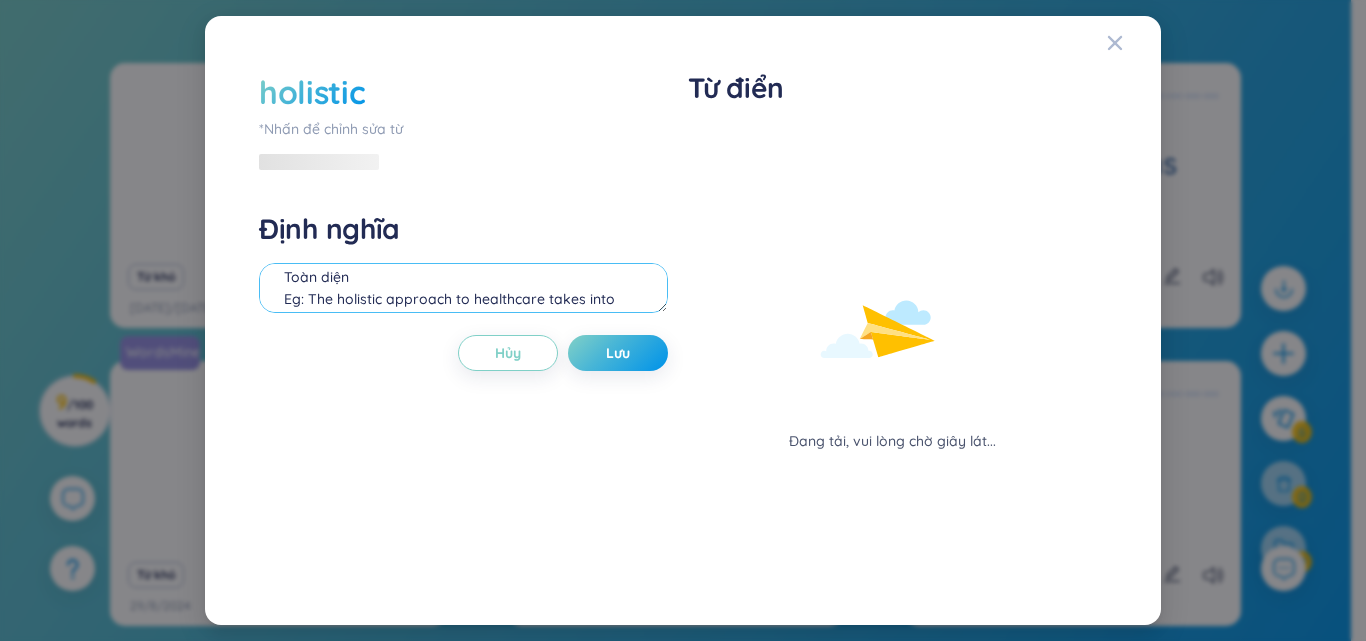 click on "Toàn diện
Eg: The holistic approach to healthcare takes into account the physical, mental, and emotional well-being of an individual." at bounding box center (463, 288) 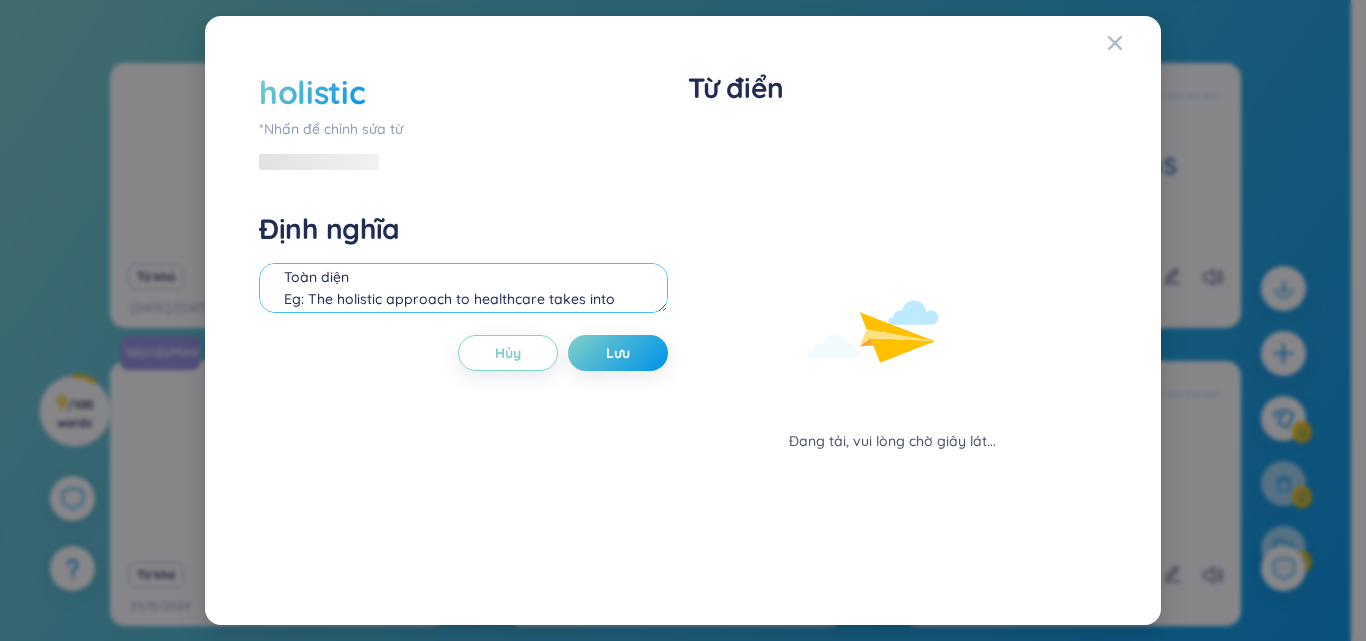 click on "Toàn diện
Eg: The holistic approach to healthcare takes into account the physical, mental, and emotional well-being of an individual." at bounding box center (463, 288) 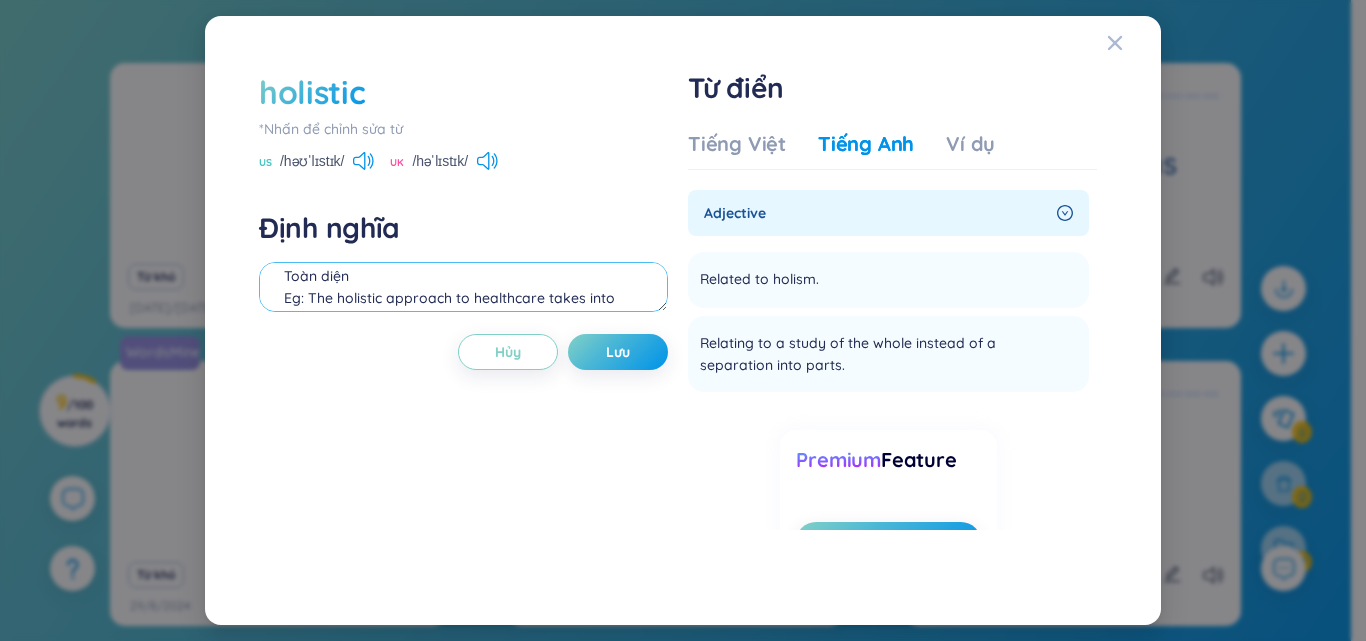 click on "Toàn diện
Eg: The holistic approach to healthcare takes into account the physical, mental, and emotional well-being of an individual." at bounding box center (463, 287) 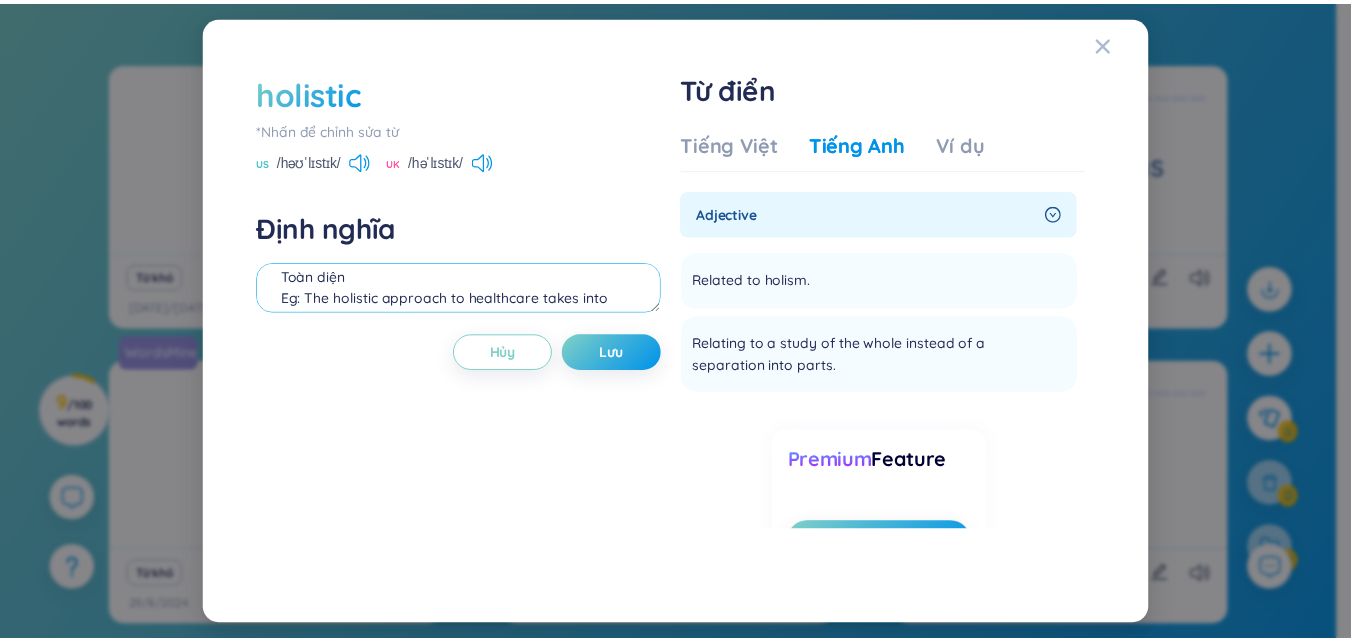 scroll, scrollTop: 86, scrollLeft: 0, axis: vertical 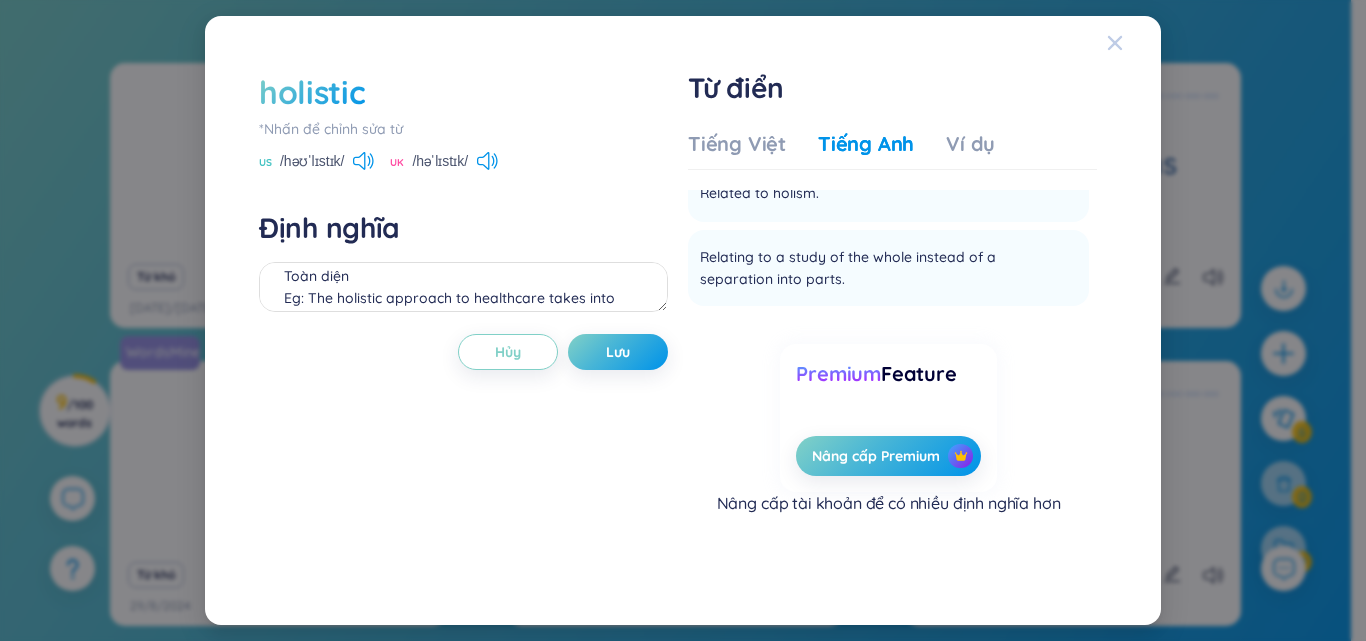click at bounding box center [1115, 43] 